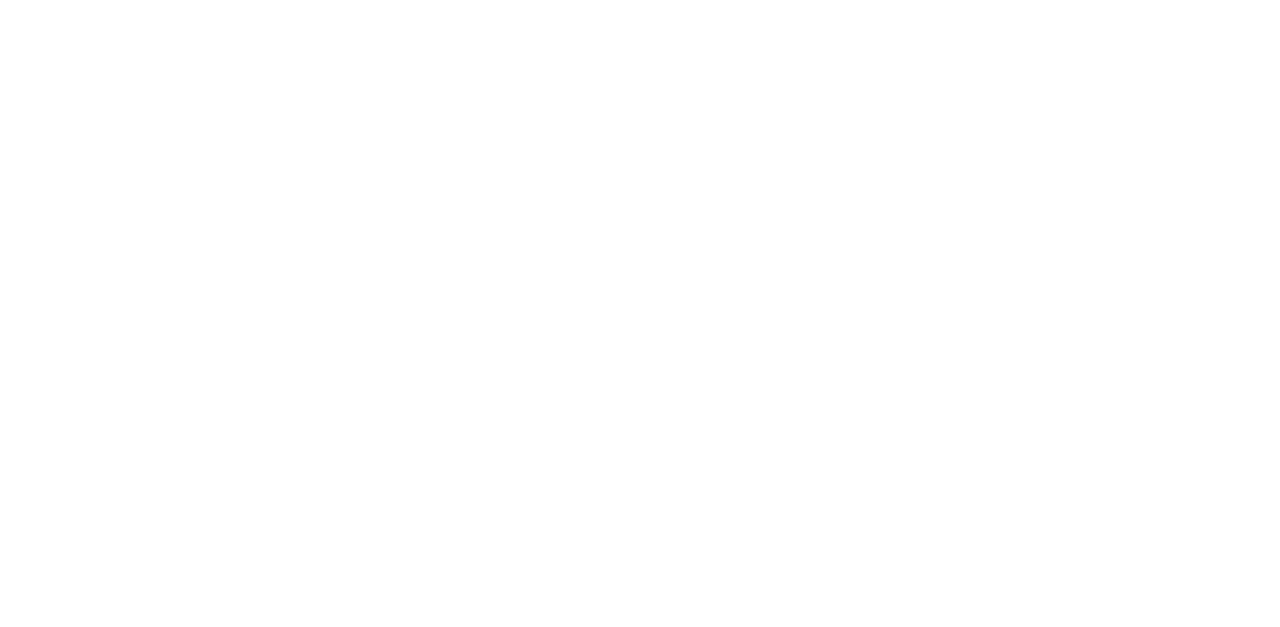 scroll, scrollTop: 0, scrollLeft: 0, axis: both 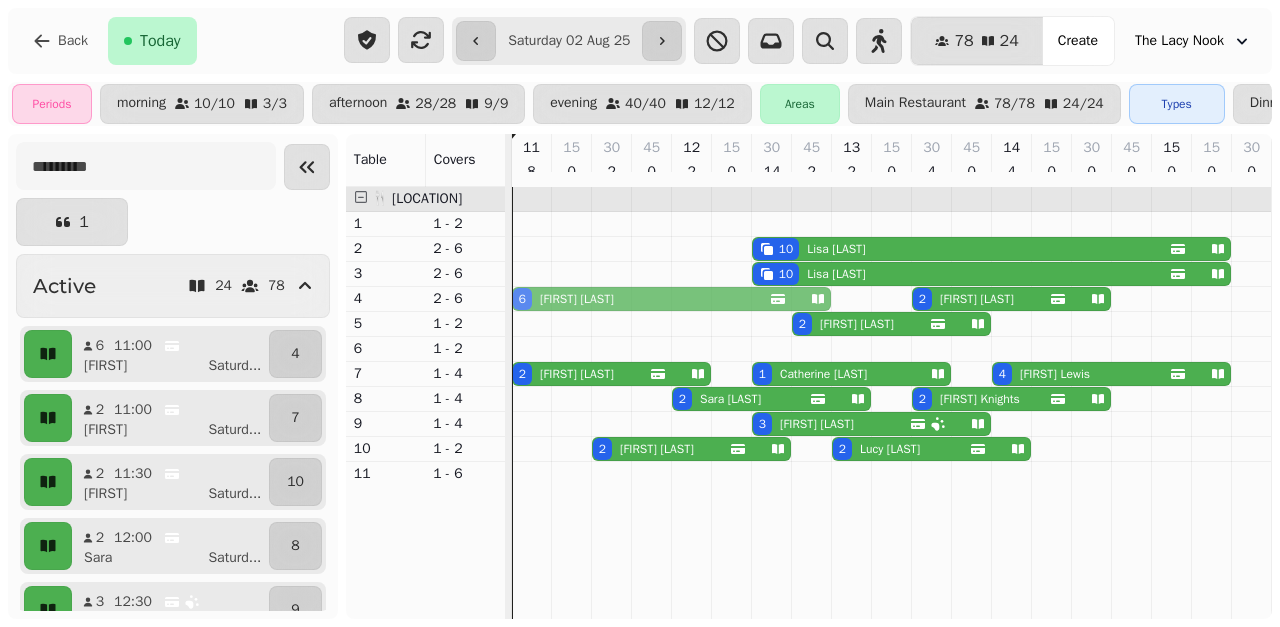 drag, startPoint x: 600, startPoint y: 303, endPoint x: 617, endPoint y: 309, distance: 18.027756 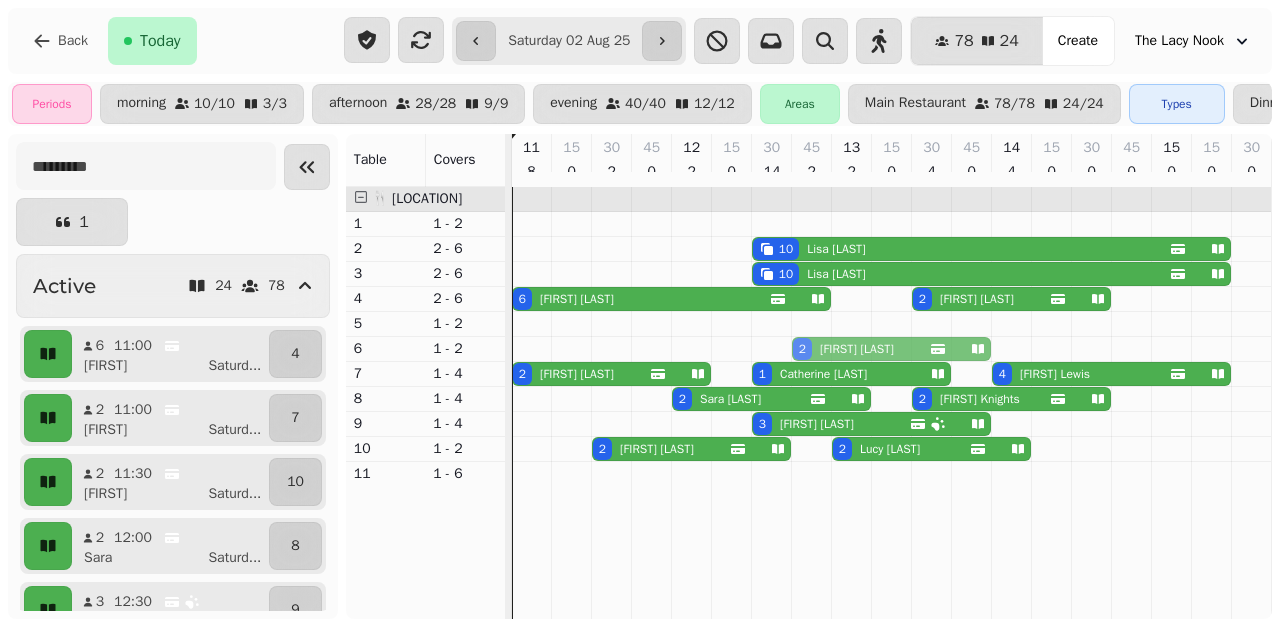 drag, startPoint x: 928, startPoint y: 340, endPoint x: 930, endPoint y: 358, distance: 18.110771 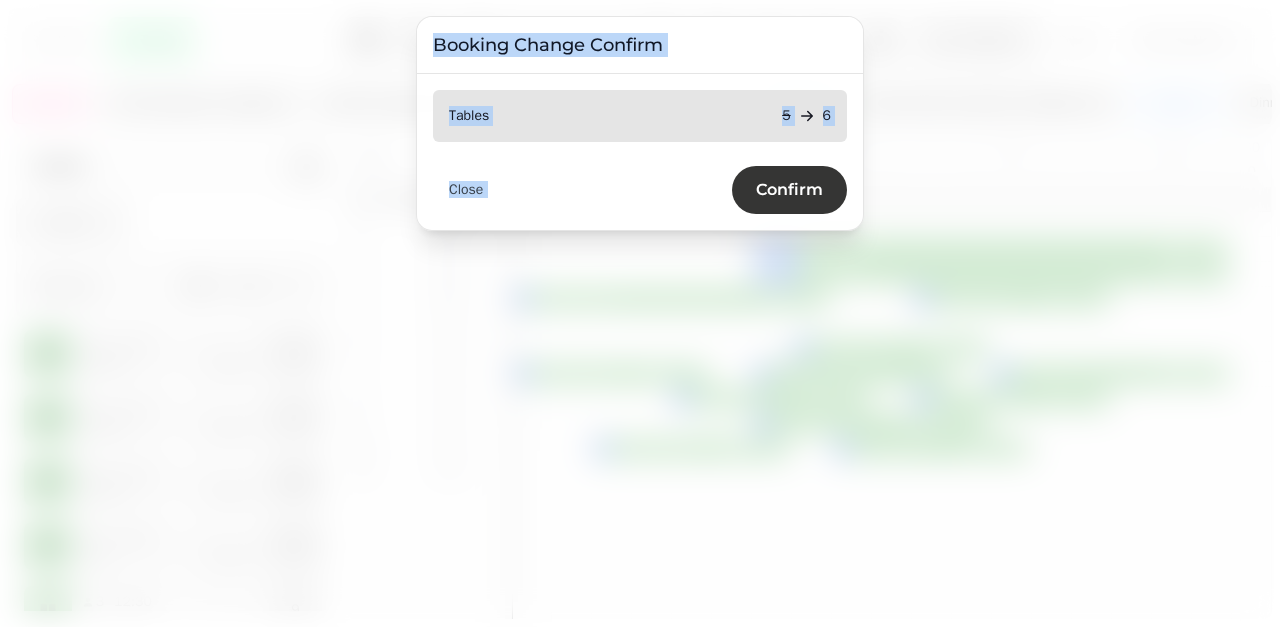 drag, startPoint x: 928, startPoint y: 336, endPoint x: 759, endPoint y: 171, distance: 236.1906 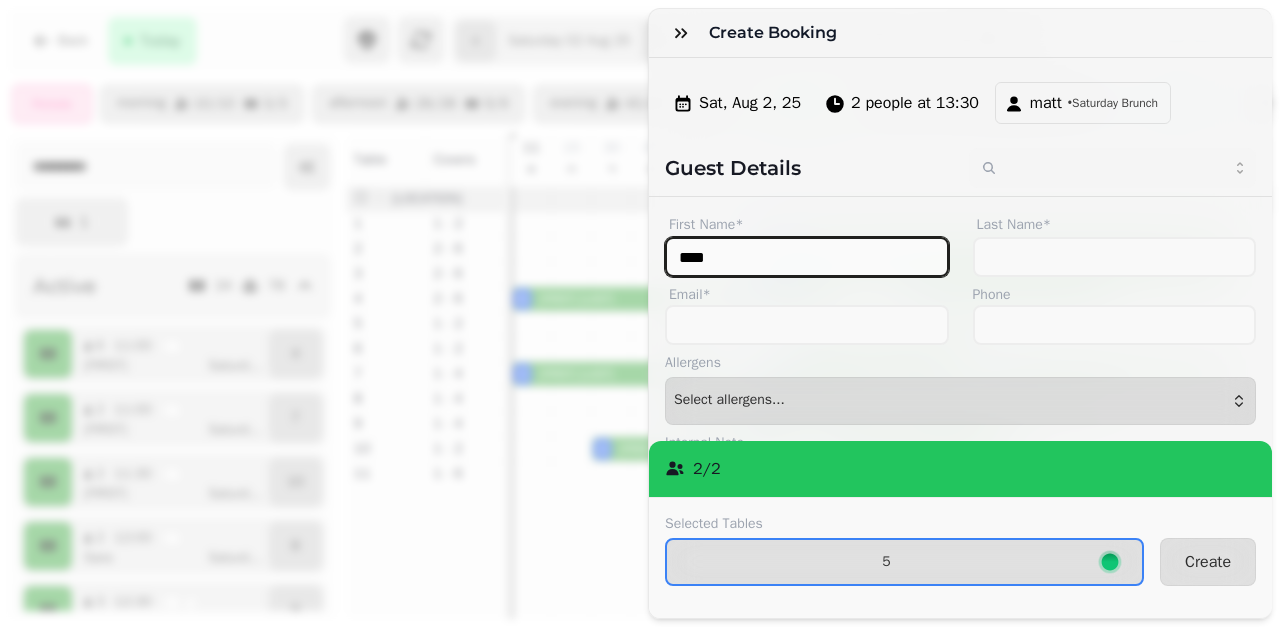 type on "****" 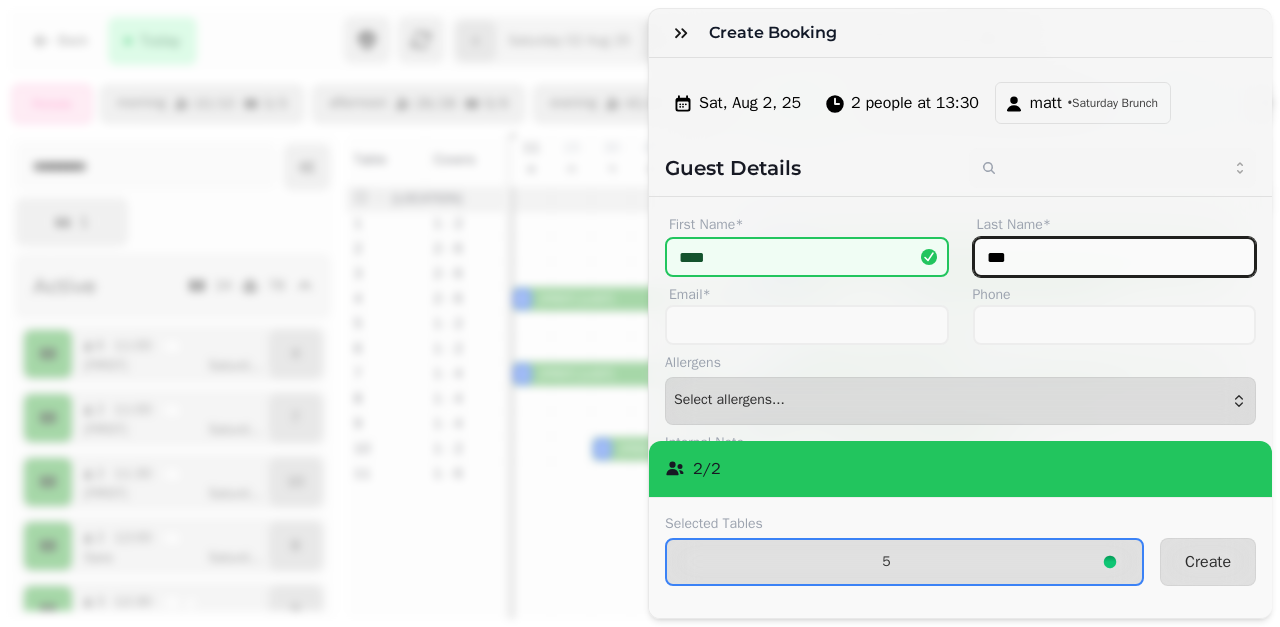 type on "***" 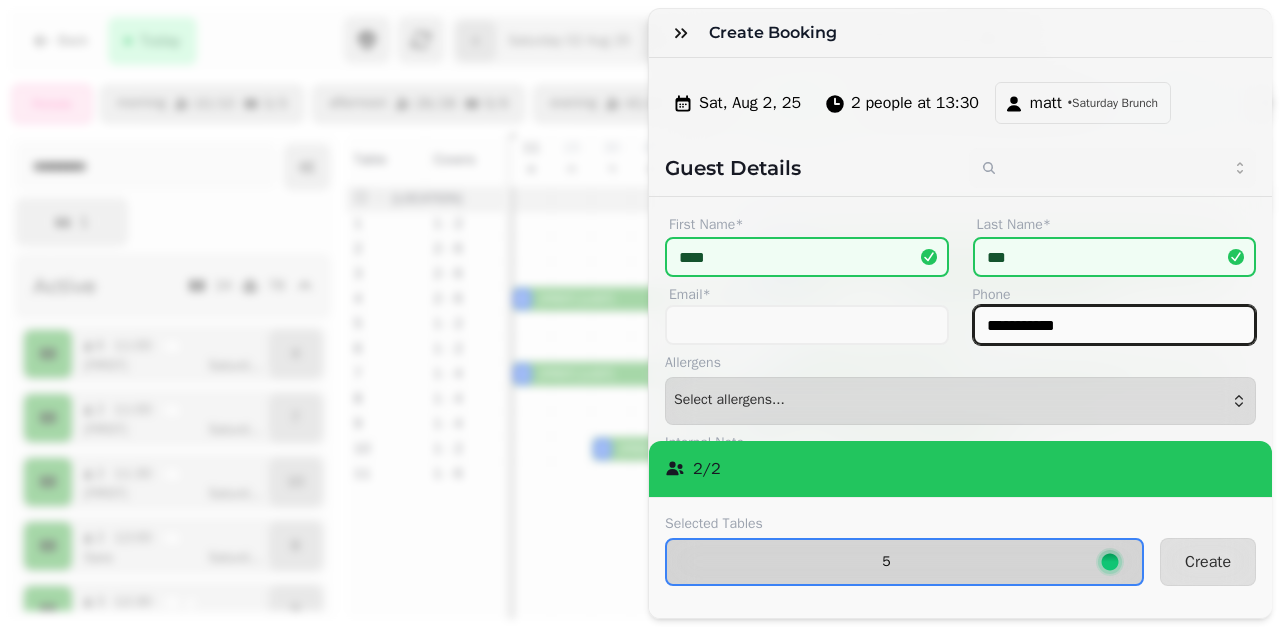 type on "**********" 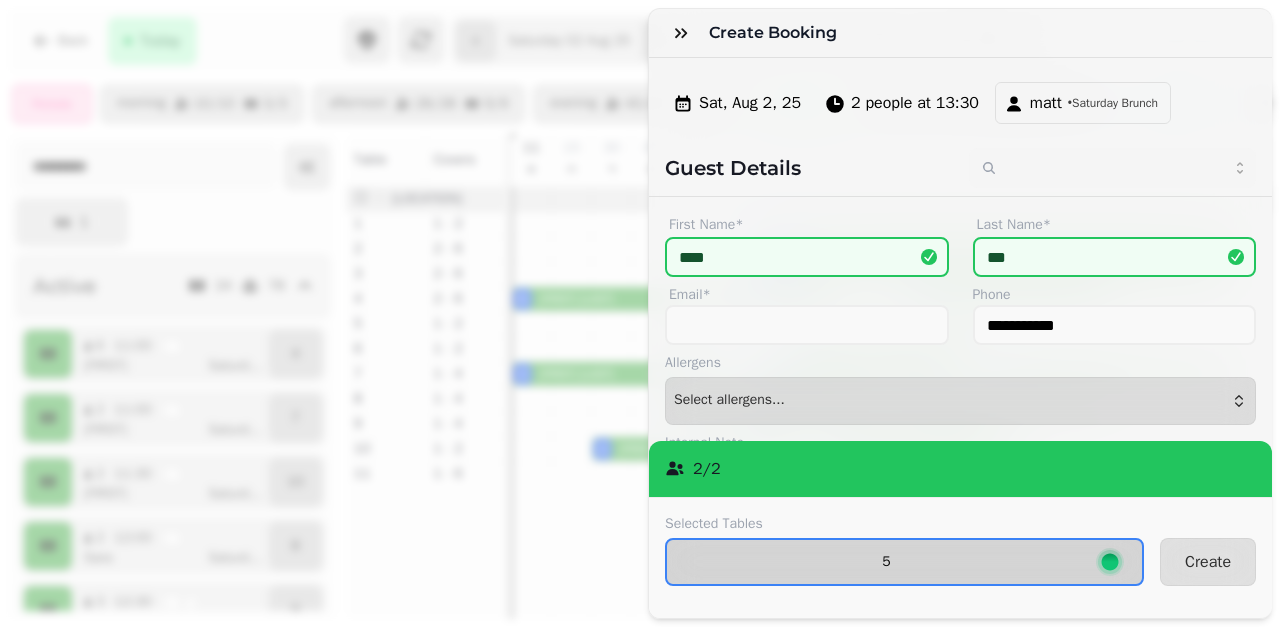click on "5" at bounding box center (886, 562) 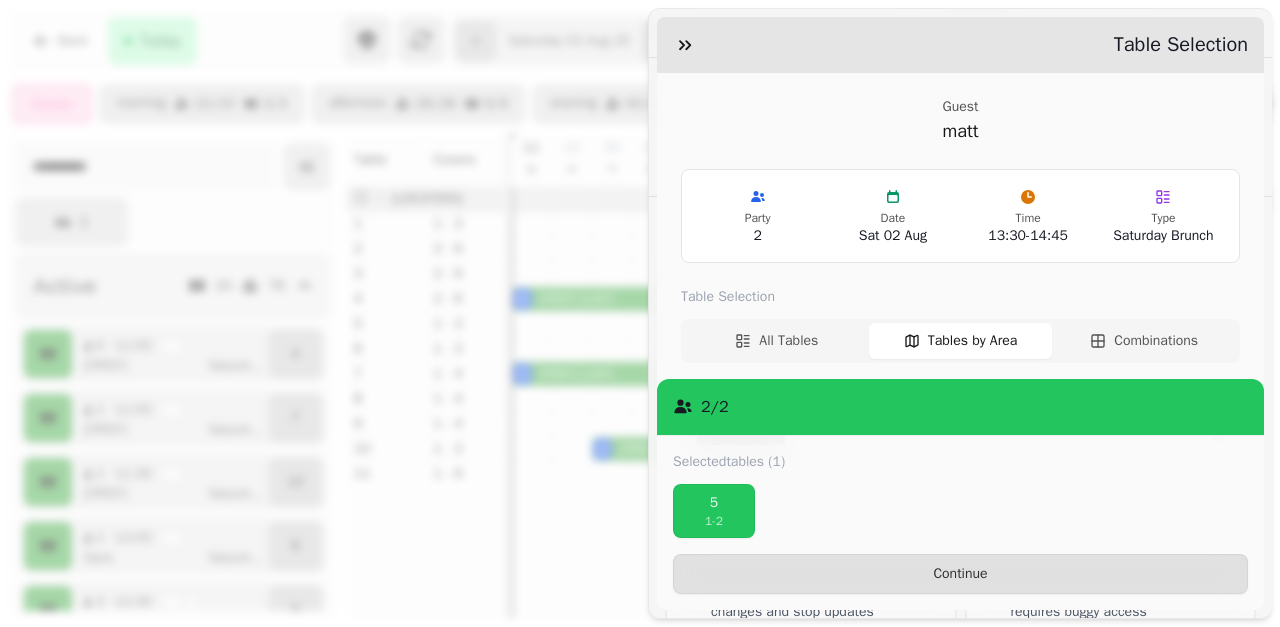 scroll, scrollTop: 310, scrollLeft: 0, axis: vertical 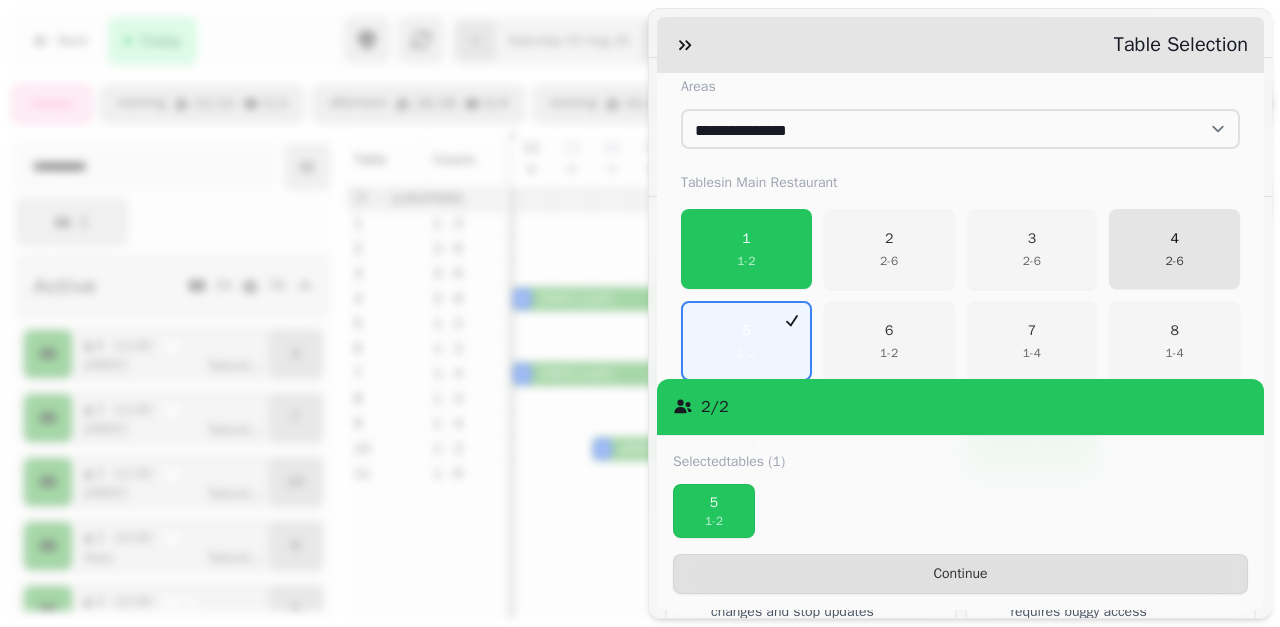 click on "4 2  -  6" at bounding box center [1174, 249] 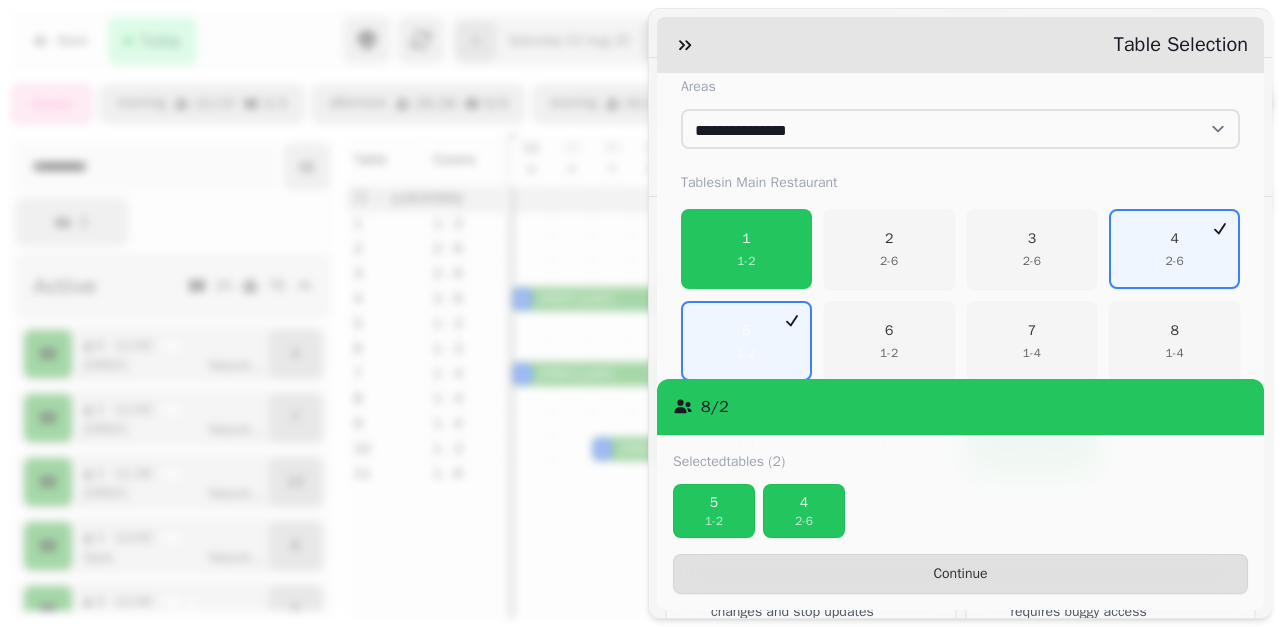 click on "Selected  tables (2) 5 1 - 2 4 2 - 6 Continue" at bounding box center [960, 523] 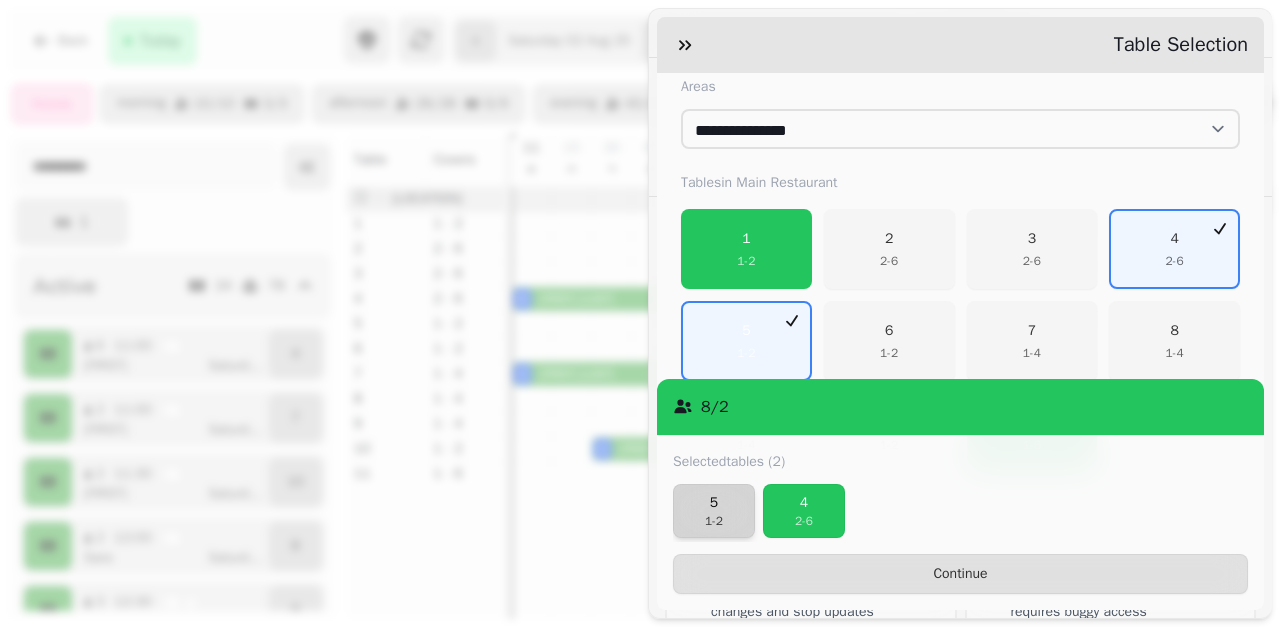 click on "1 - 2" at bounding box center (714, 521) 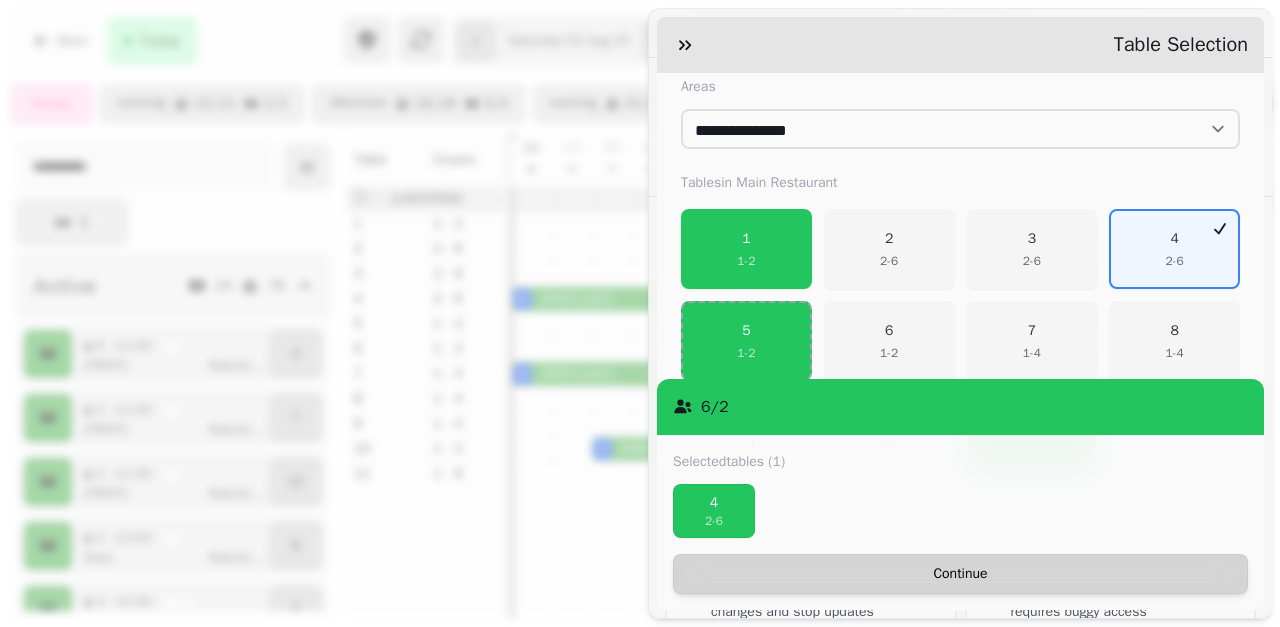 click on "Continue" at bounding box center [960, 574] 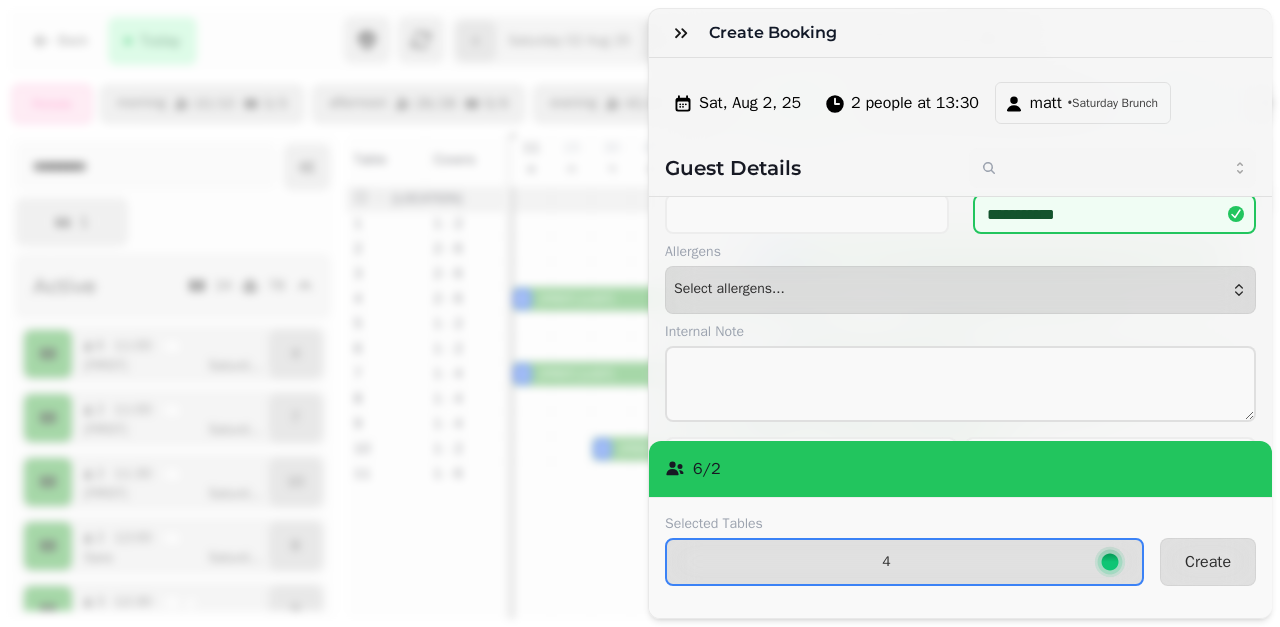 scroll, scrollTop: 0, scrollLeft: 0, axis: both 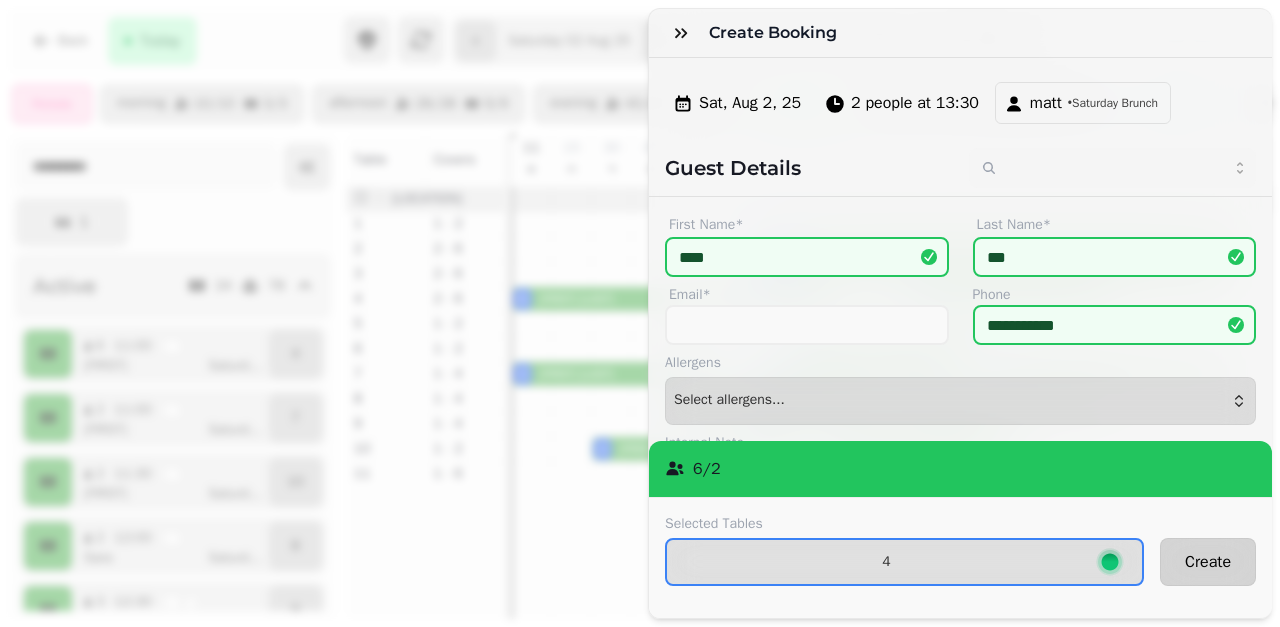 click on "Create" at bounding box center [1208, 562] 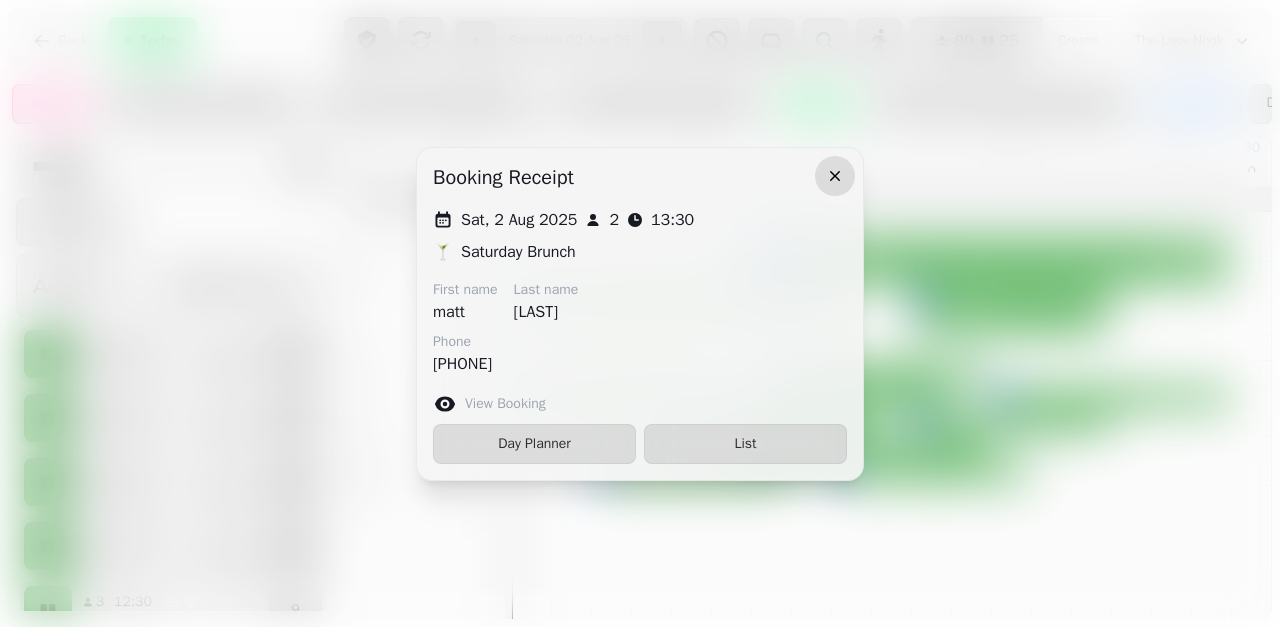 click 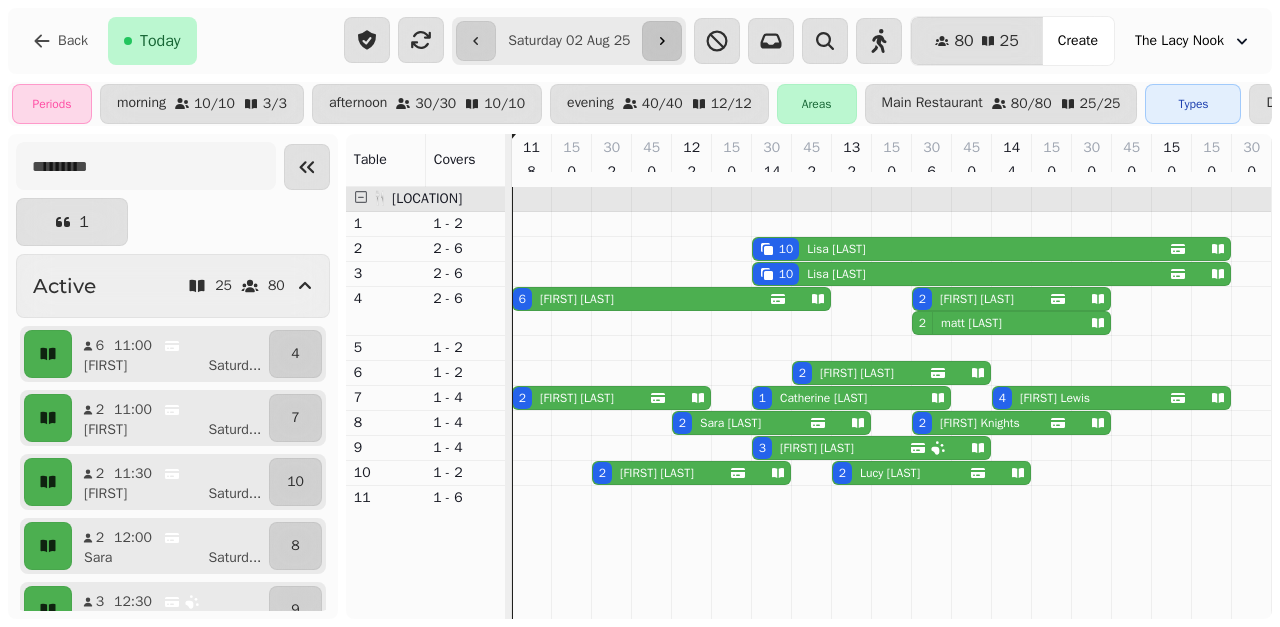 click 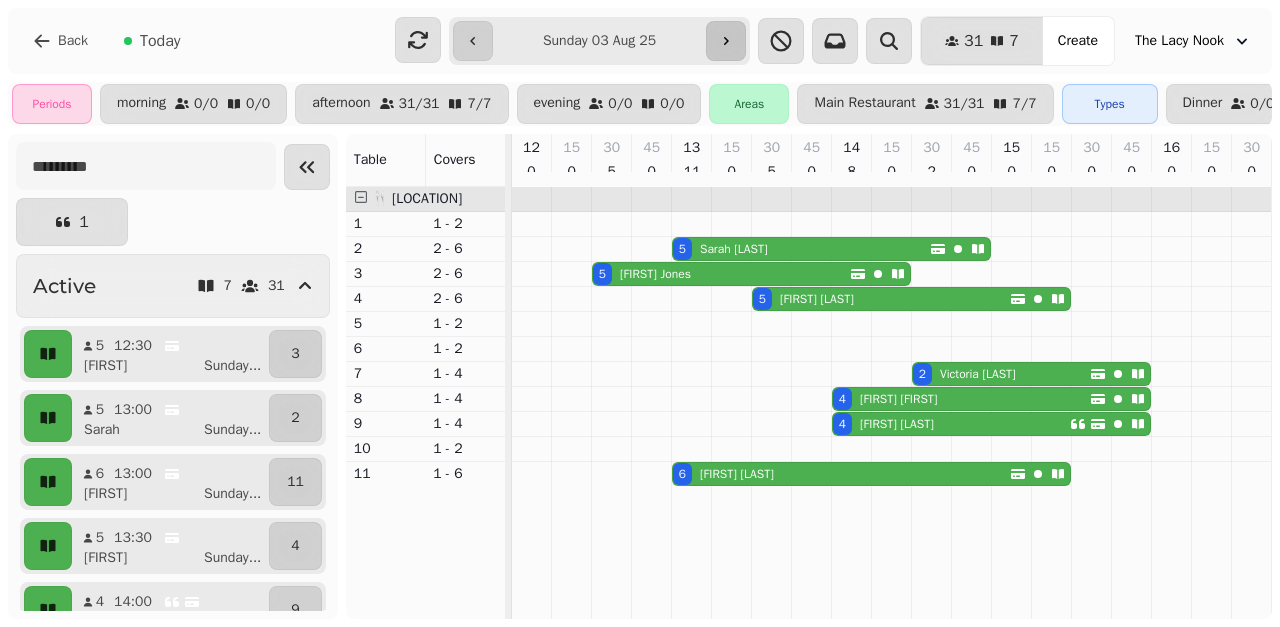 click 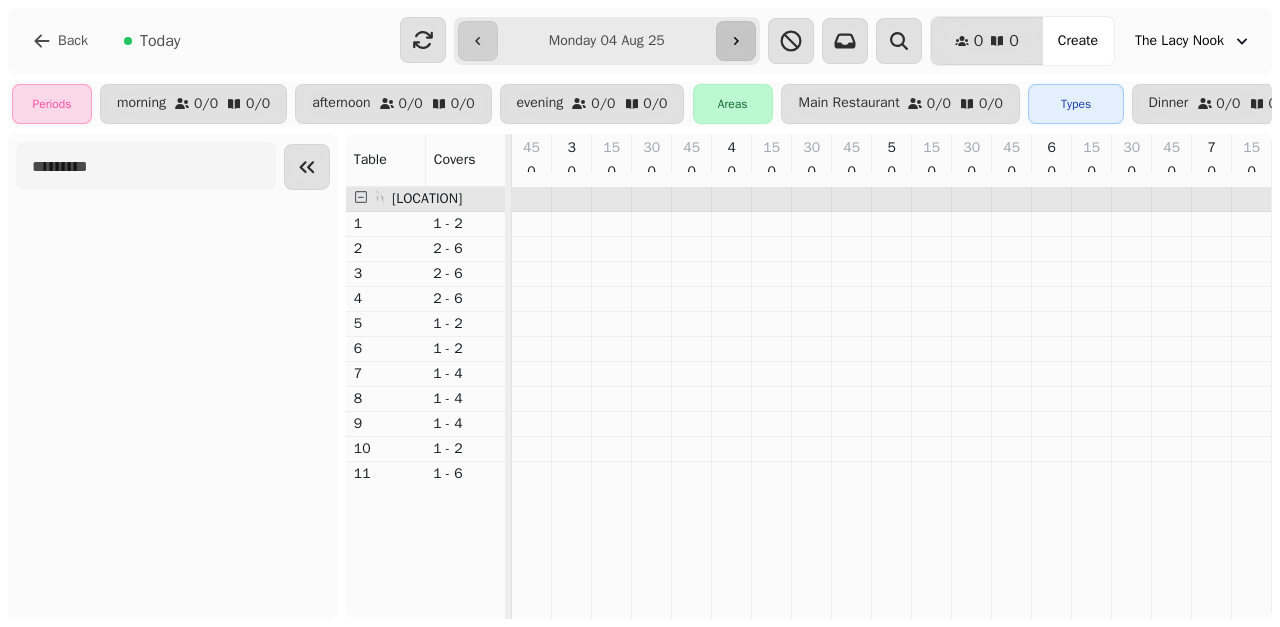 scroll, scrollTop: 0, scrollLeft: 1138, axis: horizontal 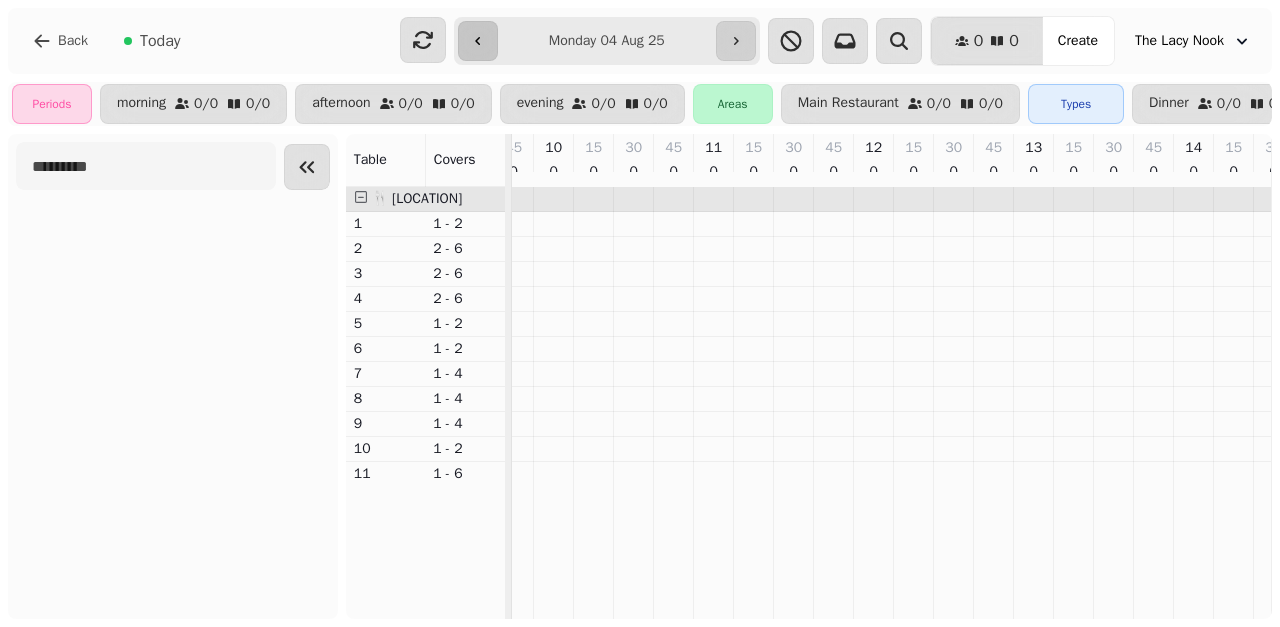 click 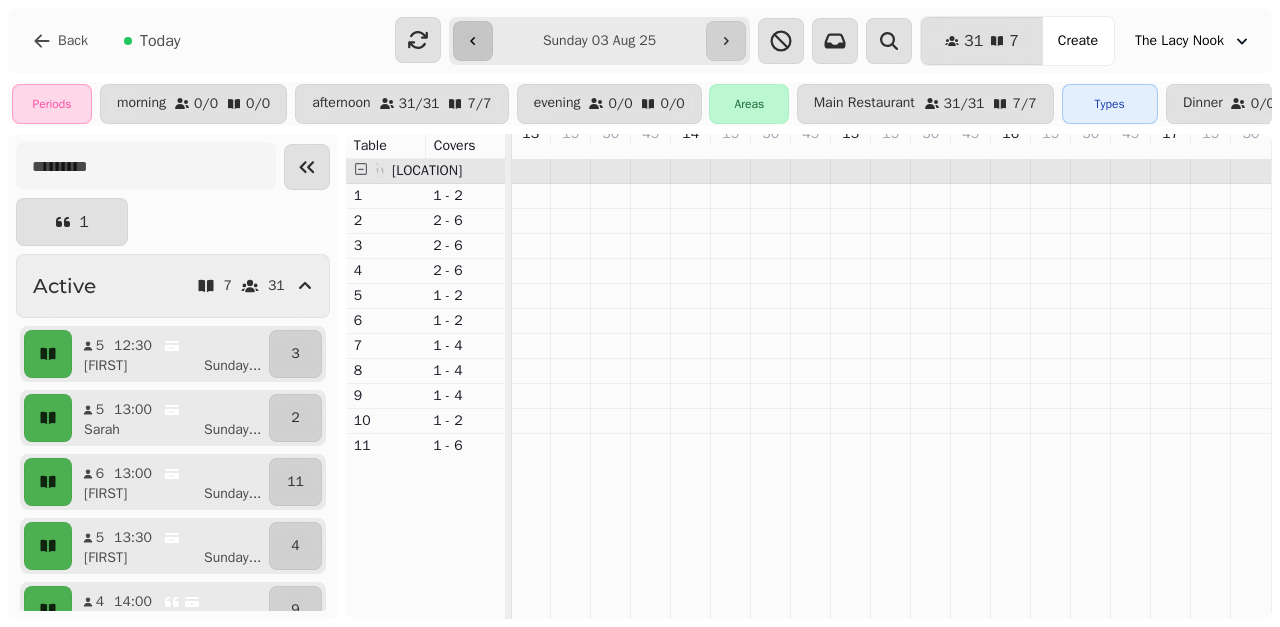 scroll, scrollTop: 0, scrollLeft: 0, axis: both 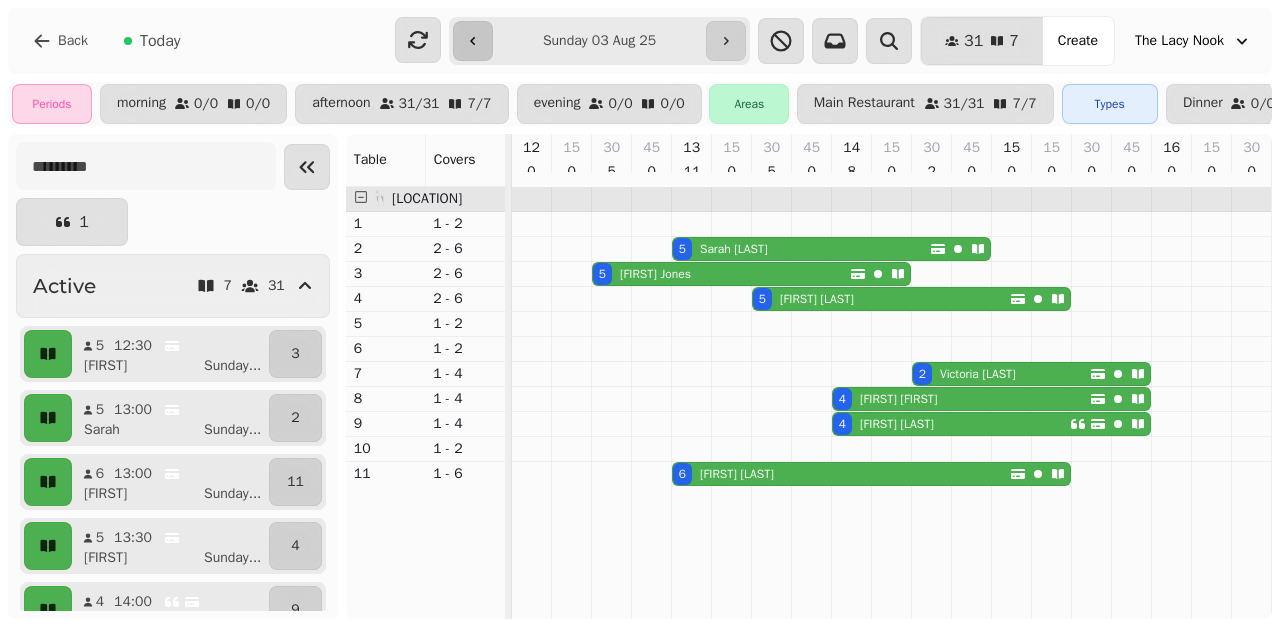 click 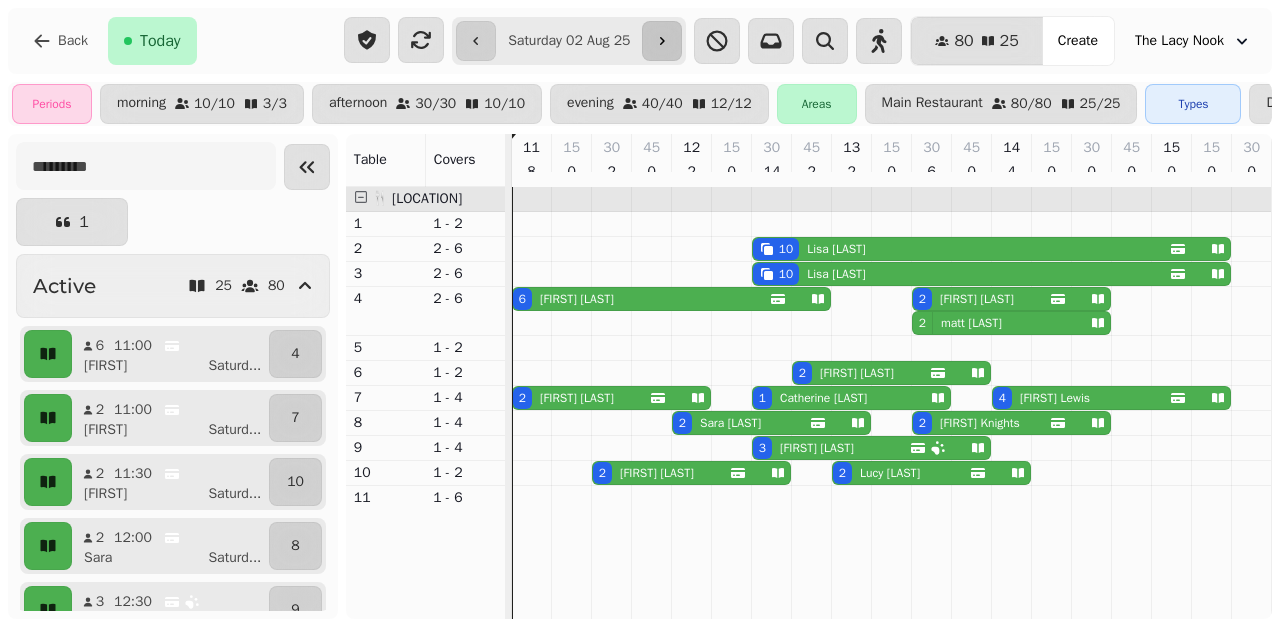 click 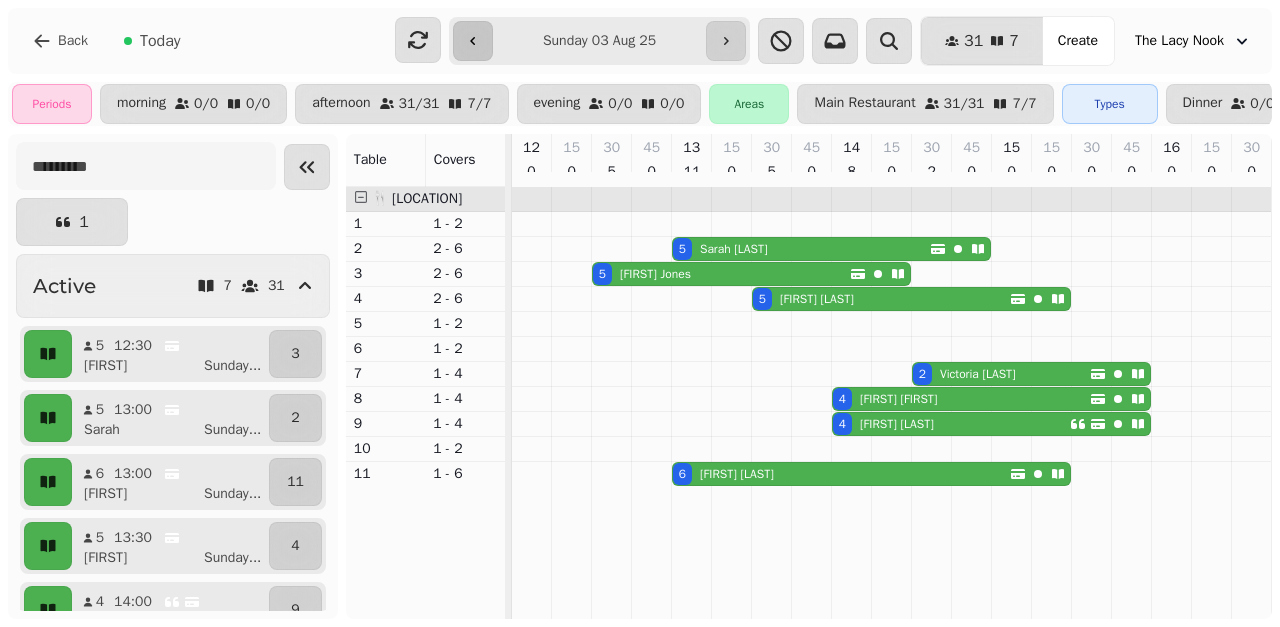 click 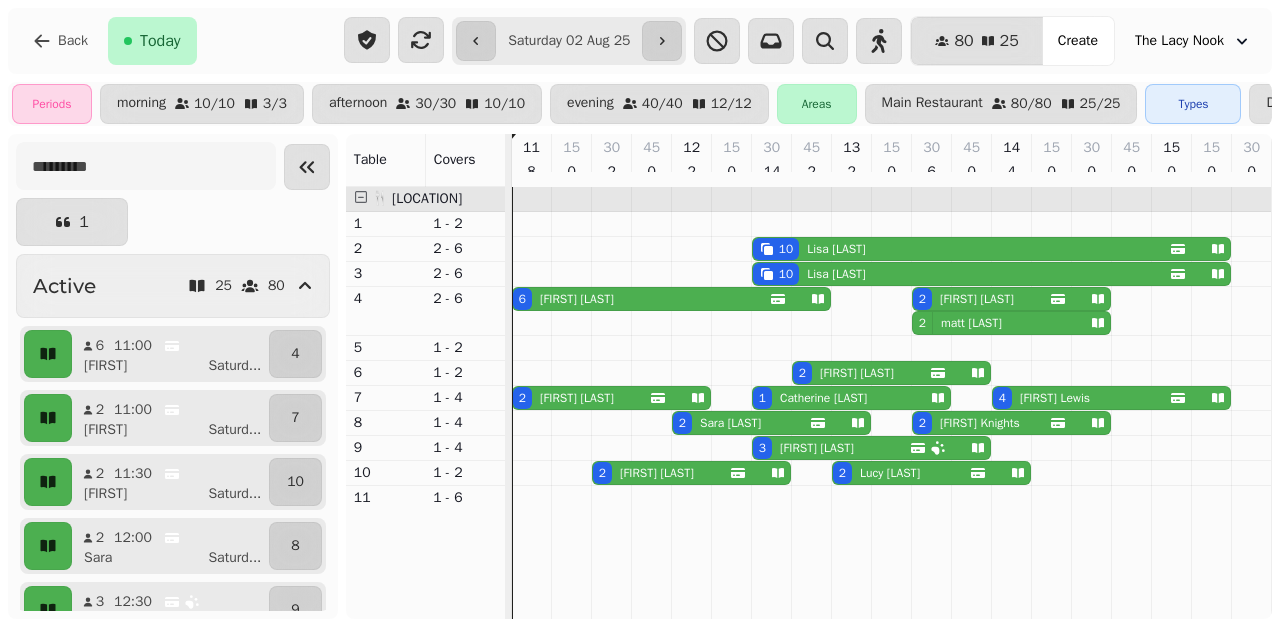 scroll, scrollTop: 0, scrollLeft: 90, axis: horizontal 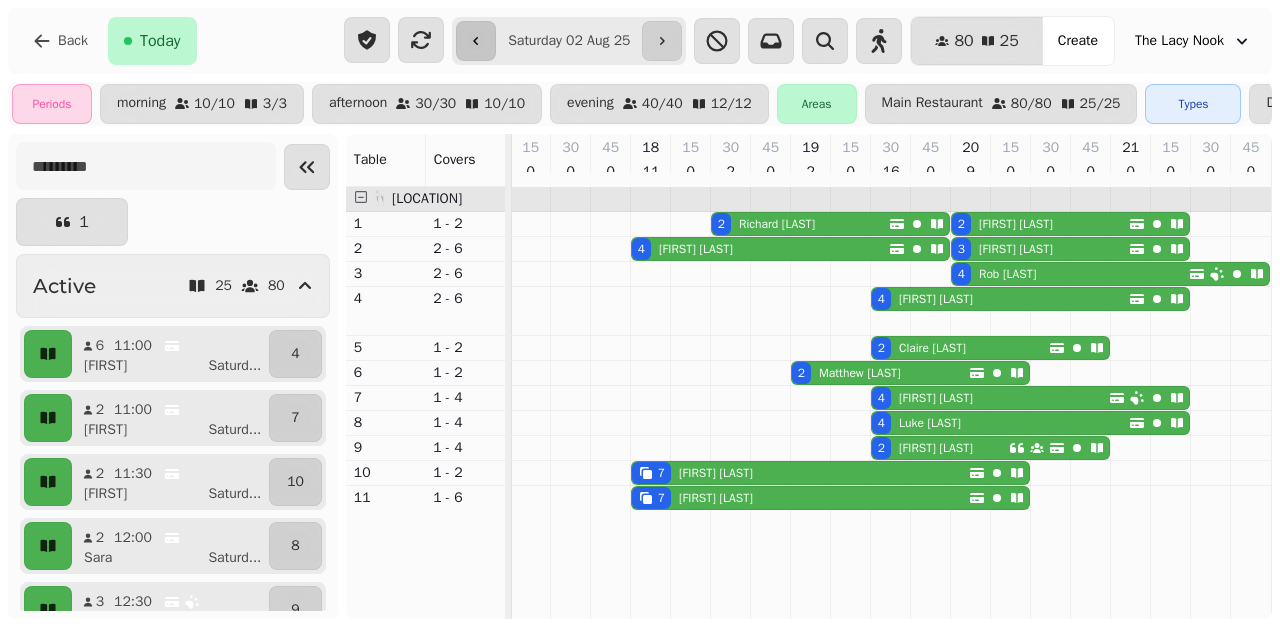 click 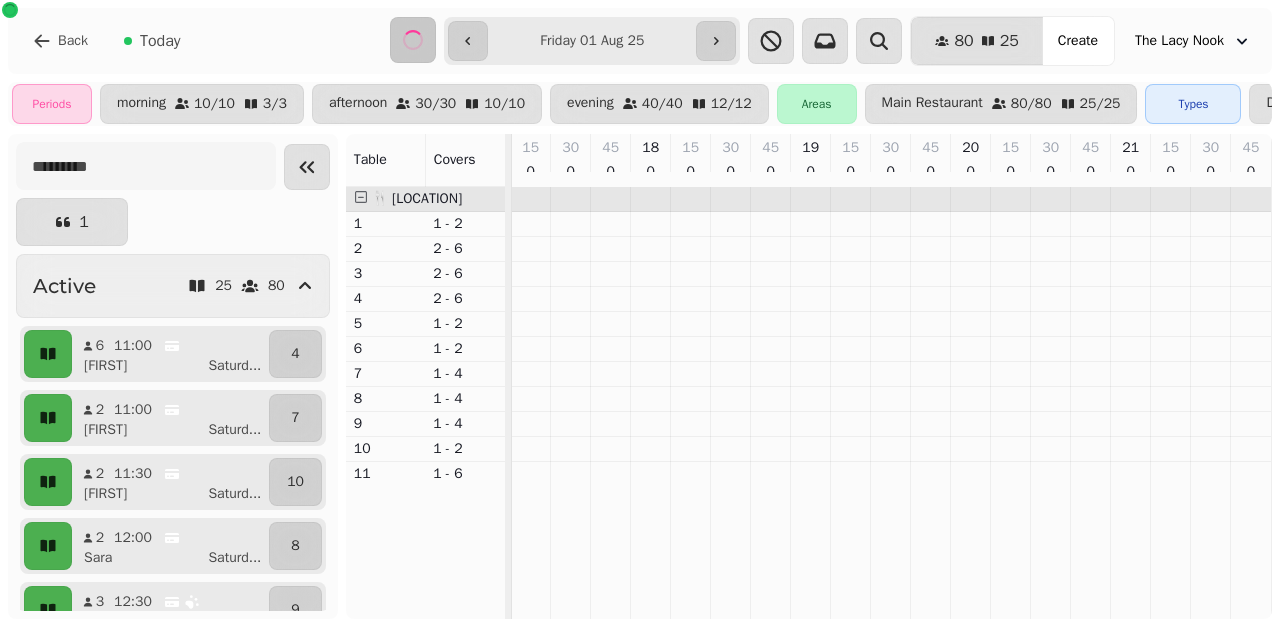scroll, scrollTop: 0, scrollLeft: 0, axis: both 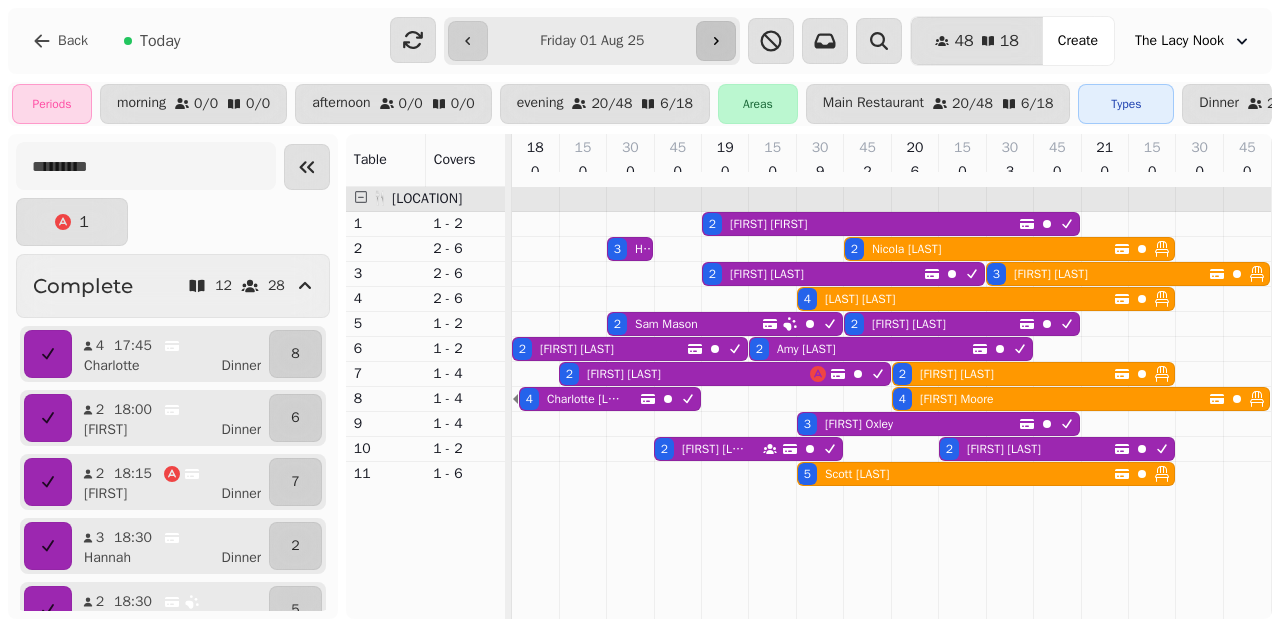 click 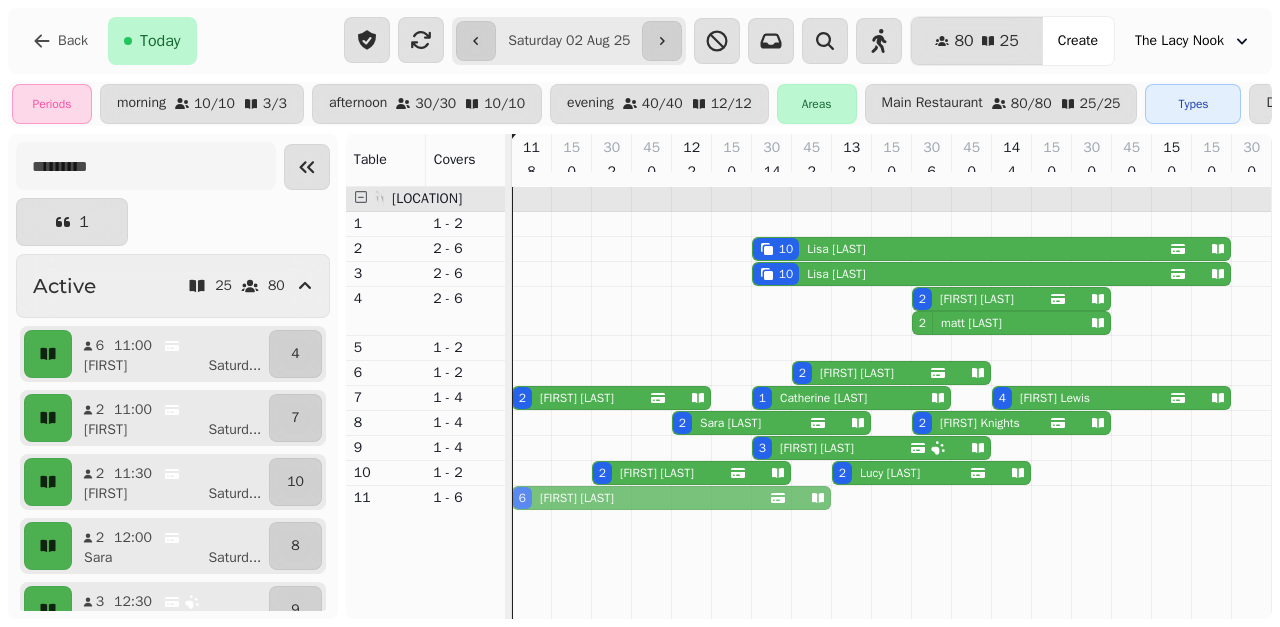 drag, startPoint x: 709, startPoint y: 300, endPoint x: 693, endPoint y: 500, distance: 200.63898 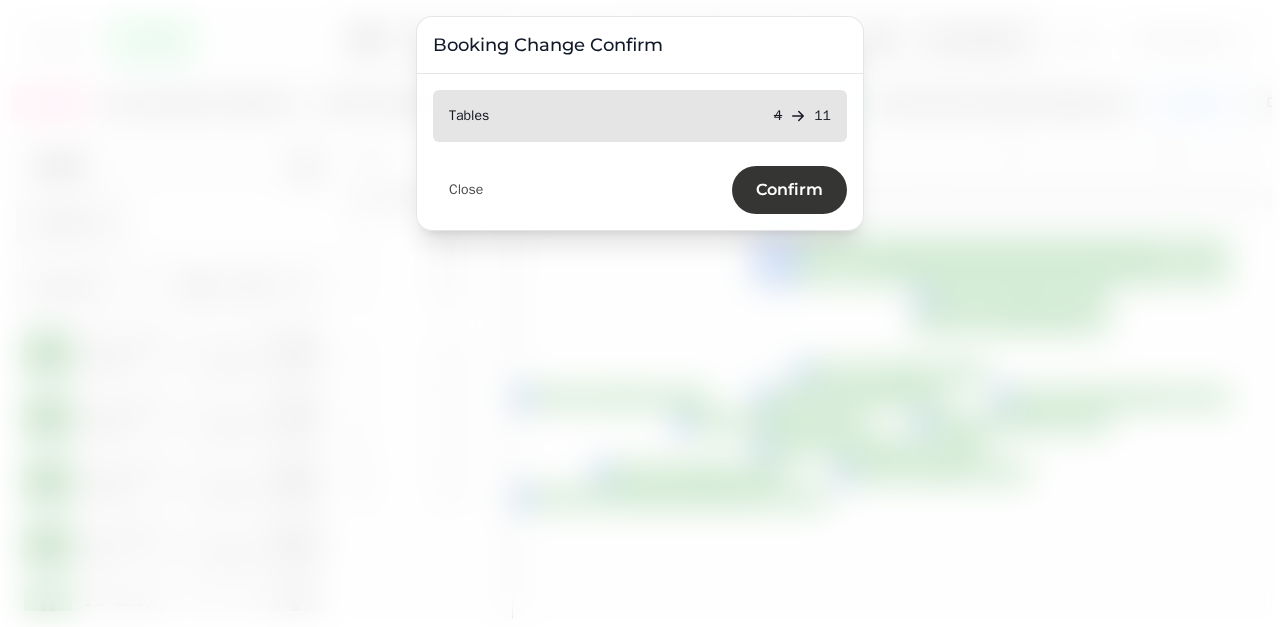 click on "Confirm" at bounding box center (789, 190) 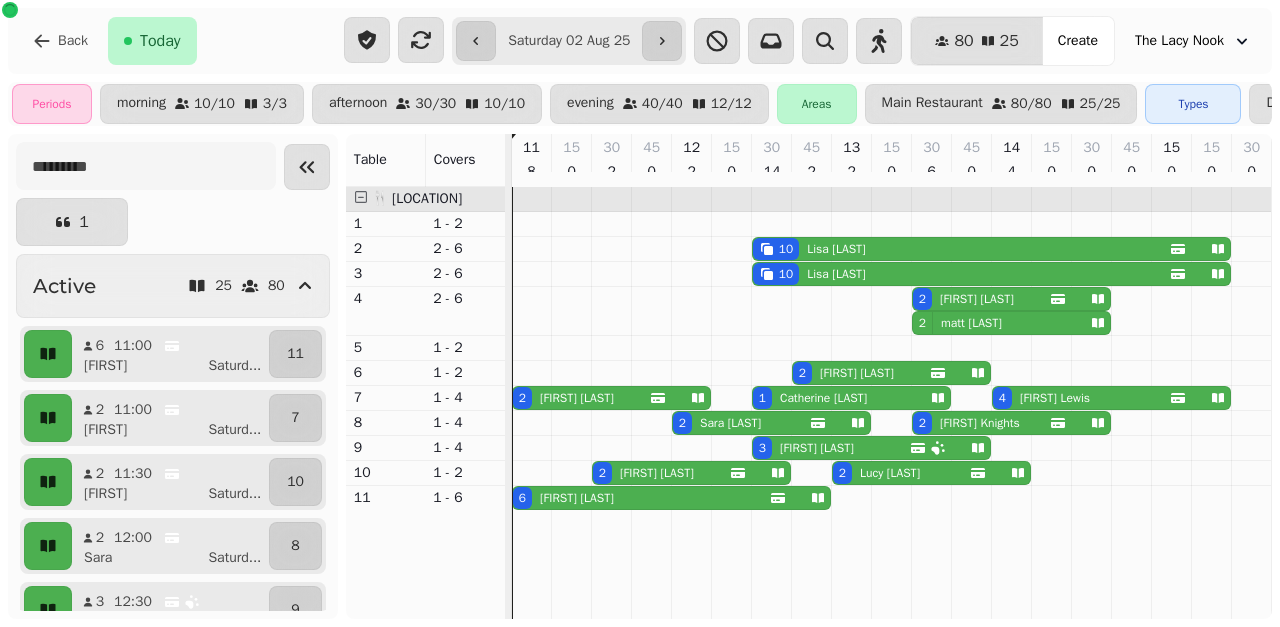 click on "45 2" at bounding box center [811, 160] 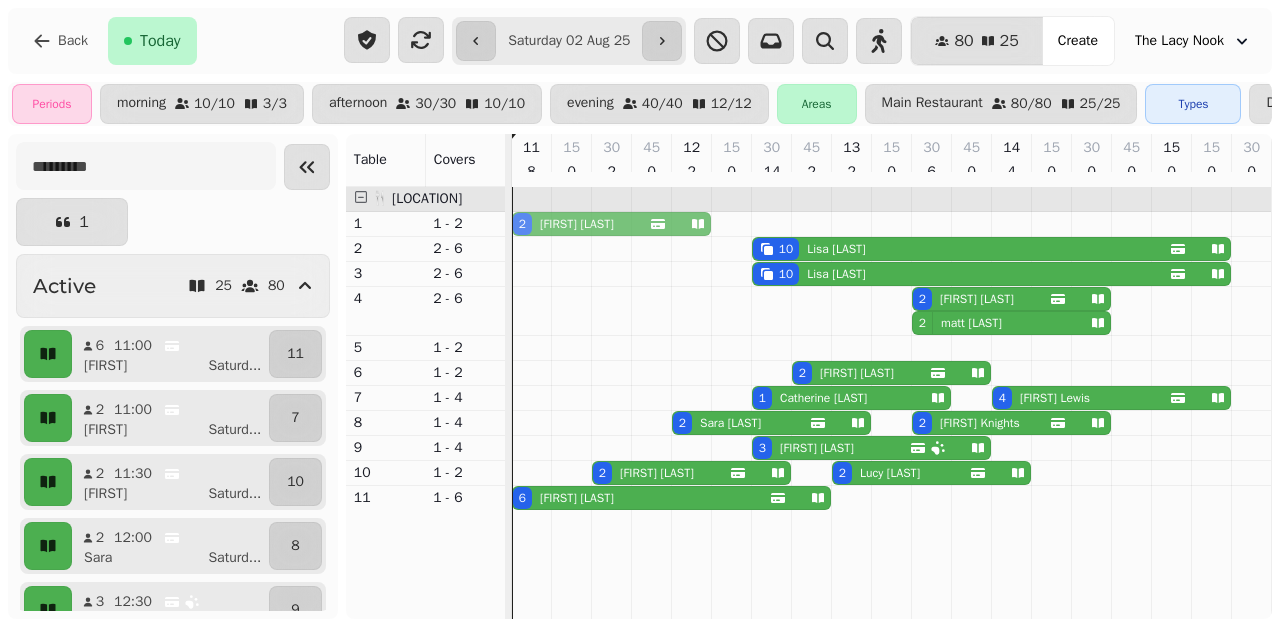 drag, startPoint x: 564, startPoint y: 404, endPoint x: 559, endPoint y: 238, distance: 166.07529 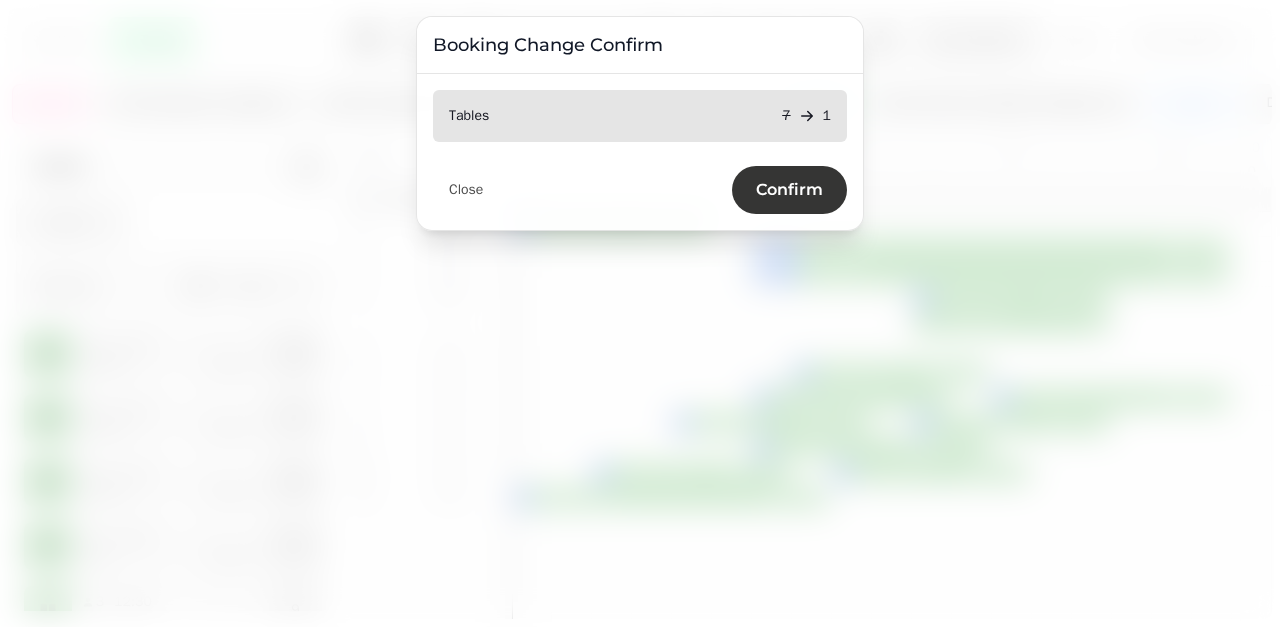 click on "Confirm" at bounding box center [789, 190] 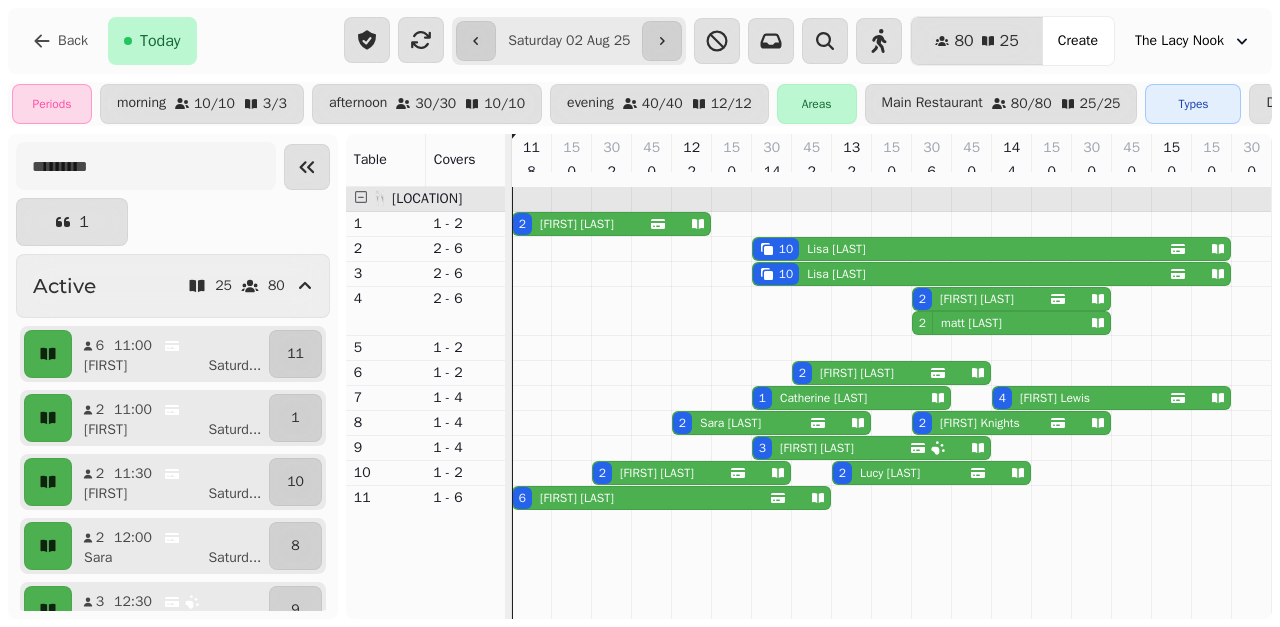 click on "6 [FIRST] [LAST]" at bounding box center [641, 498] 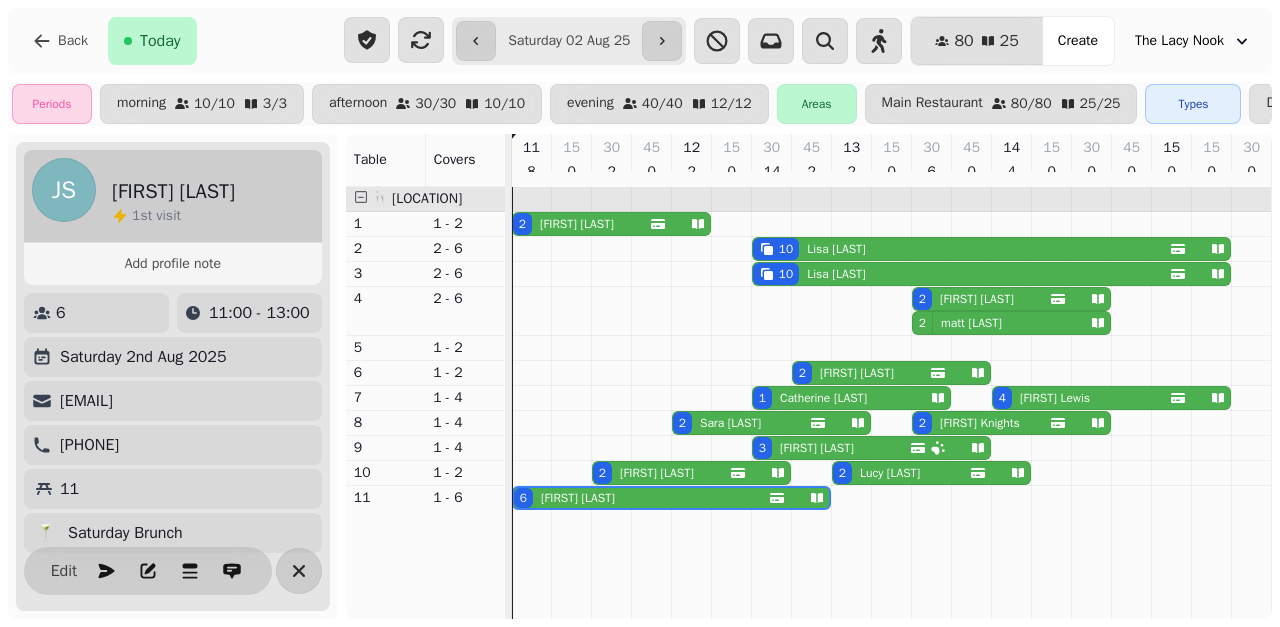scroll, scrollTop: 0, scrollLeft: 0, axis: both 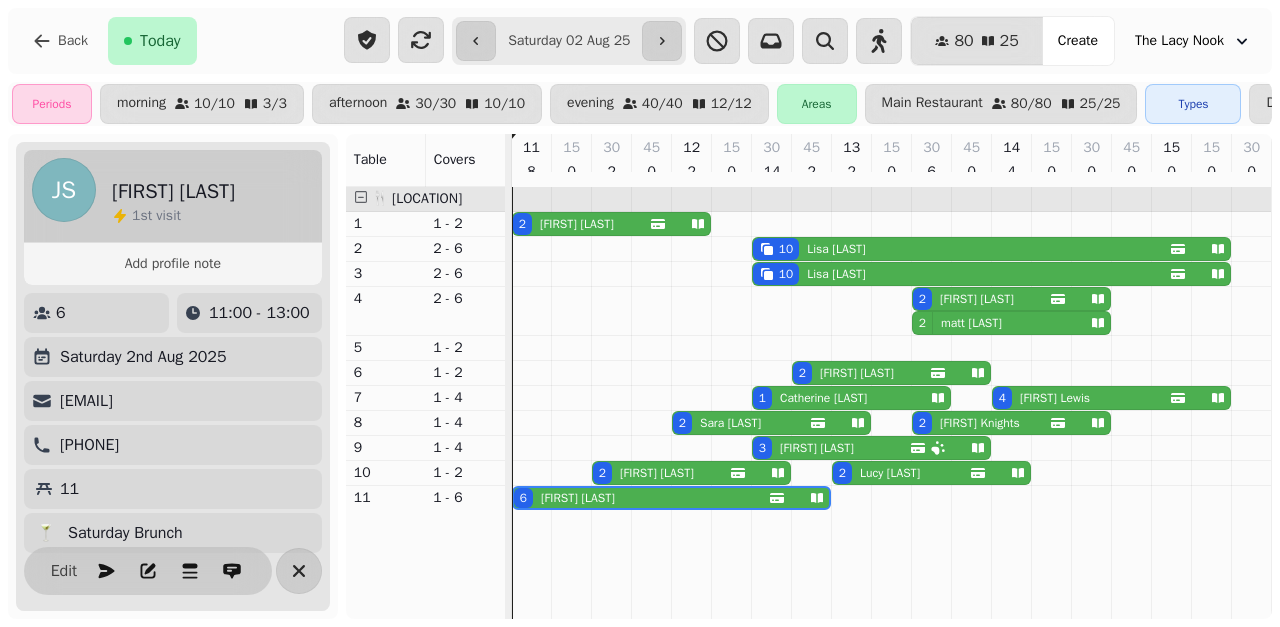 click on "[FIRST] [LAST]" at bounding box center [836, 249] 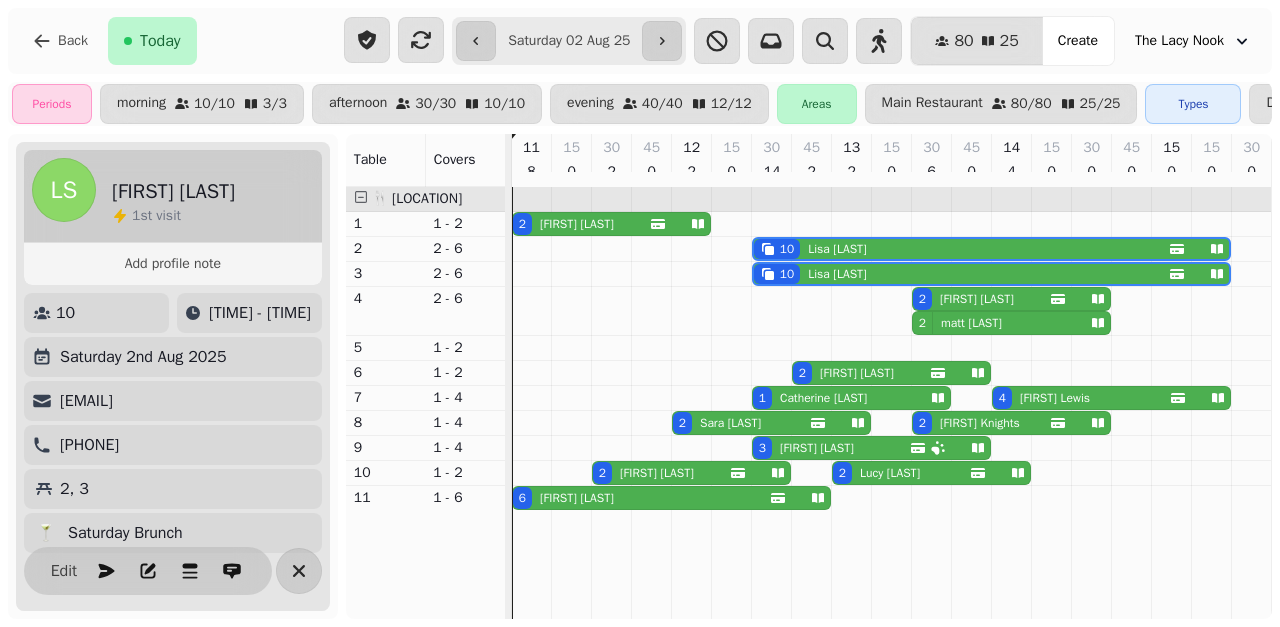 scroll, scrollTop: 0, scrollLeft: 227, axis: horizontal 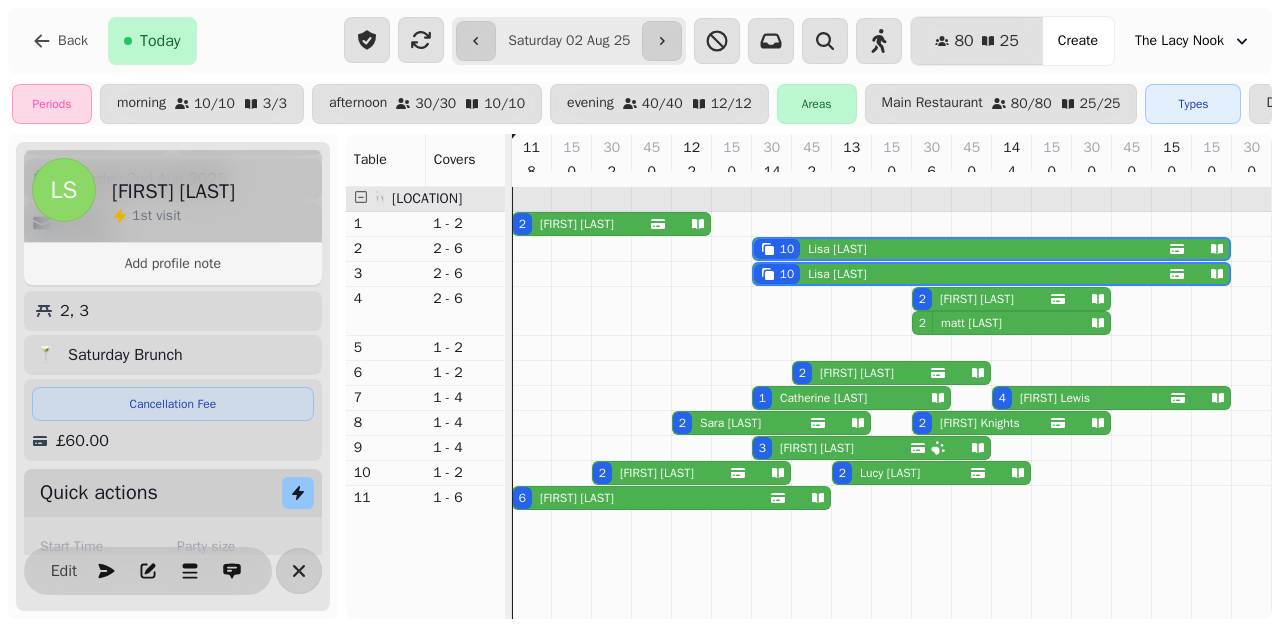 click on "[NUMBER] [FIRST]   [LAST]" at bounding box center (661, 473) 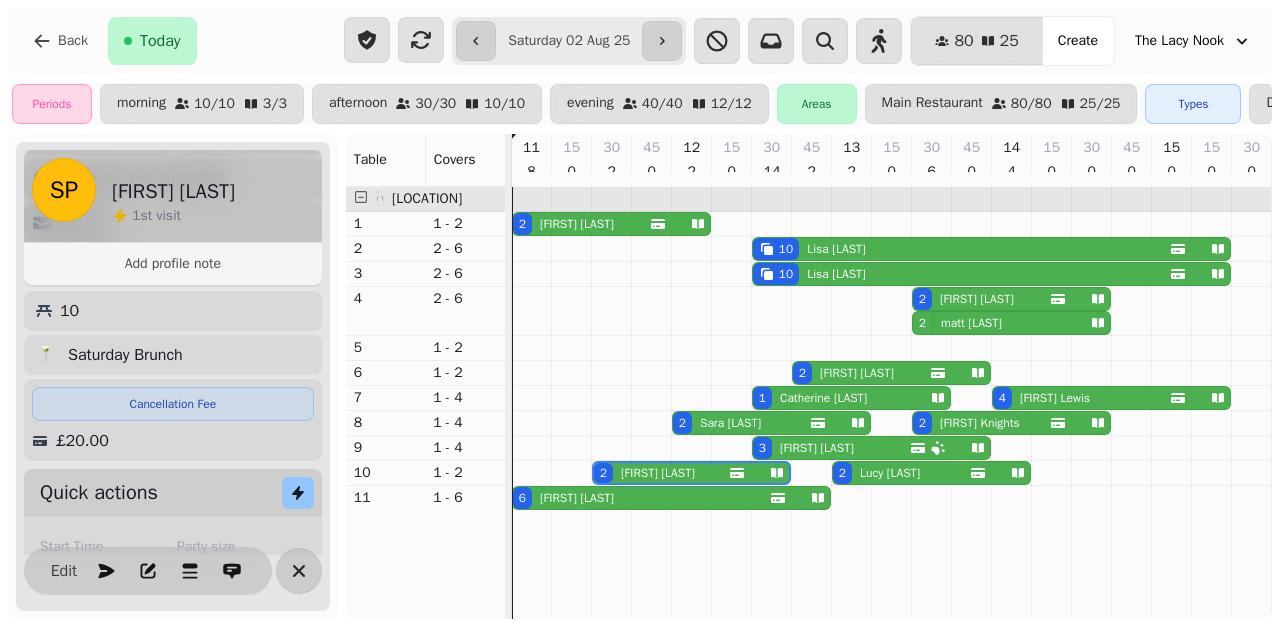 scroll, scrollTop: 0, scrollLeft: 67, axis: horizontal 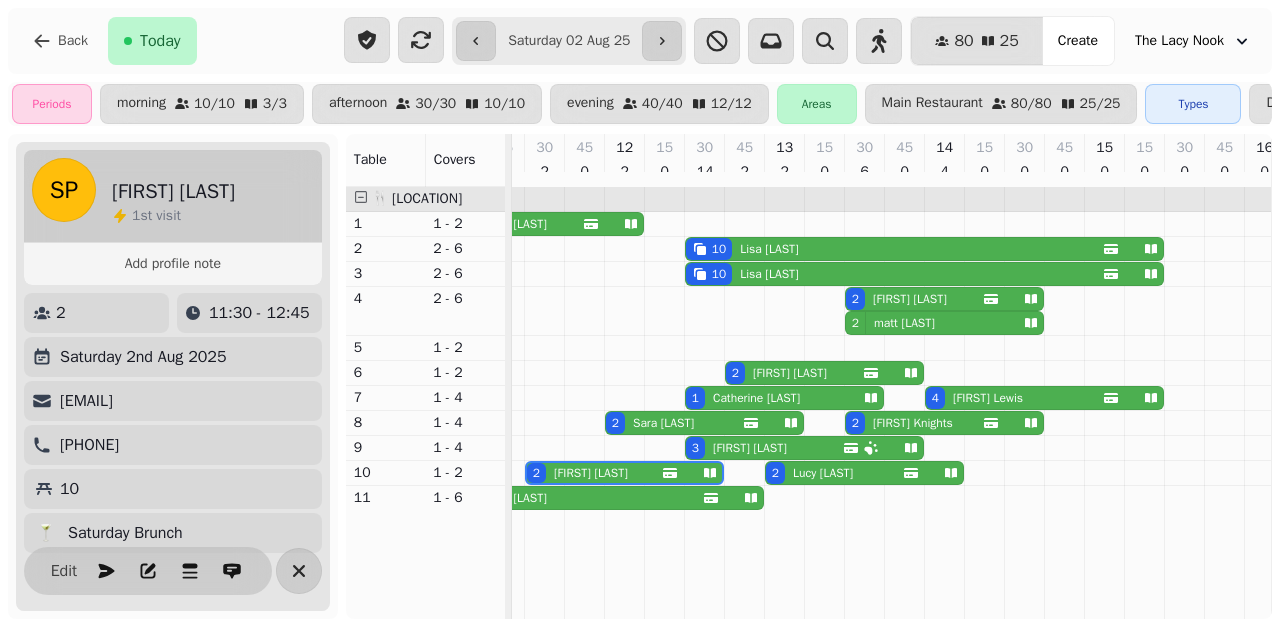 click on "[FIRST]   [LAST]" at bounding box center (663, 423) 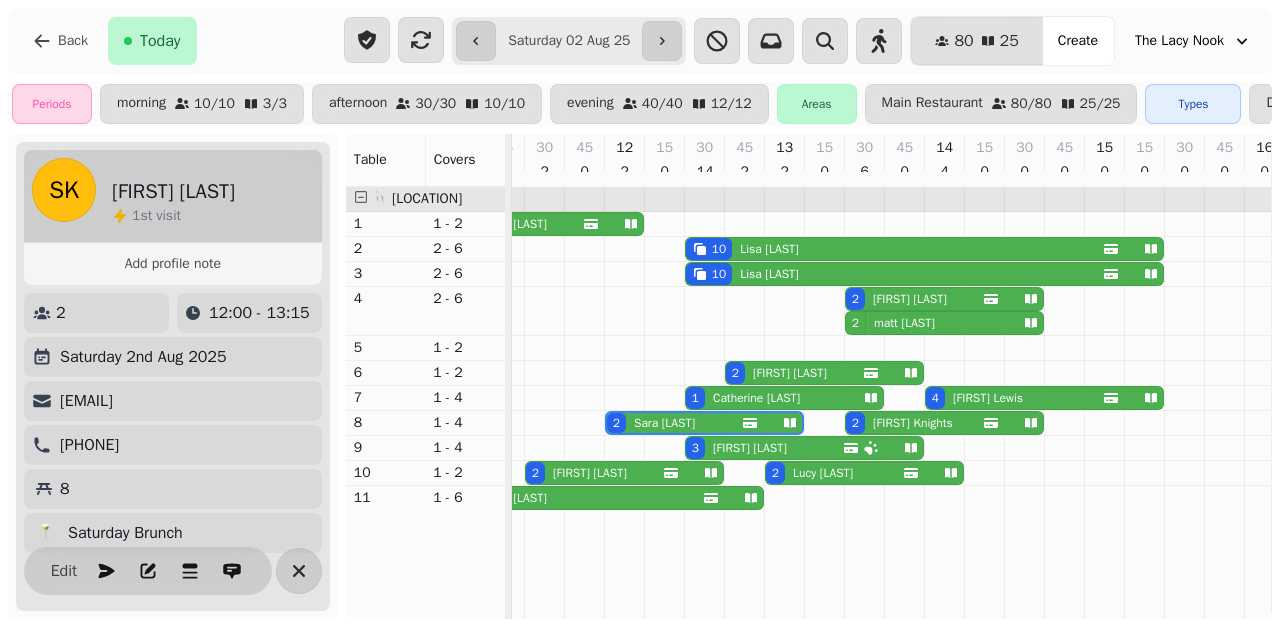 scroll, scrollTop: 0, scrollLeft: 147, axis: horizontal 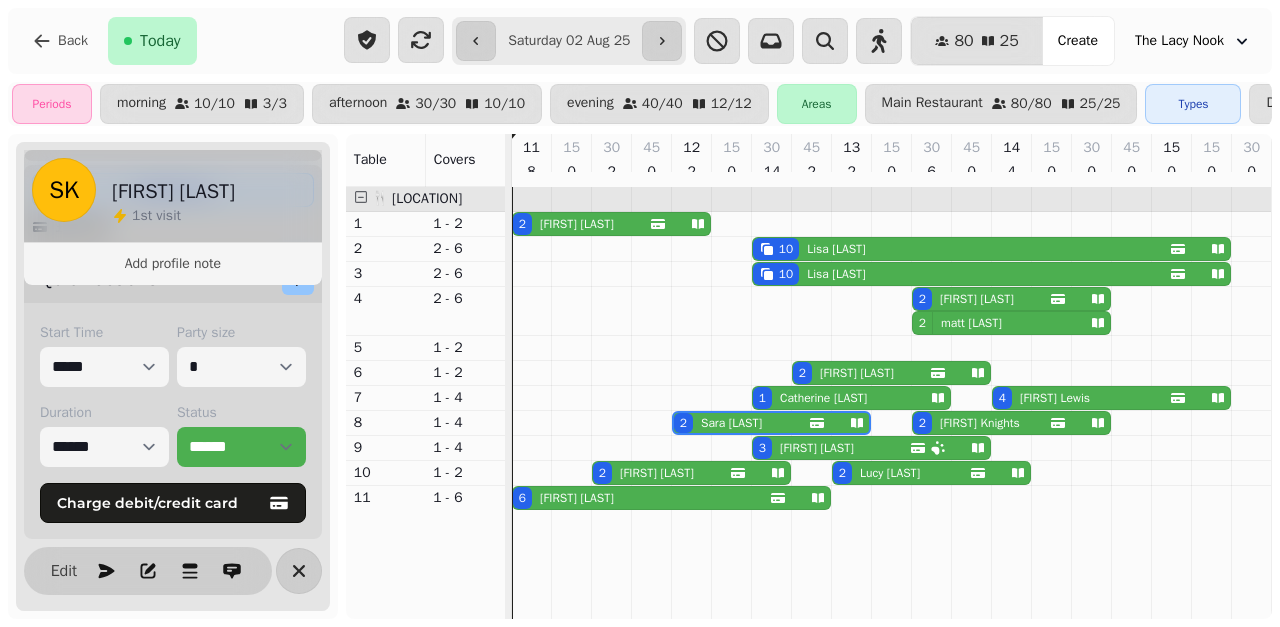 click on "[FIRST] [LAST]" at bounding box center [813, 448] 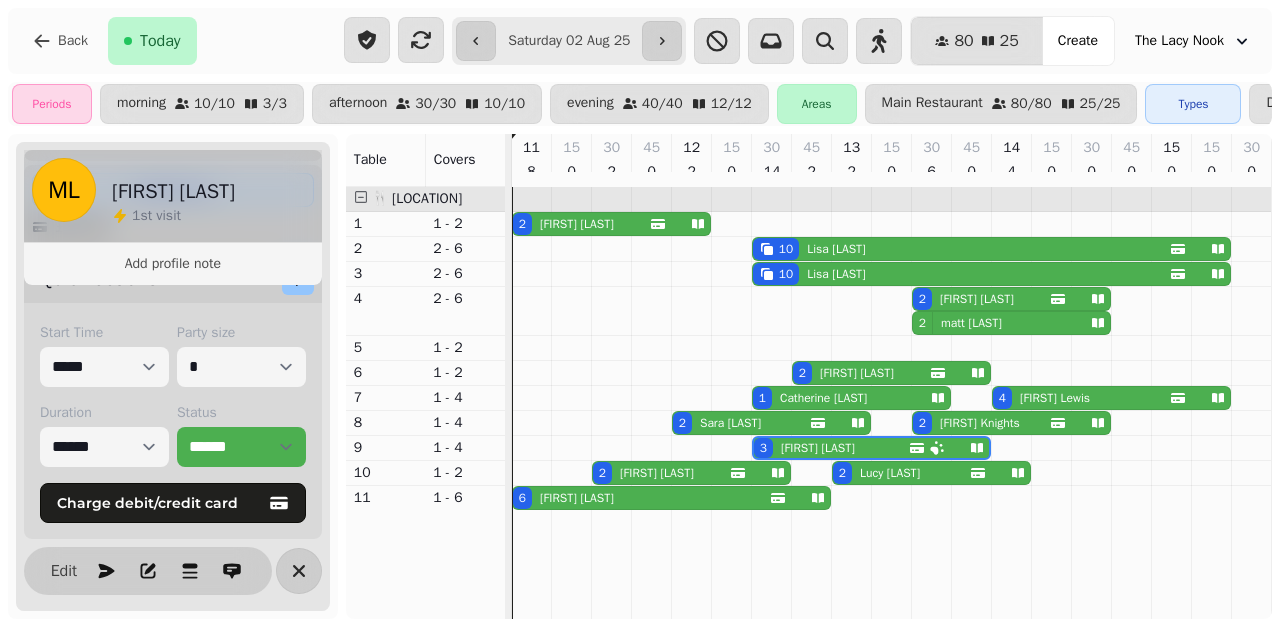 scroll, scrollTop: 0, scrollLeft: 227, axis: horizontal 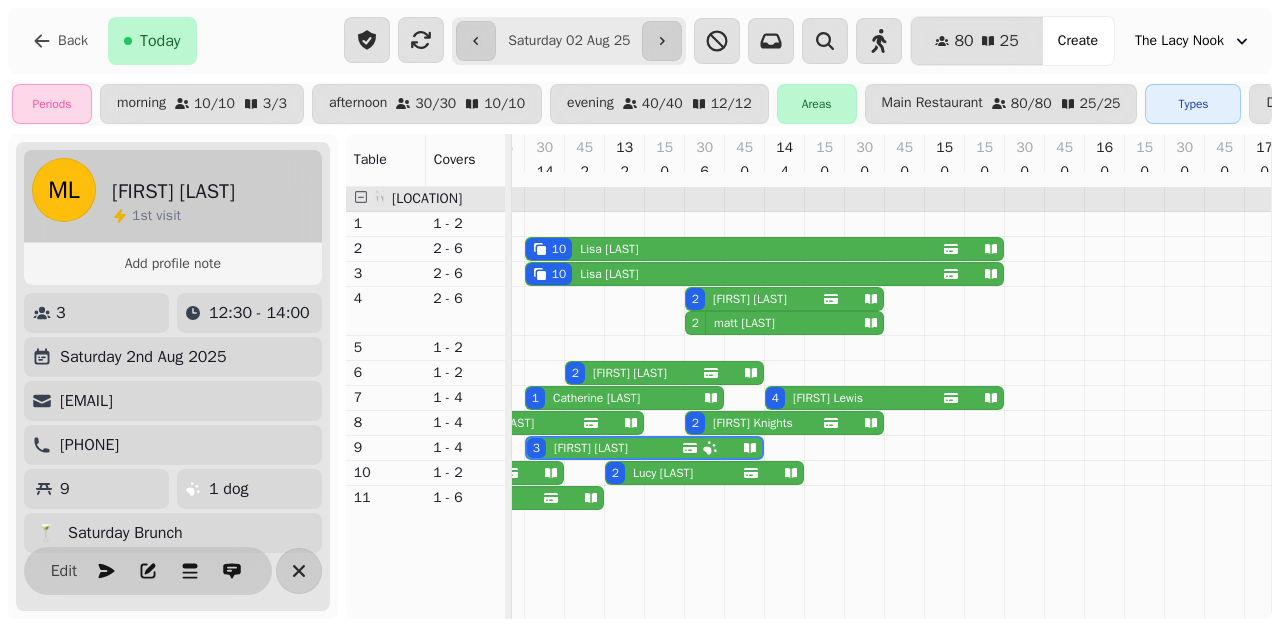 click on "[FIRST]   [LAST]" at bounding box center [592, 398] 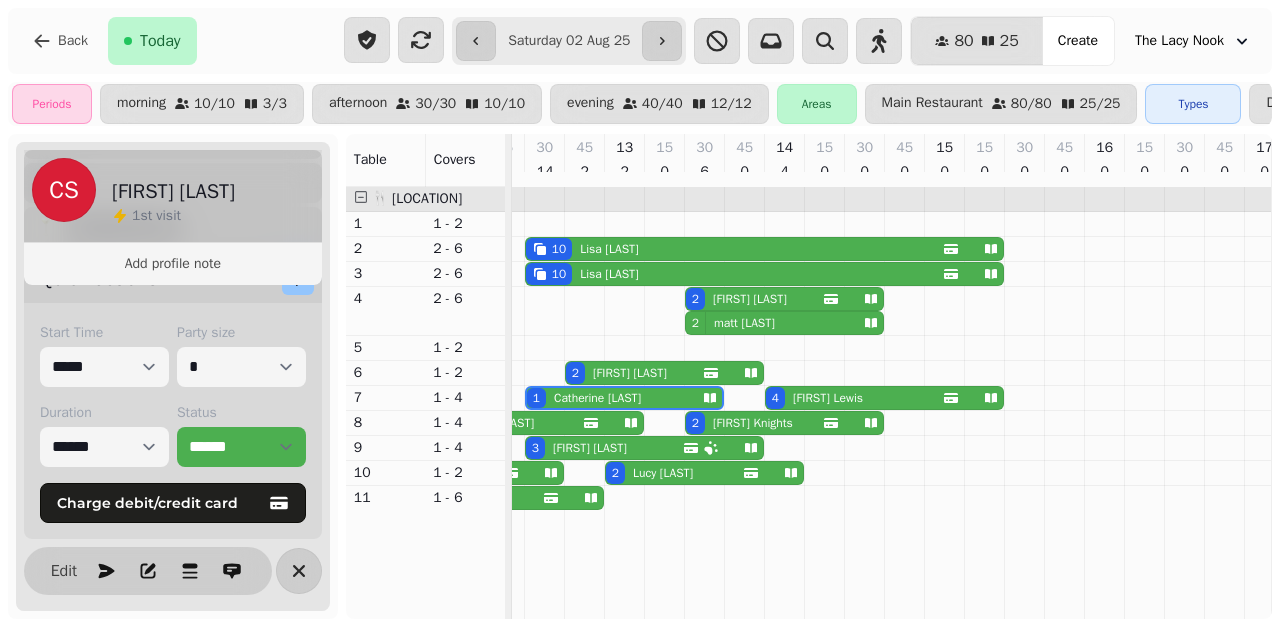 scroll, scrollTop: 317, scrollLeft: 0, axis: vertical 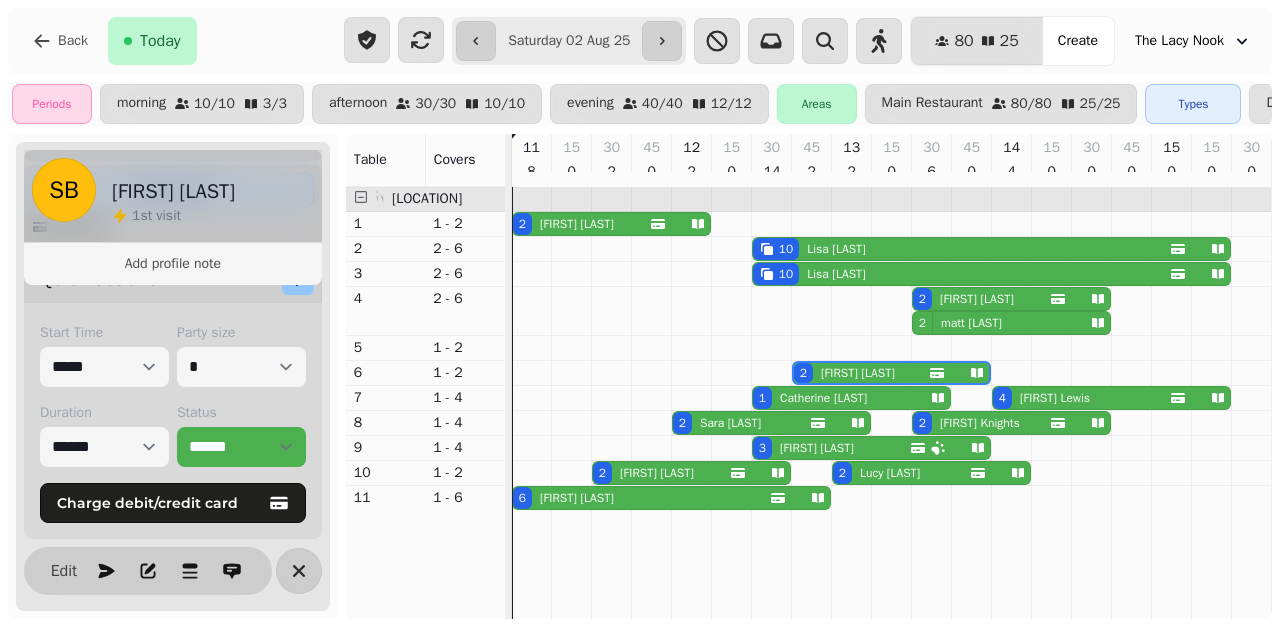 click on "[FIRST] [LAST]" at bounding box center (890, 473) 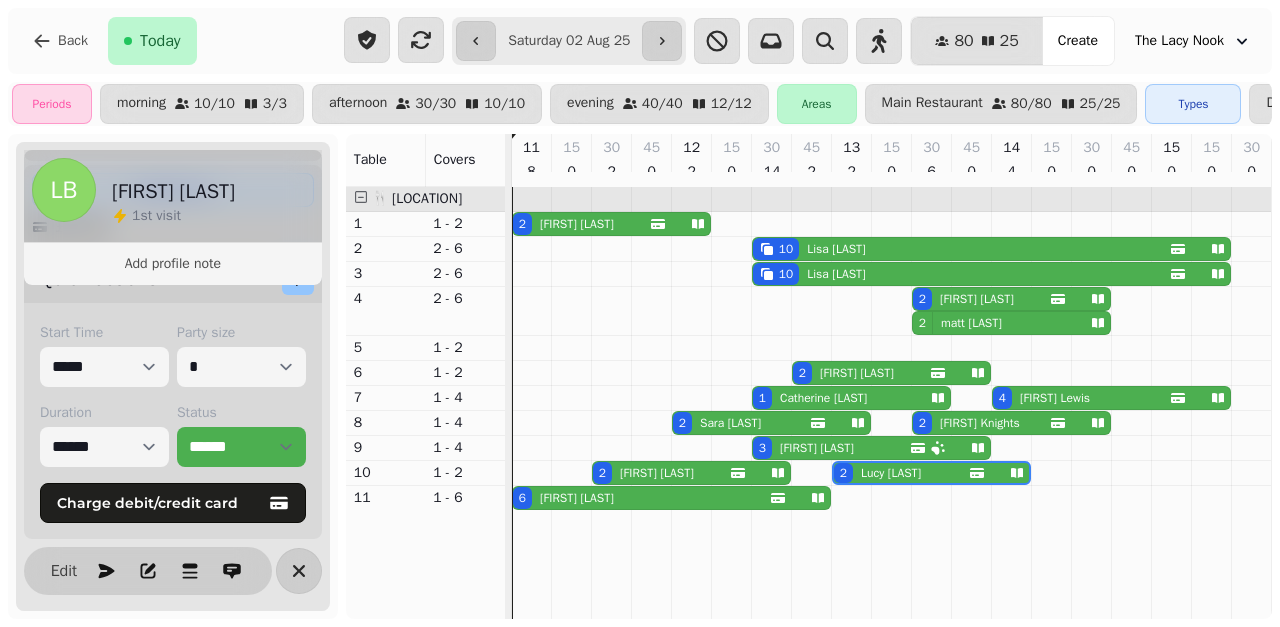 scroll, scrollTop: 0, scrollLeft: 307, axis: horizontal 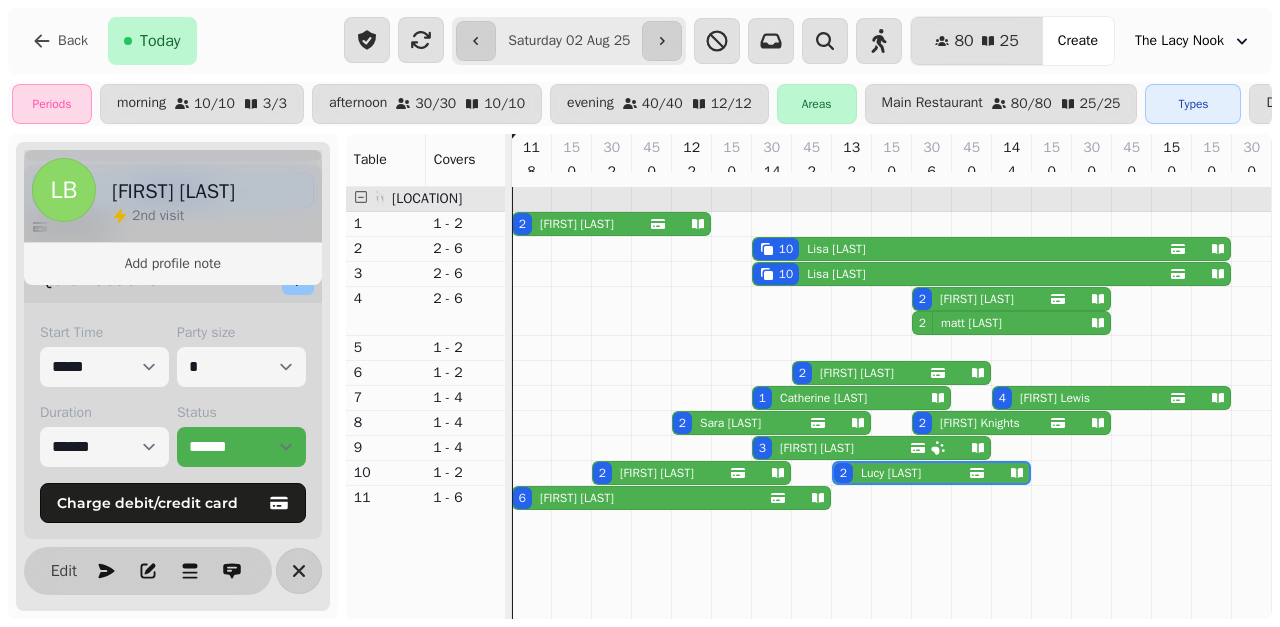 click on "[FIRST] [LAST]" at bounding box center [977, 299] 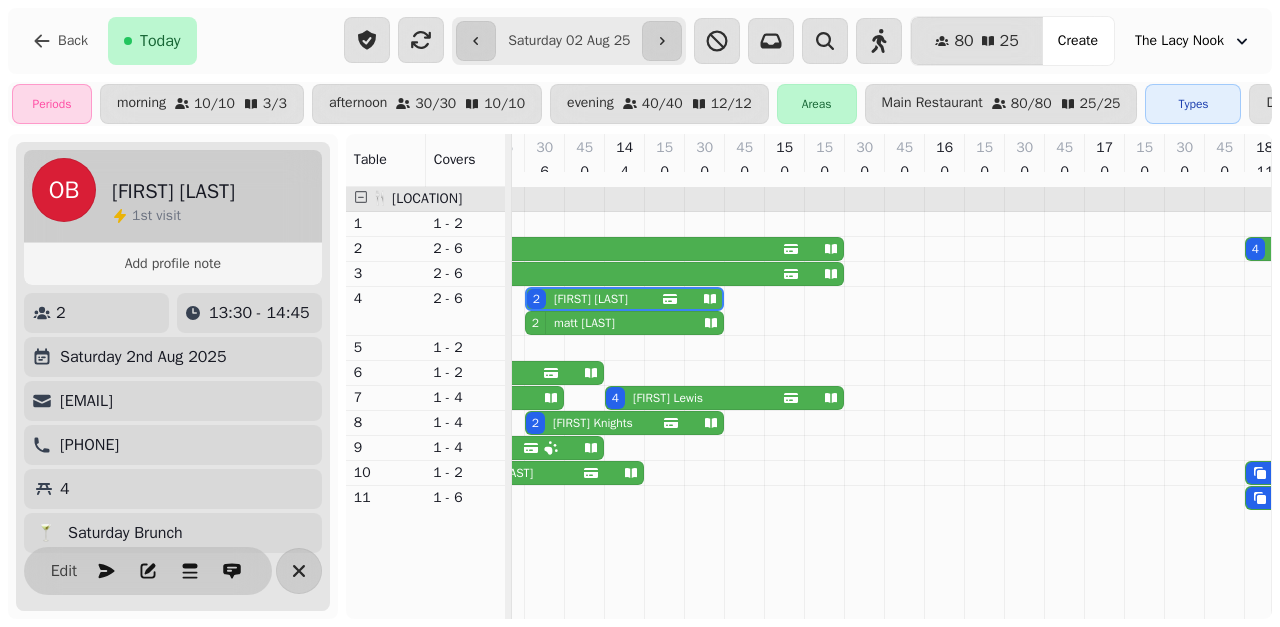 click on "[NUMBER] [FIRST]   [LAST]" at bounding box center [602, 323] 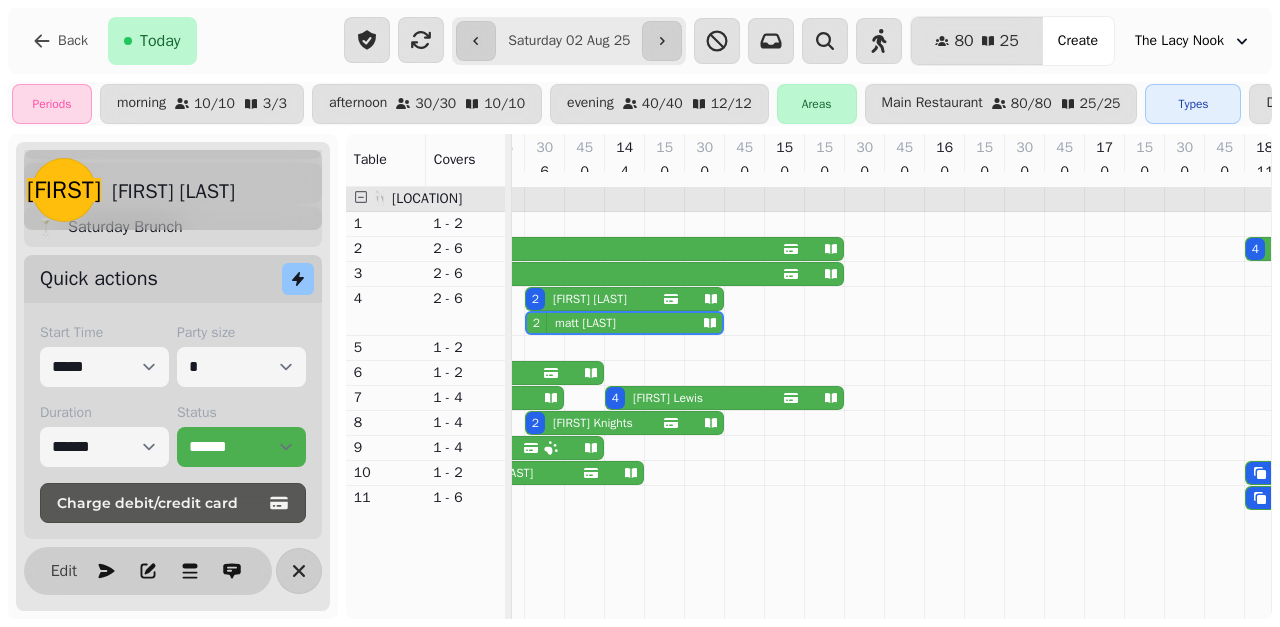 click on "[FIRST] [LAST]" at bounding box center (668, 398) 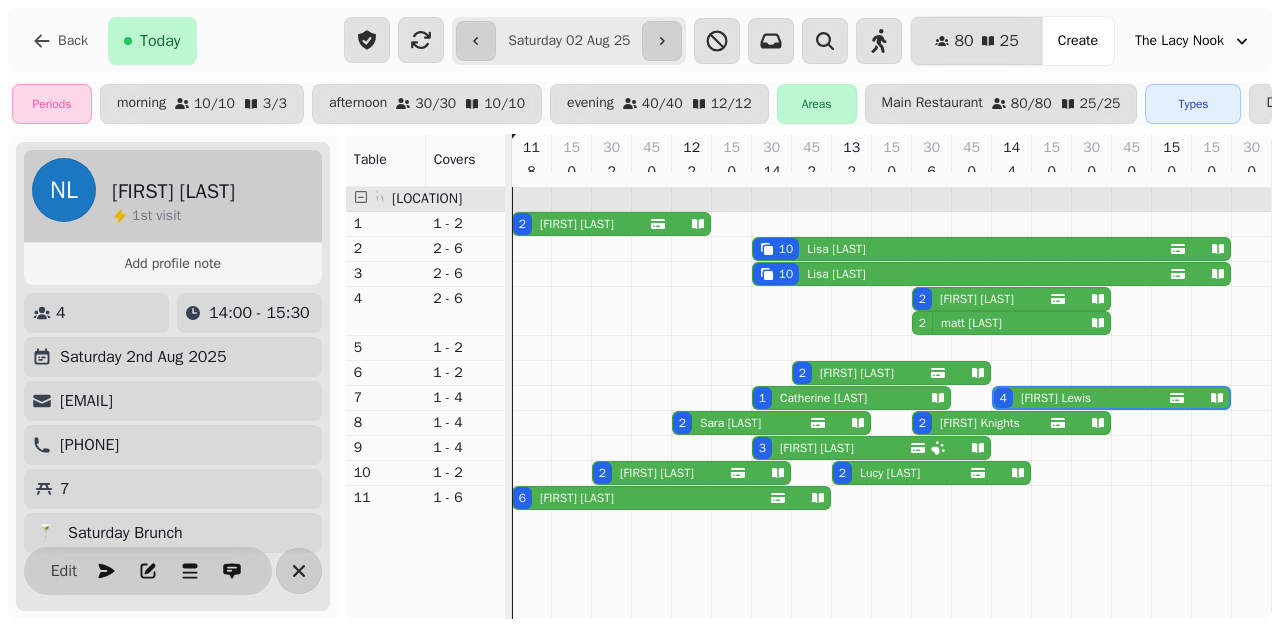 click on "[FIRST] [LAST]" at bounding box center (980, 423) 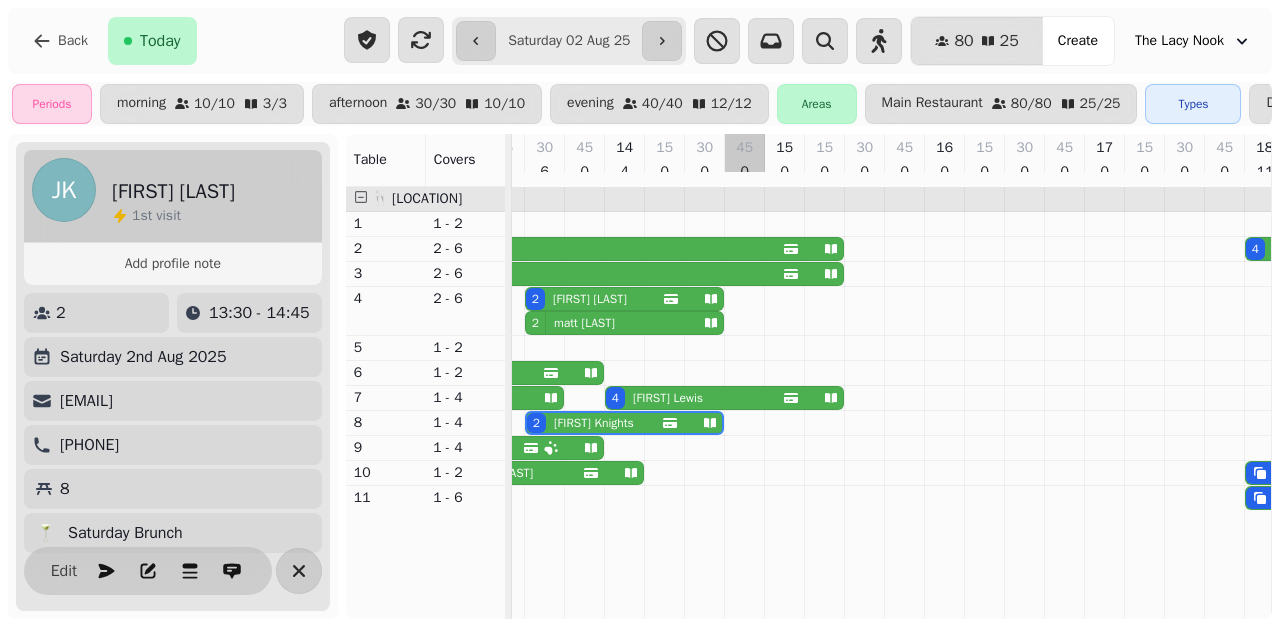 scroll, scrollTop: 0, scrollLeft: 0, axis: both 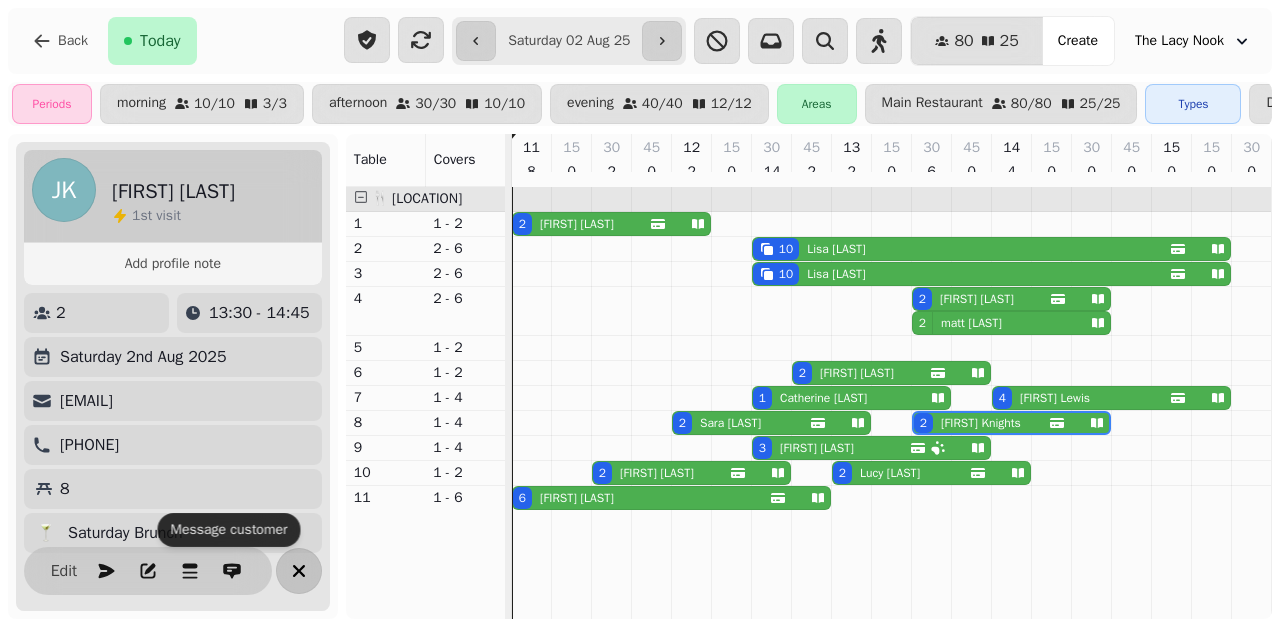click 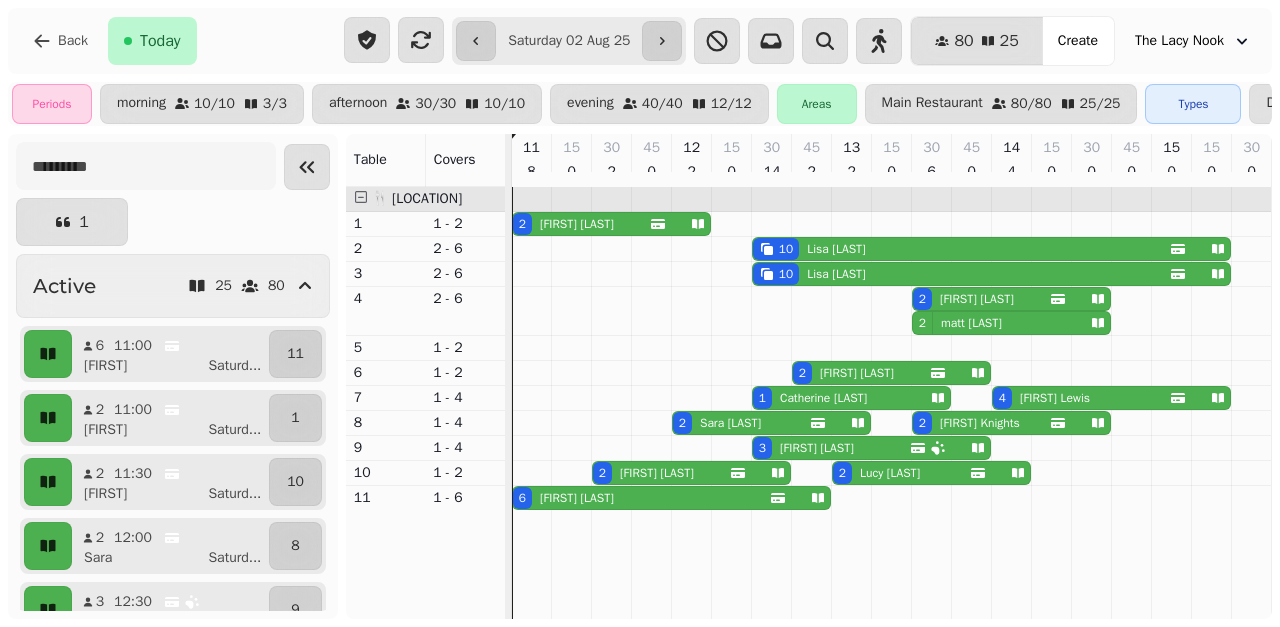 click on "[FIRST] [LAST]" at bounding box center [577, 224] 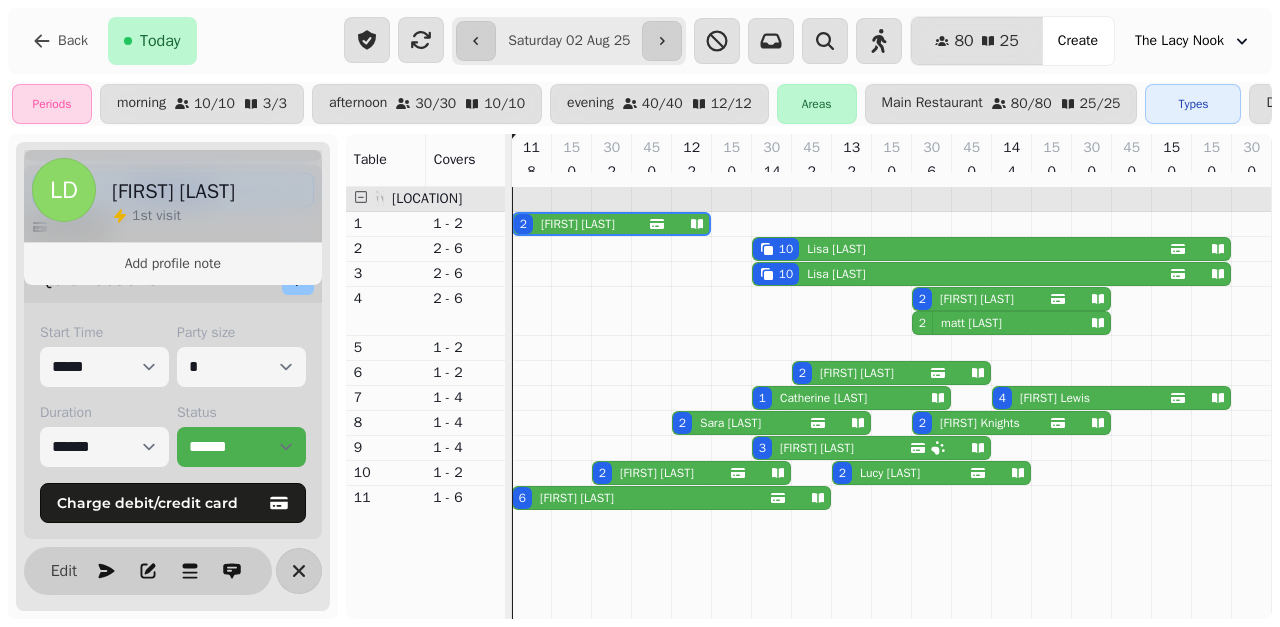 scroll, scrollTop: 403, scrollLeft: 0, axis: vertical 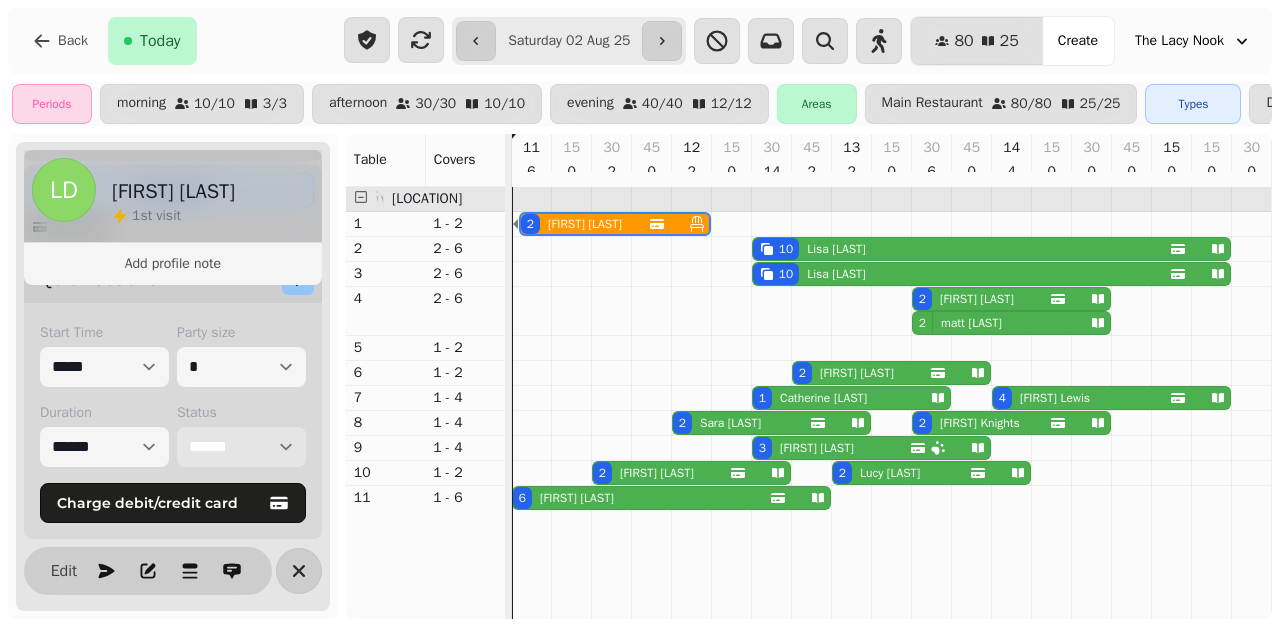 click on "[FIRST] [LAST]" at bounding box center (577, 498) 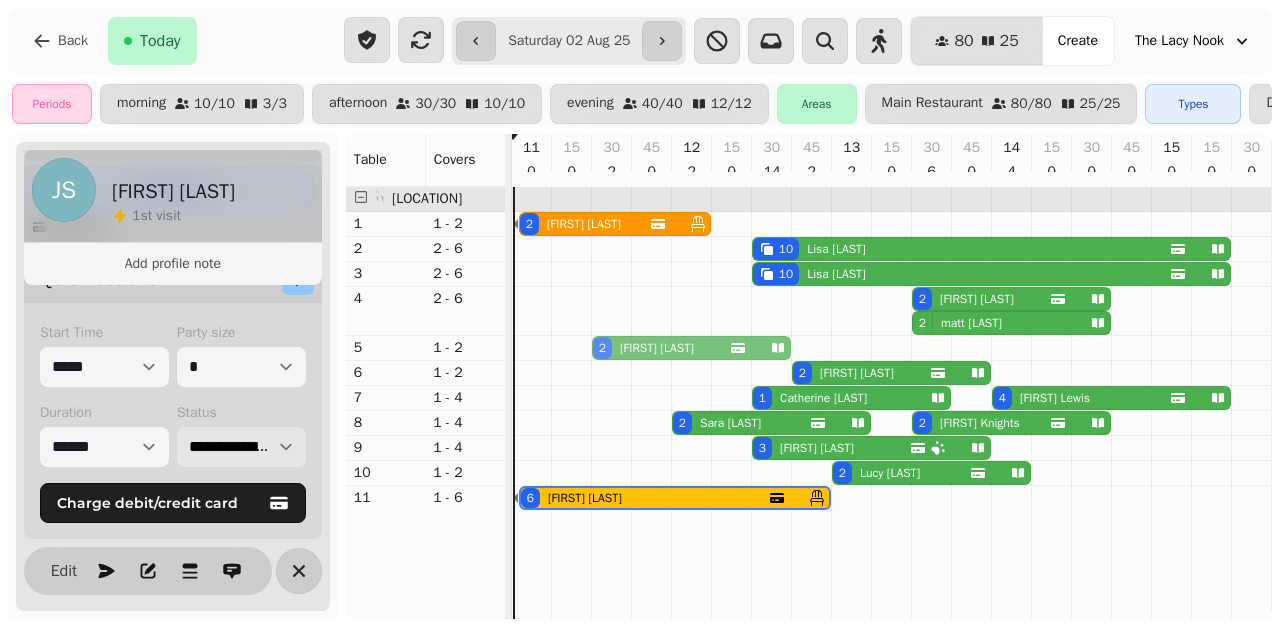 drag, startPoint x: 654, startPoint y: 488, endPoint x: 661, endPoint y: 374, distance: 114.21471 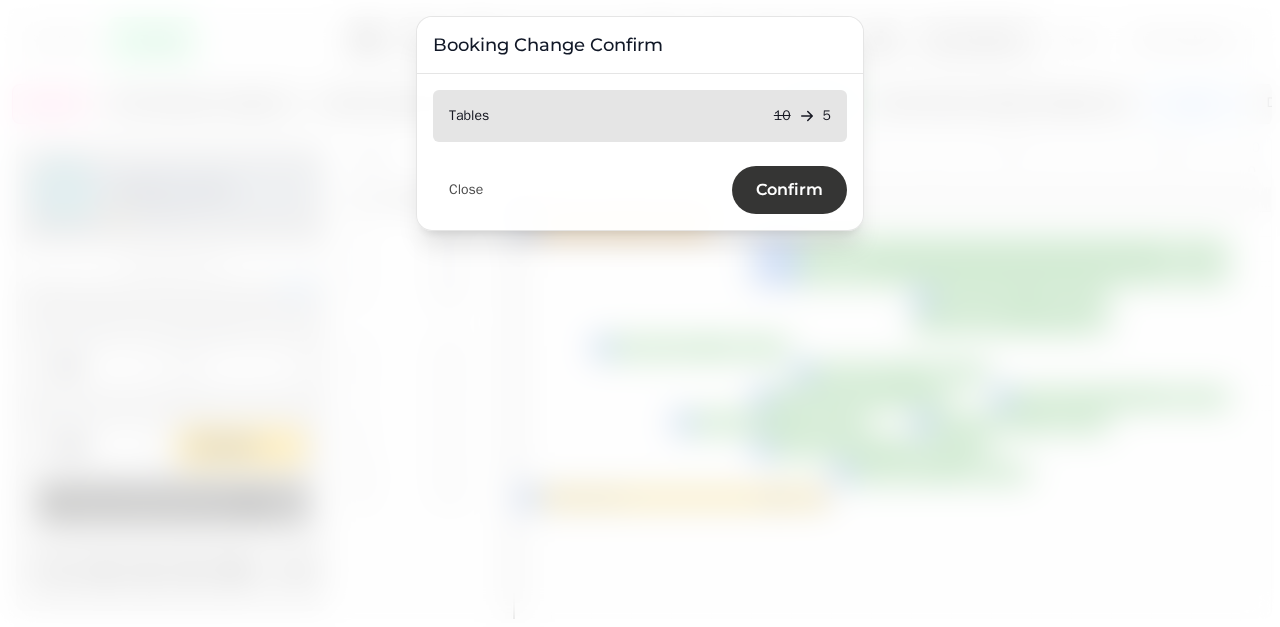 click on "Confirm" at bounding box center (789, 190) 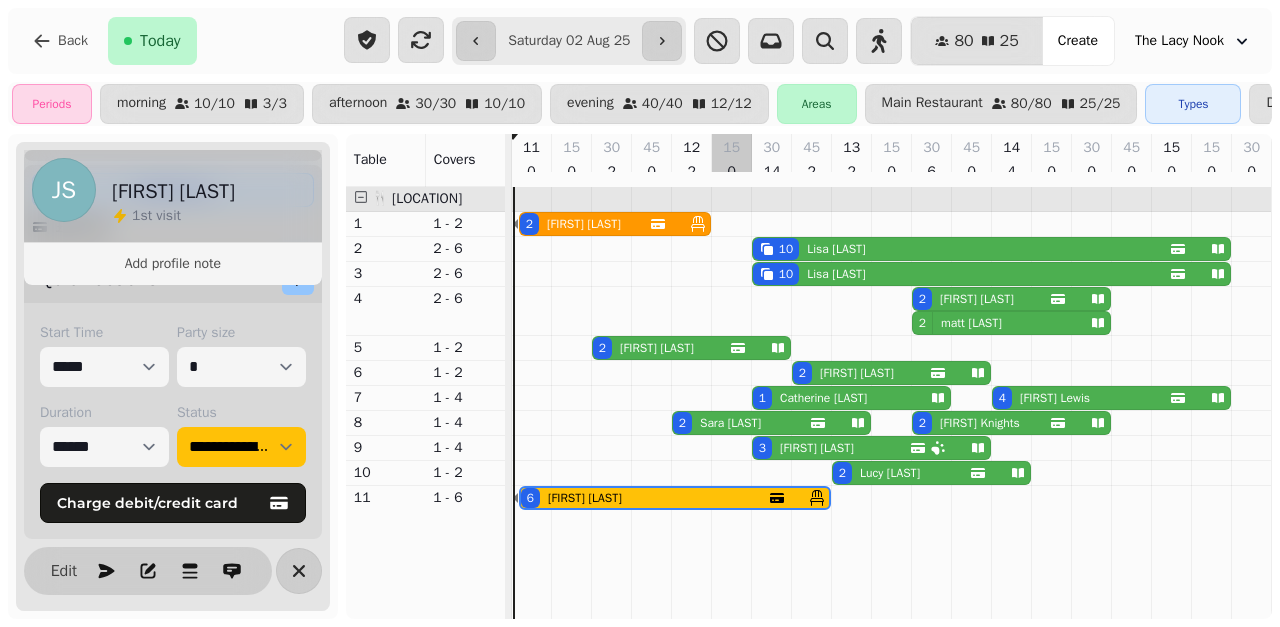 scroll, scrollTop: 0, scrollLeft: 56, axis: horizontal 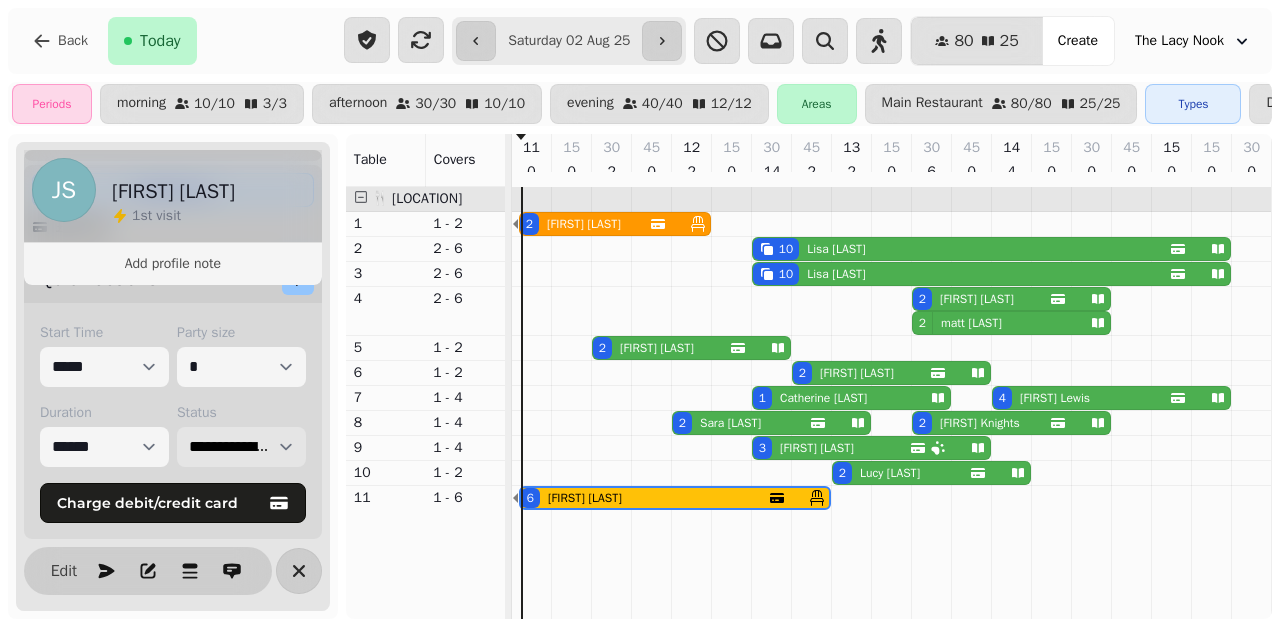 click on "**********" at bounding box center (241, 447) 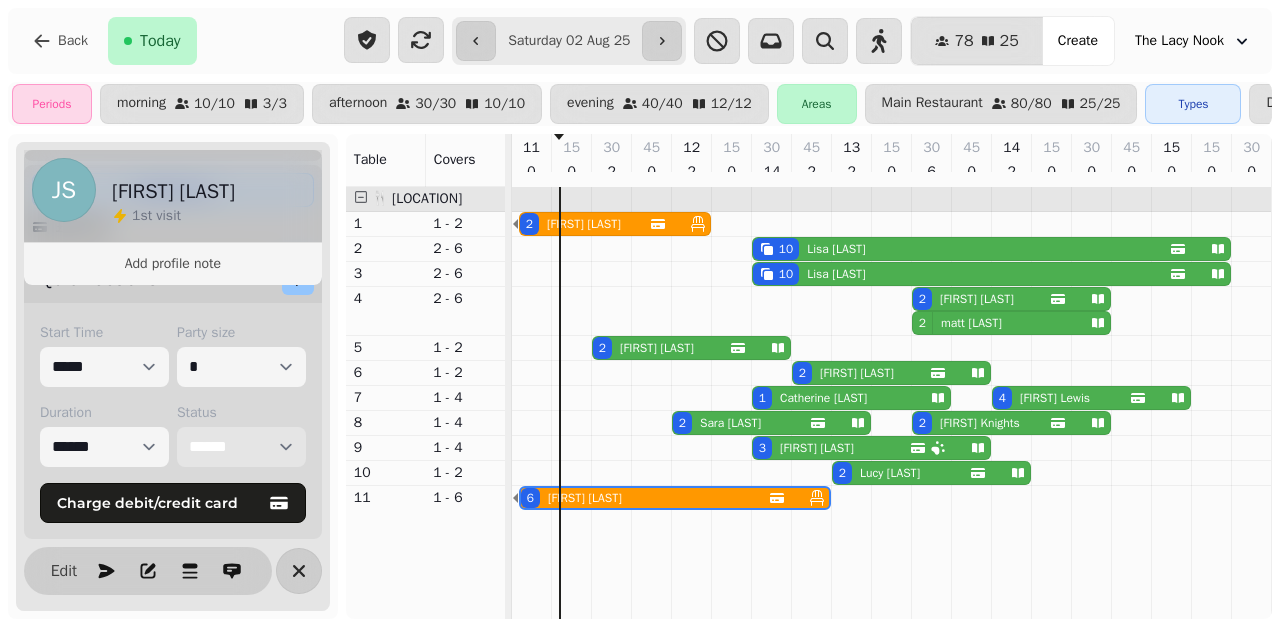 click 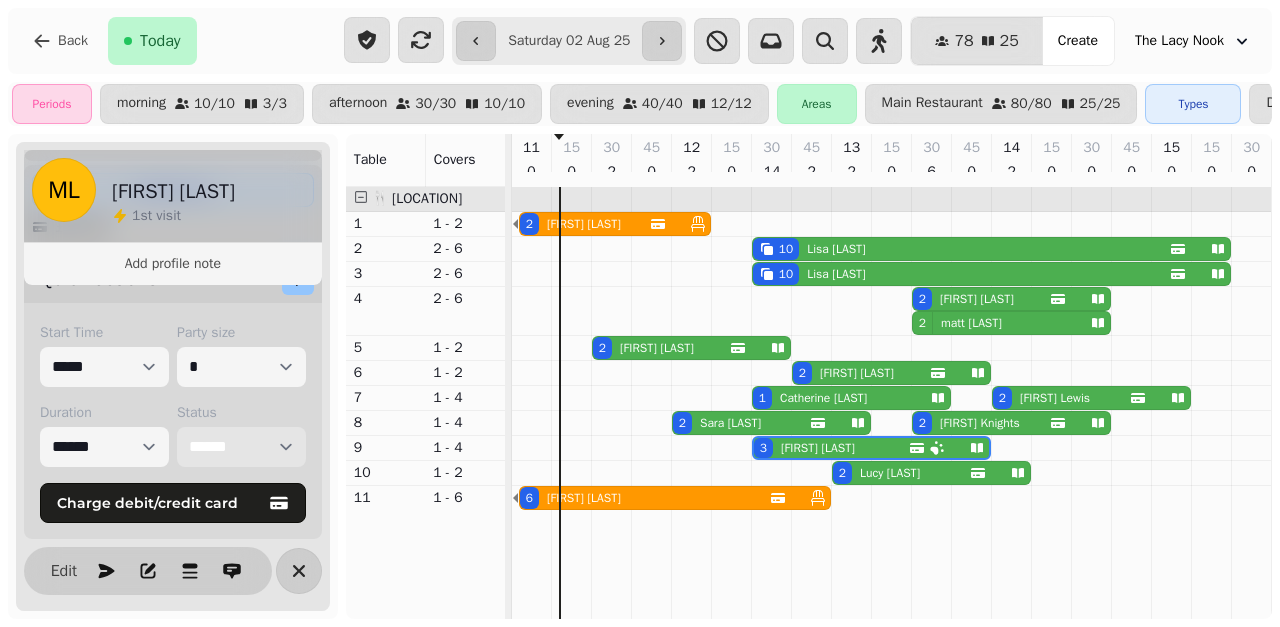 scroll, scrollTop: 0, scrollLeft: 227, axis: horizontal 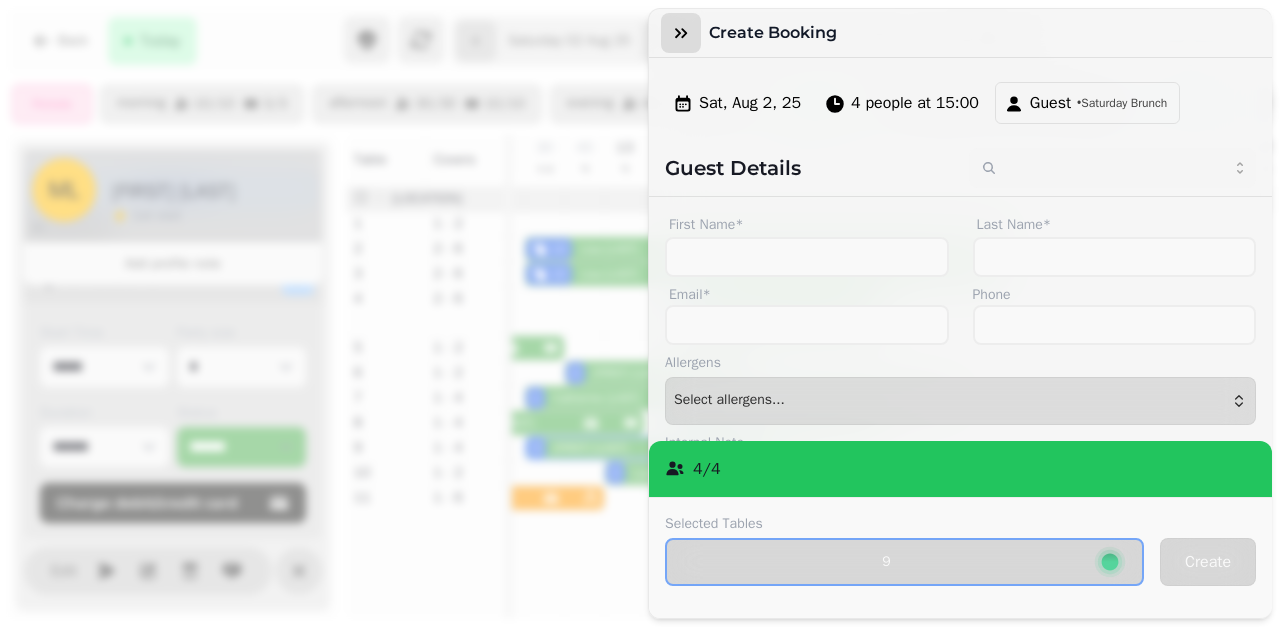 click 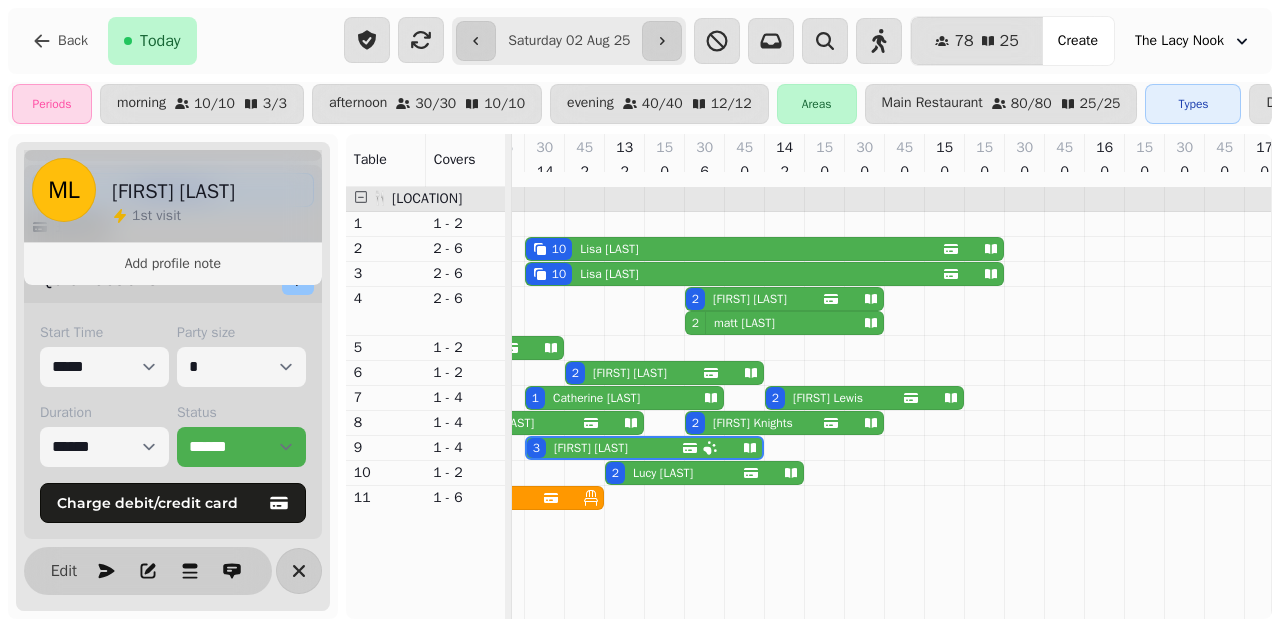 scroll, scrollTop: 0, scrollLeft: 192, axis: horizontal 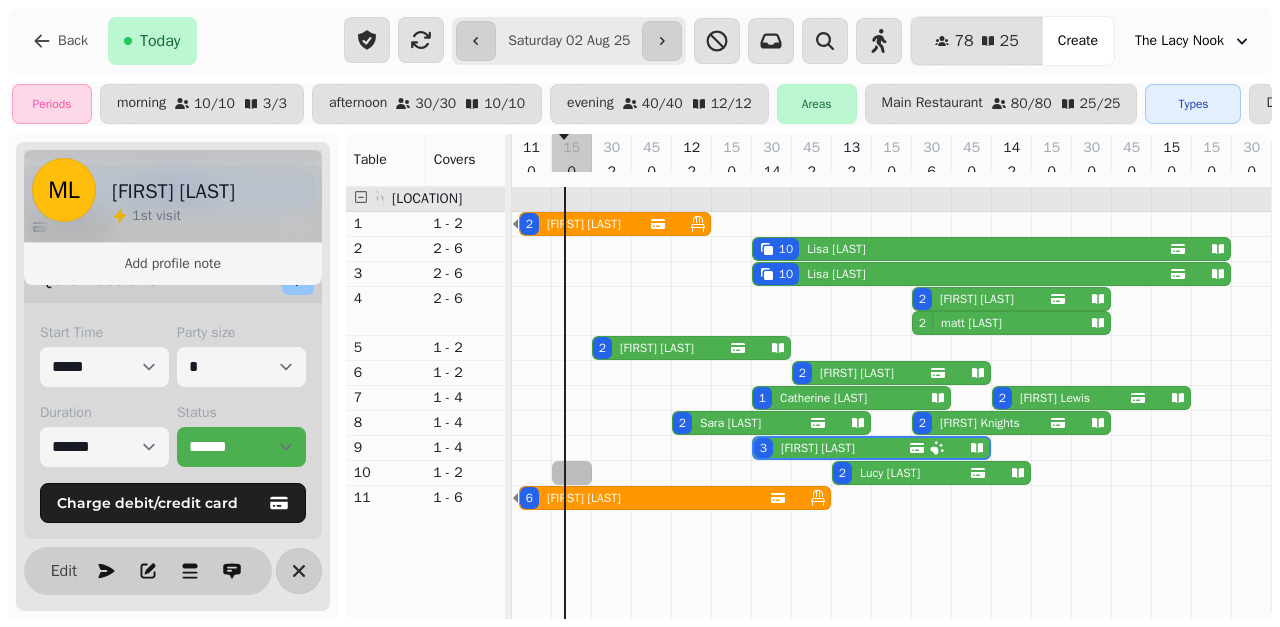 select on "*" 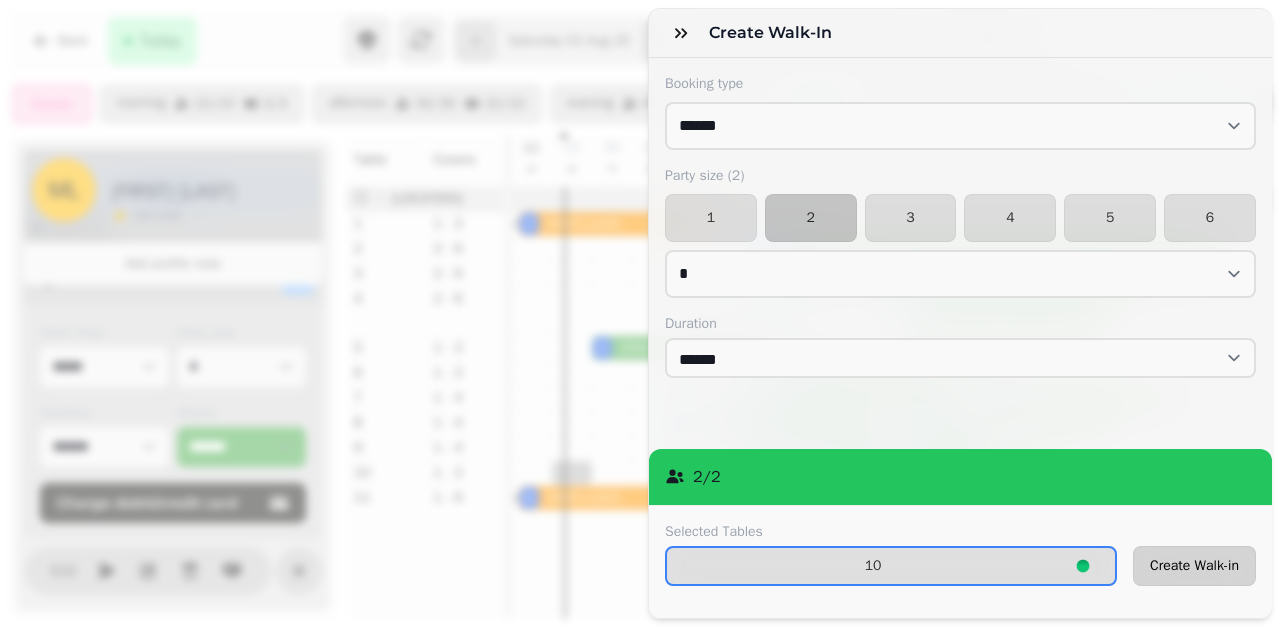 click on "Create Walk-in" at bounding box center [1194, 566] 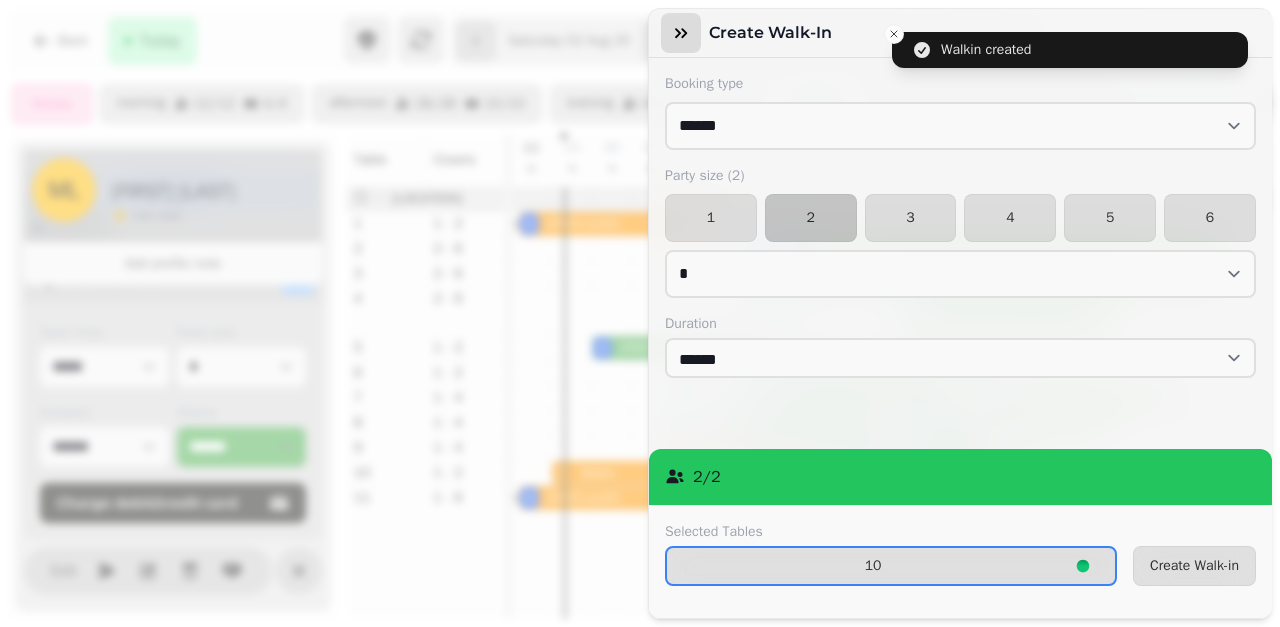 click 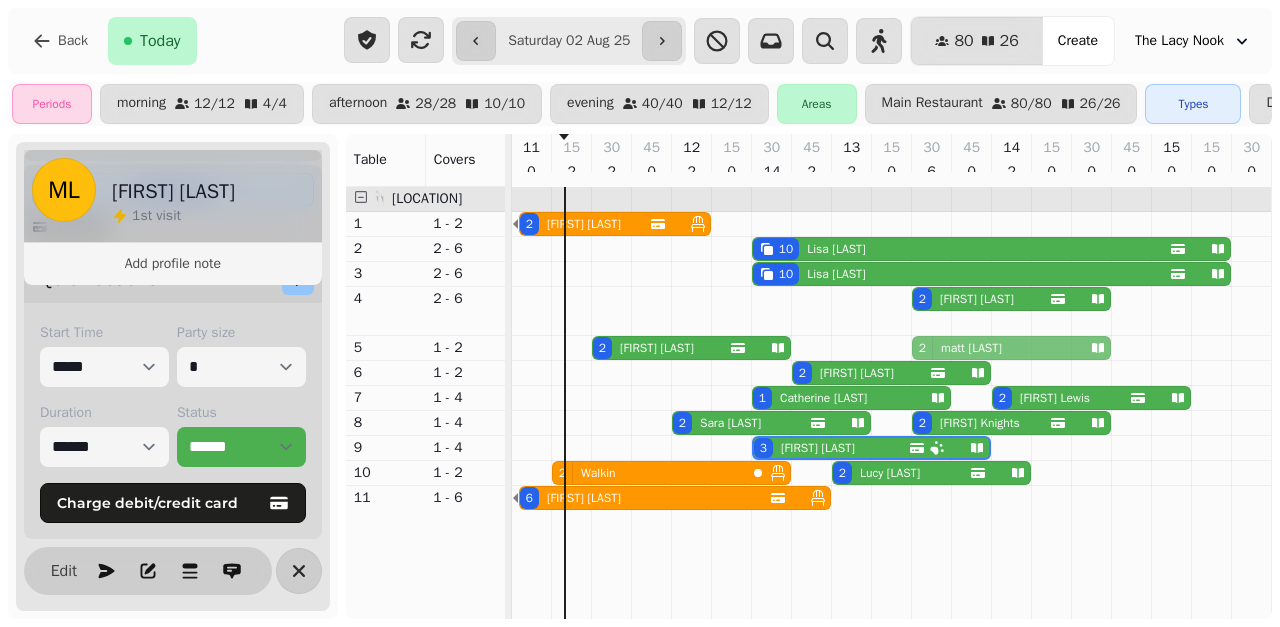 drag, startPoint x: 995, startPoint y: 331, endPoint x: 995, endPoint y: 352, distance: 21 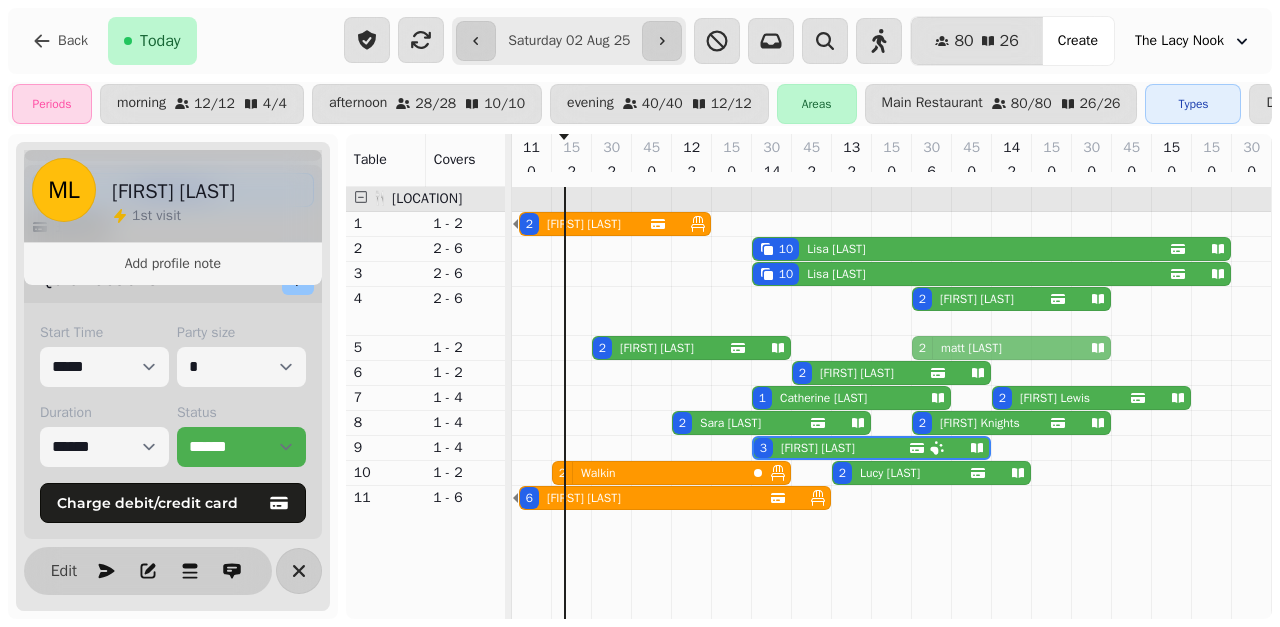 click on "2 [FIRST] [LAST] 2 [FIRST] [LAST] 2 [FIRST] [LAST] 10 [FIRST] [LAST] 4 [FIRST] [LAST] 3 [FIRST] [LAST] 10 [FIRST] [LAST] 4 [FIRST] [LAST] 2 [FIRST] [LAST] 4 [FIRST] [LAST] 2 [FIRST] [LAST] 2 [FIRST] [LAST] 2 [FIRST] [LAST] 2 [FIRST] [LAST] 1 [FIRST] [LAST] 2 [FIRST] [LAST] 4 [FIRST] [LAST] 2 [FIRST] [LAST] 2 [FIRST] [LAST] 4 [FIRST] [LAST] 3 [FIRST] [LAST] 2 [FIRST] [LAST] 2 [FIRST] [LAST] 2 [FIRST] [LAST] 2 [FIRST] [LAST] 7 [FIRST] [LAST] 6 [FIRST] [LAST] 7 [FIRST] [LAST]" at bounding box center (1392, 348) 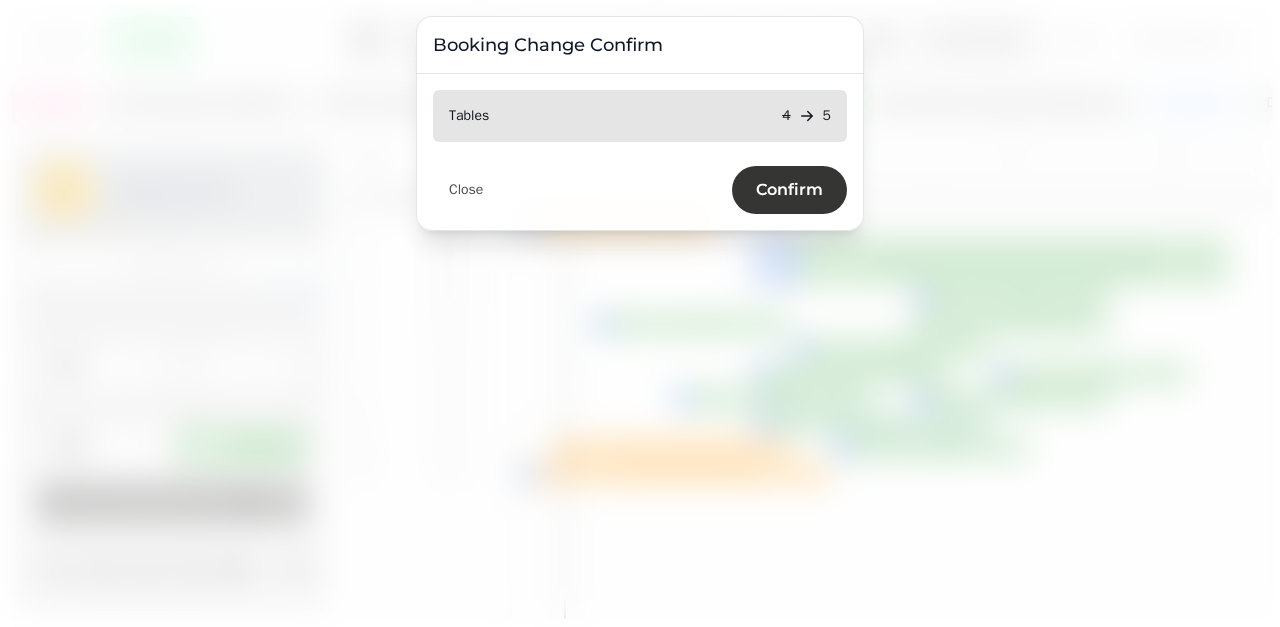 click on "Confirm" at bounding box center [789, 190] 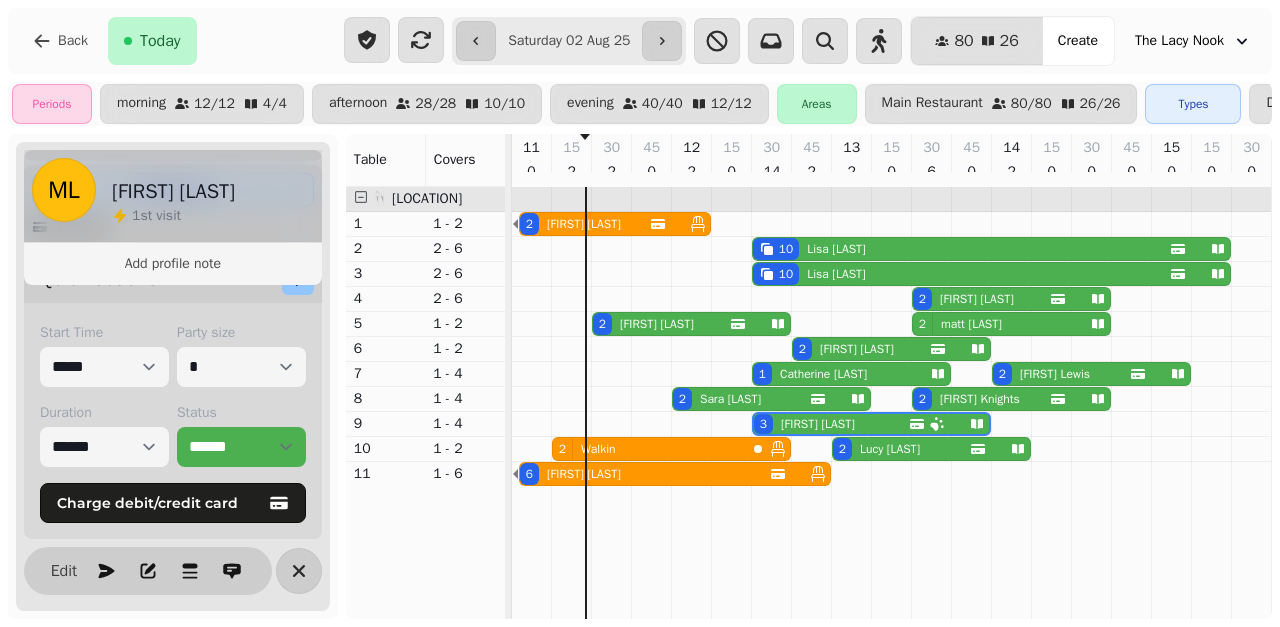 click on "[FIRST]   [LAST]" at bounding box center [857, 349] 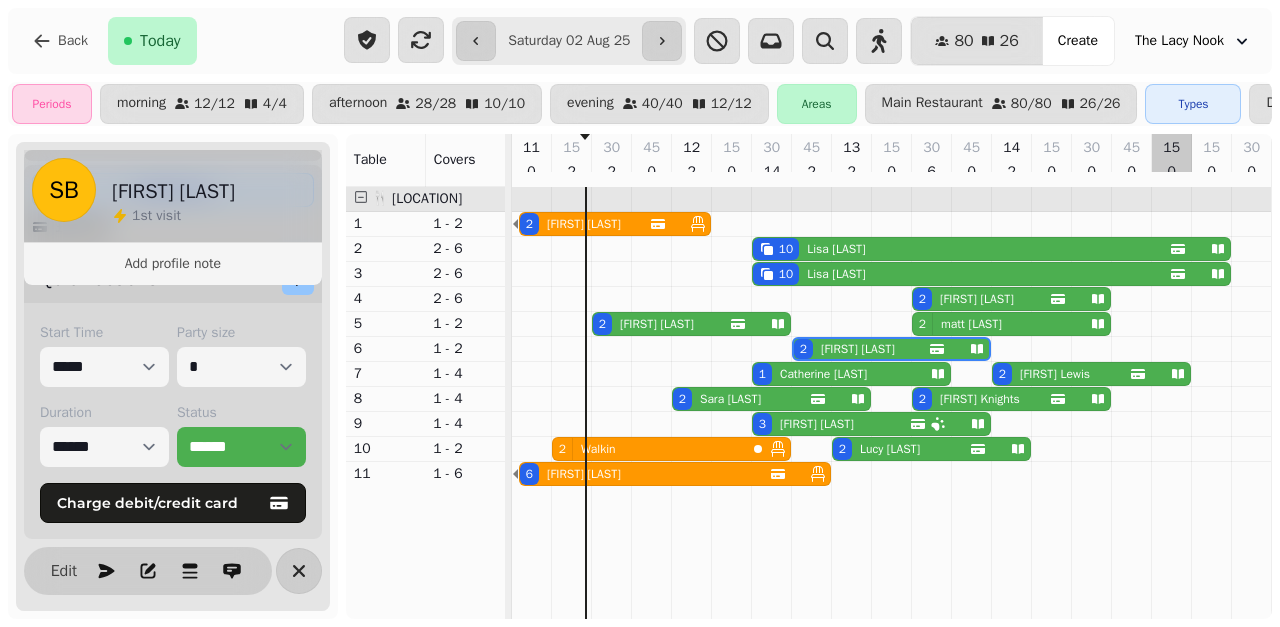 scroll, scrollTop: 0, scrollLeft: 267, axis: horizontal 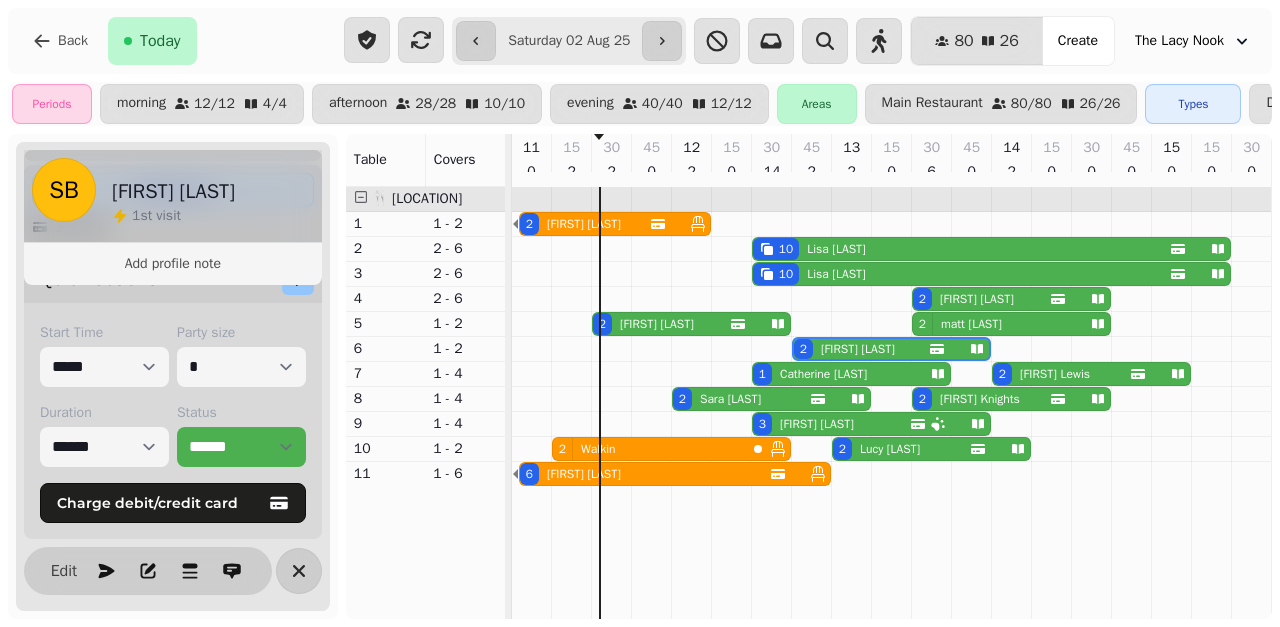 click on "[FIRST] [LAST]" at bounding box center (657, 324) 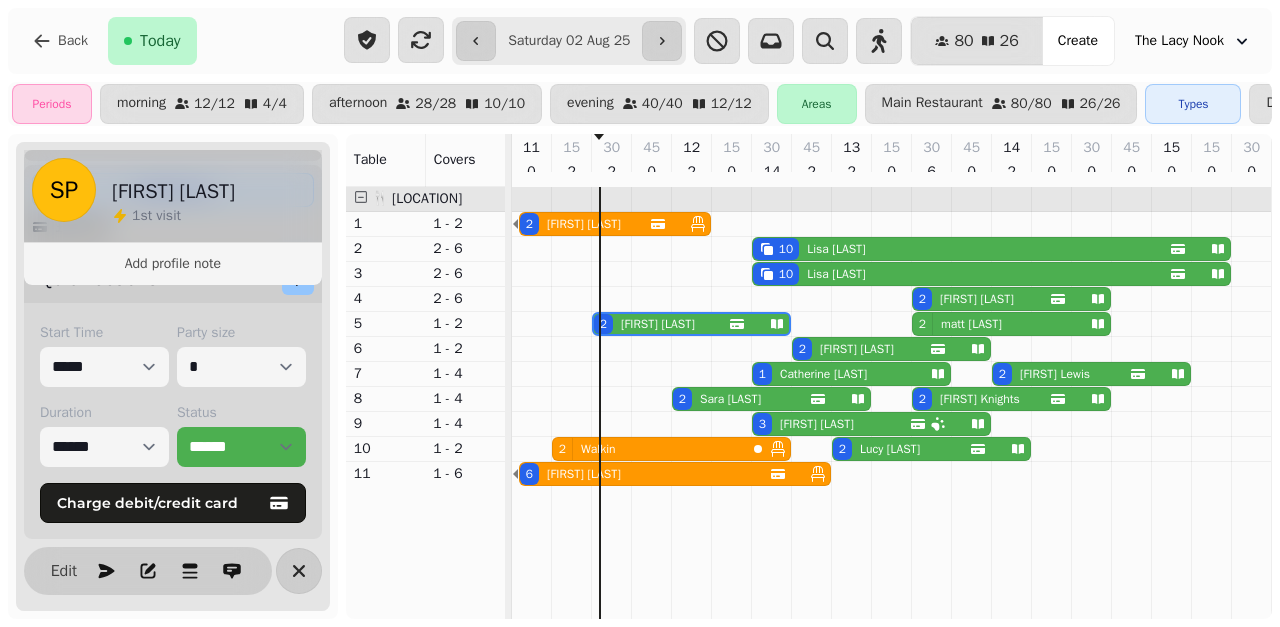 scroll, scrollTop: 0, scrollLeft: 67, axis: horizontal 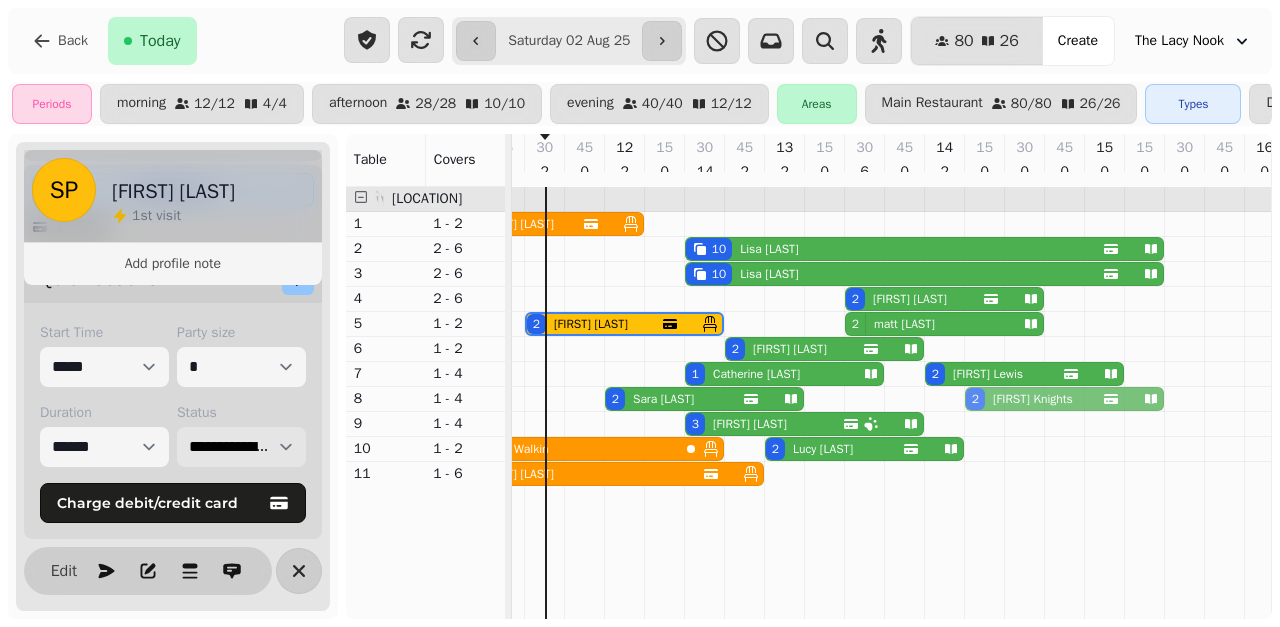 drag, startPoint x: 940, startPoint y: 410, endPoint x: 1043, endPoint y: 406, distance: 103.077644 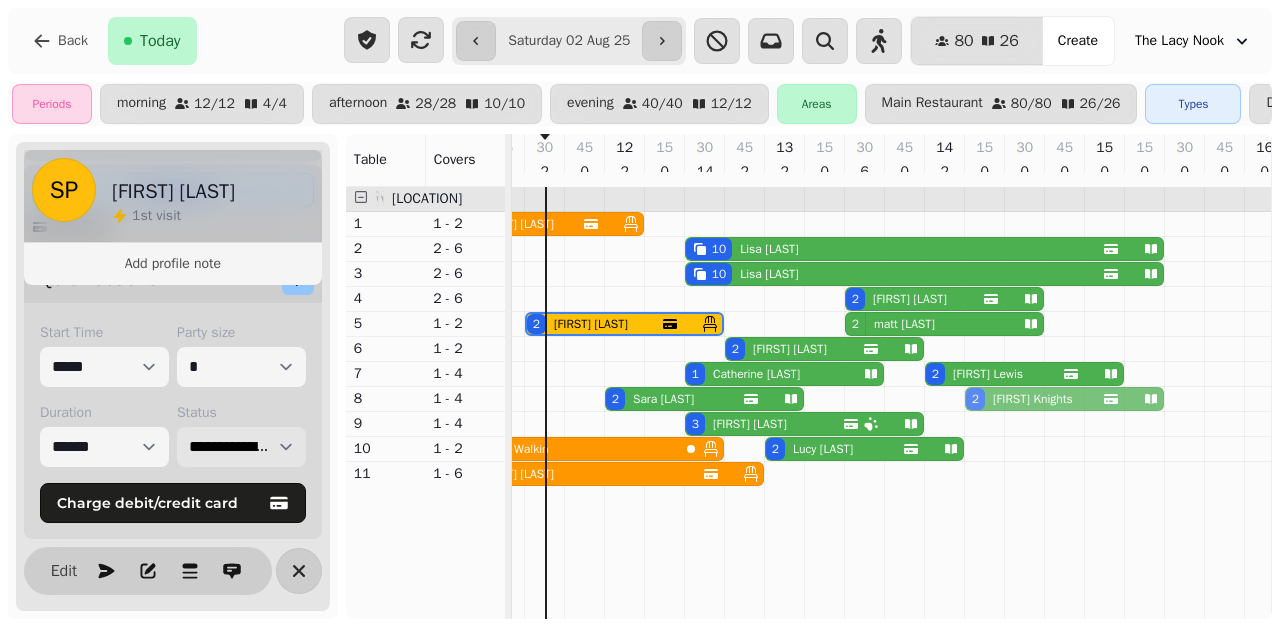 click on "2 [FIRST] [LAST] 2 [FIRST] [LAST] 4 [FIRST] [LAST] 2 [FIRST] [LAST]" at bounding box center (445, 399) 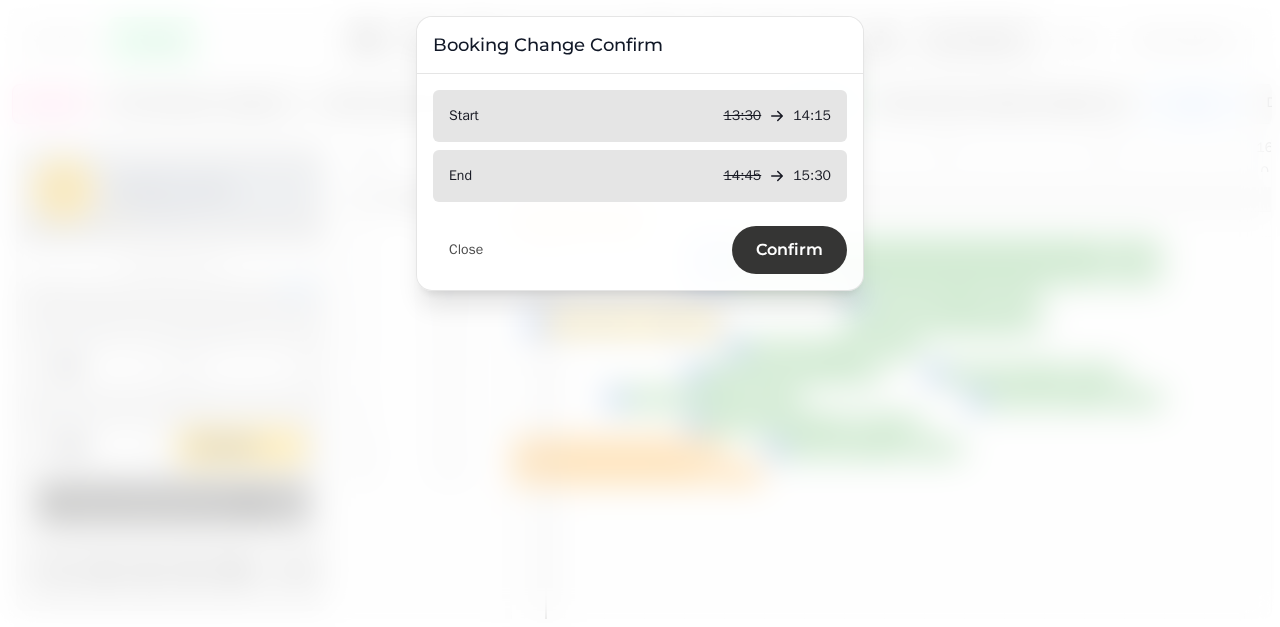 click on "Confirm" at bounding box center [789, 250] 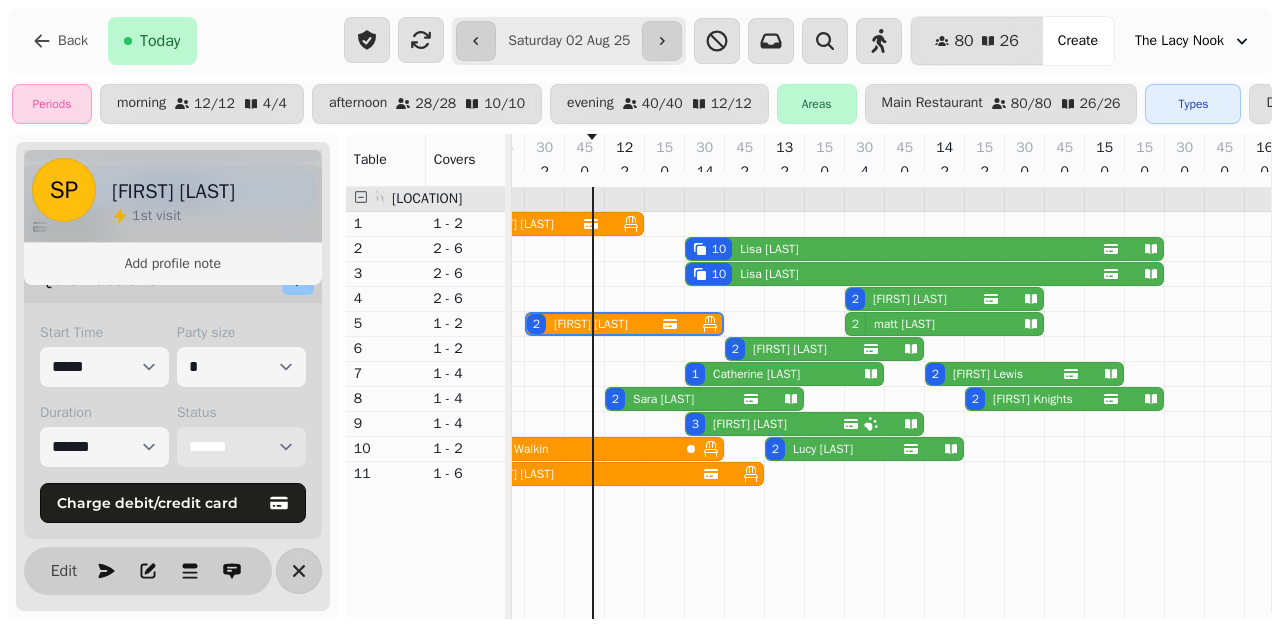 click on "[FIRST]   [LAST]" at bounding box center [663, 399] 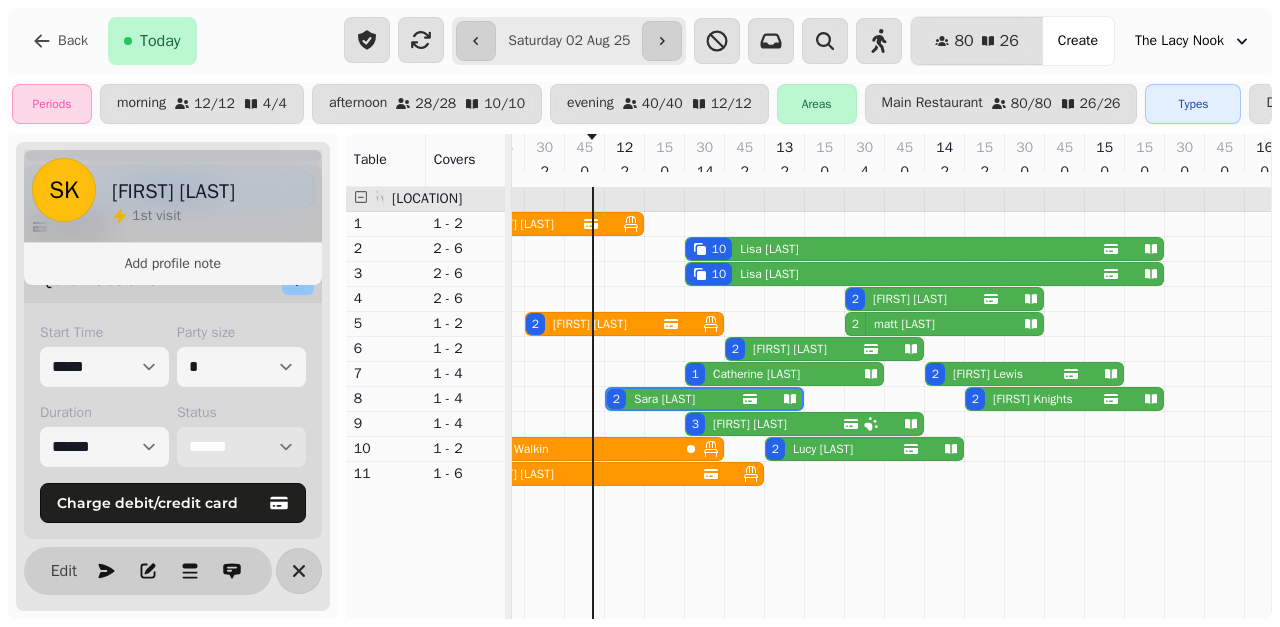 scroll, scrollTop: 0, scrollLeft: 147, axis: horizontal 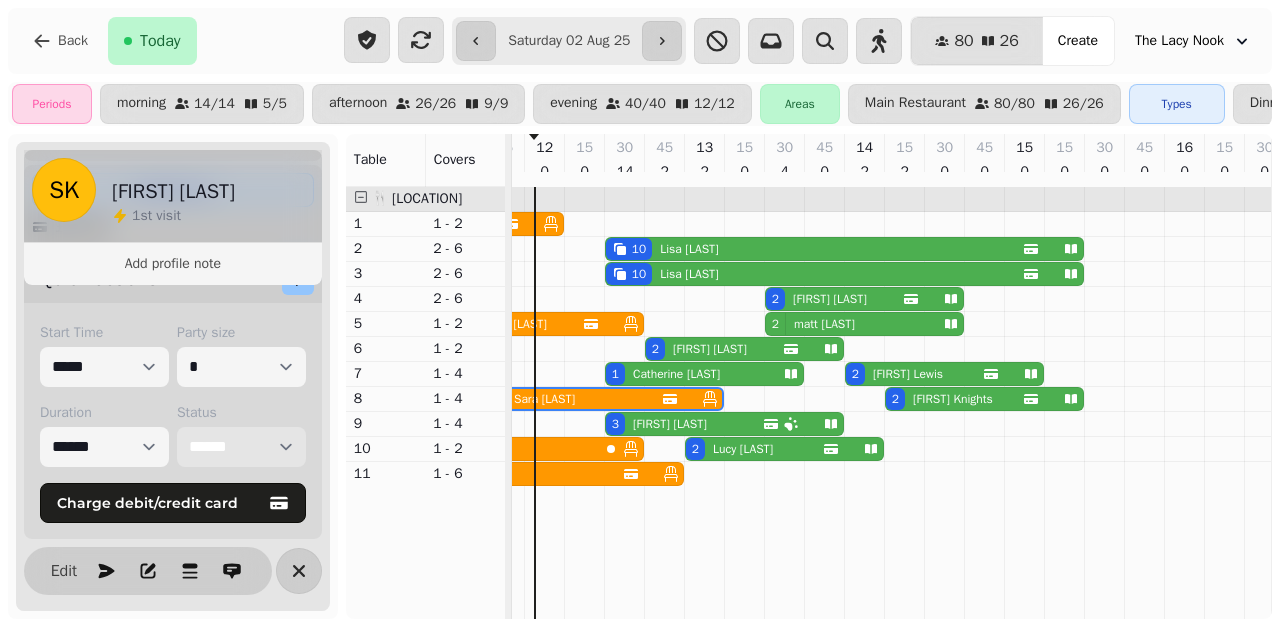 click on "[FIRST]   [LAST]" at bounding box center (676, 374) 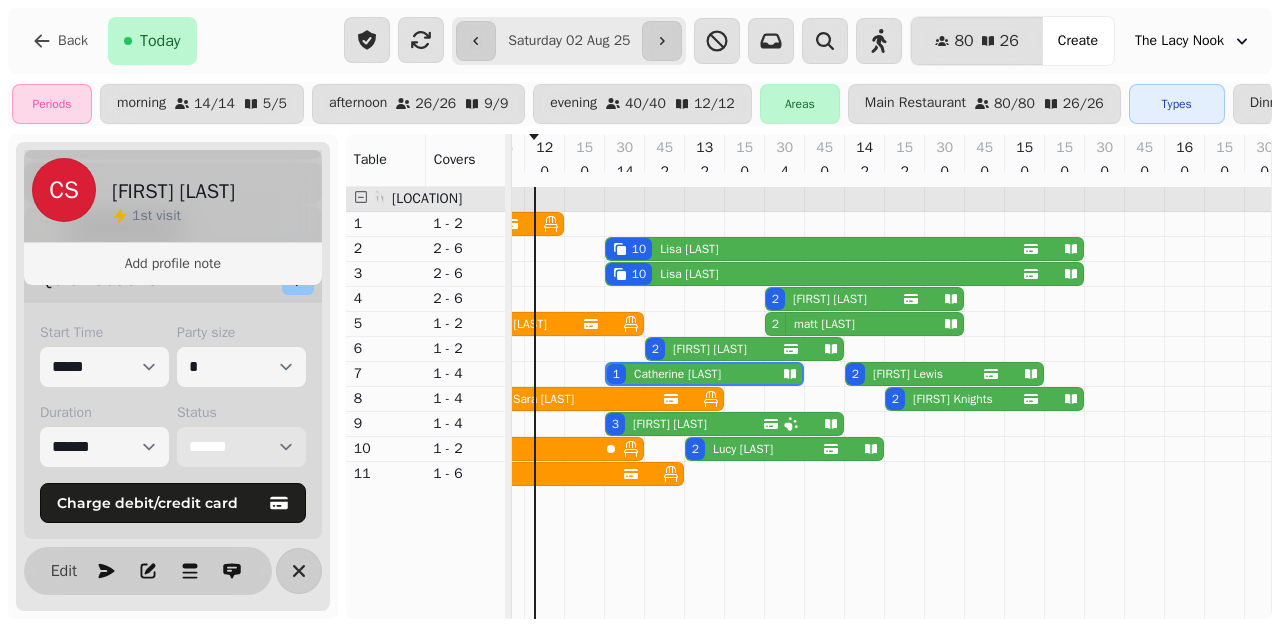 scroll, scrollTop: 317, scrollLeft: 0, axis: vertical 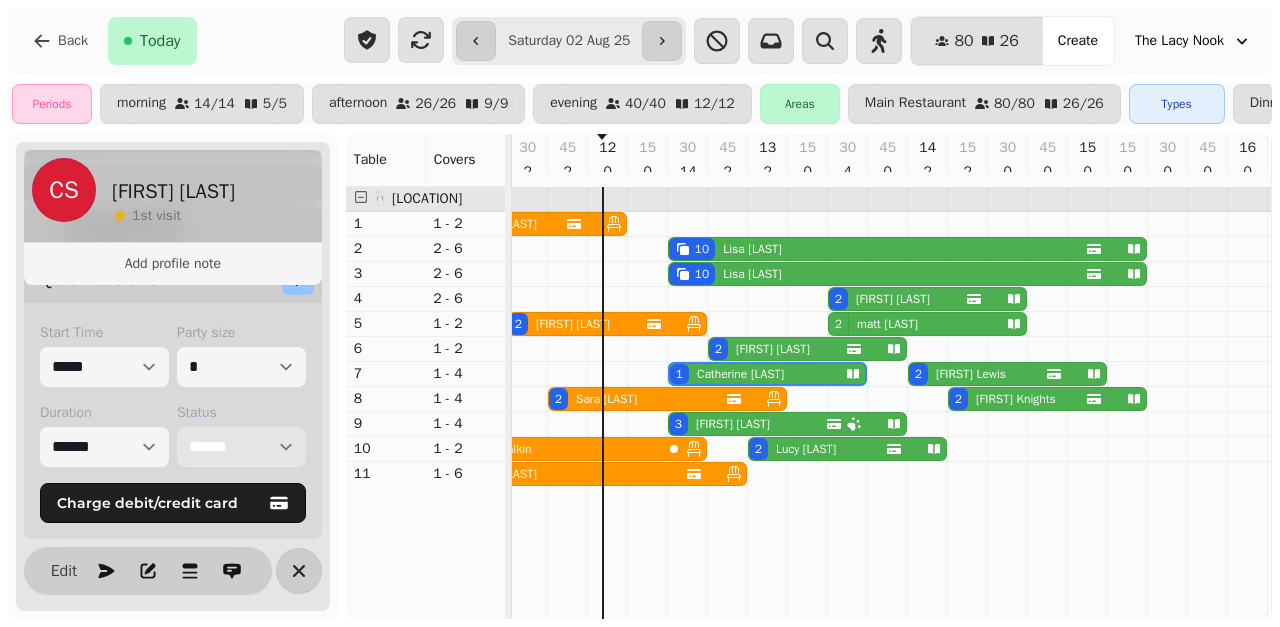 click on "[FIRST] [LAST]" at bounding box center [733, 424] 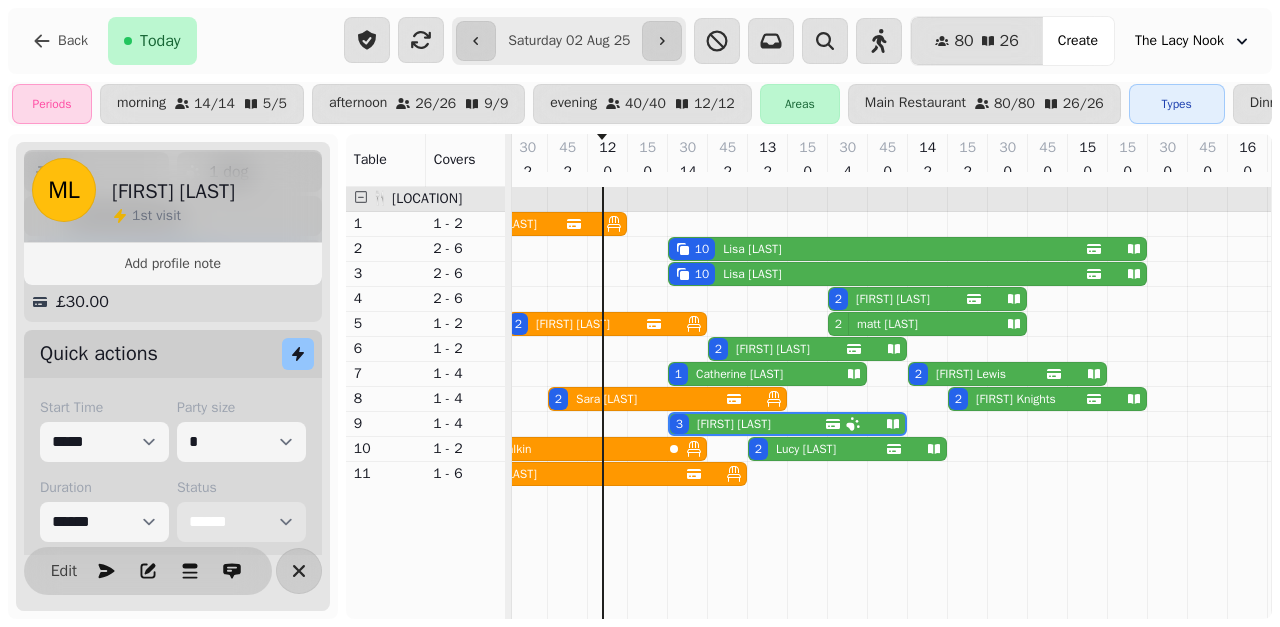 scroll, scrollTop: 0, scrollLeft: 227, axis: horizontal 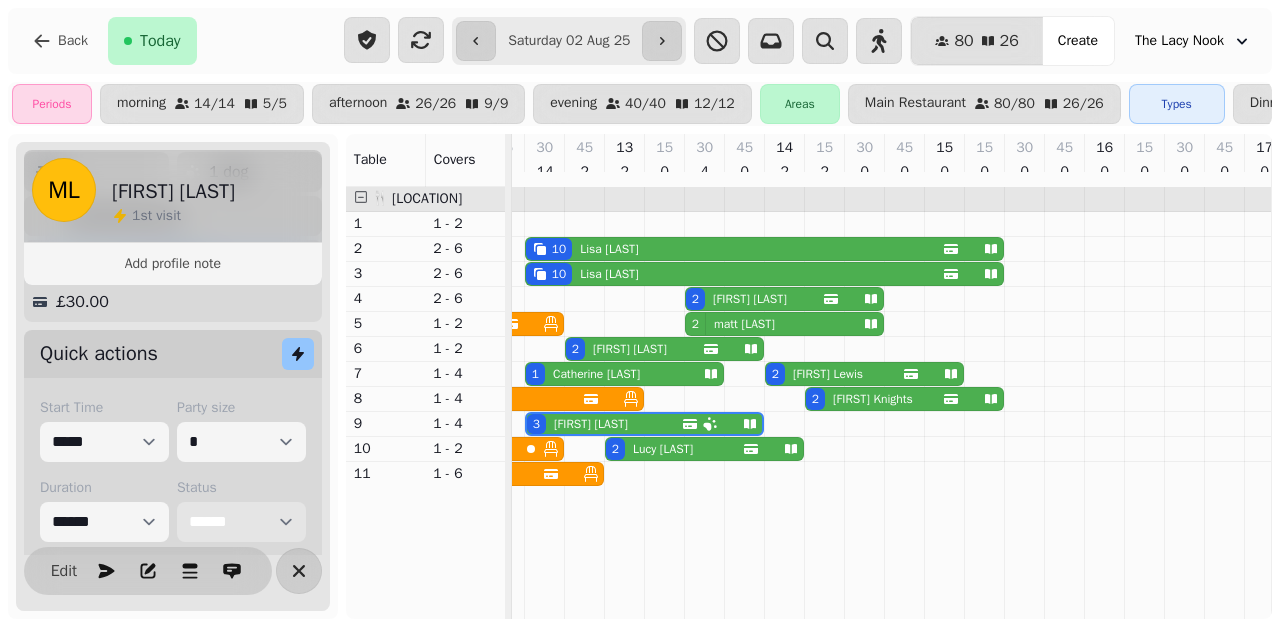 click on "[FIRST]   [LAST]" at bounding box center [596, 374] 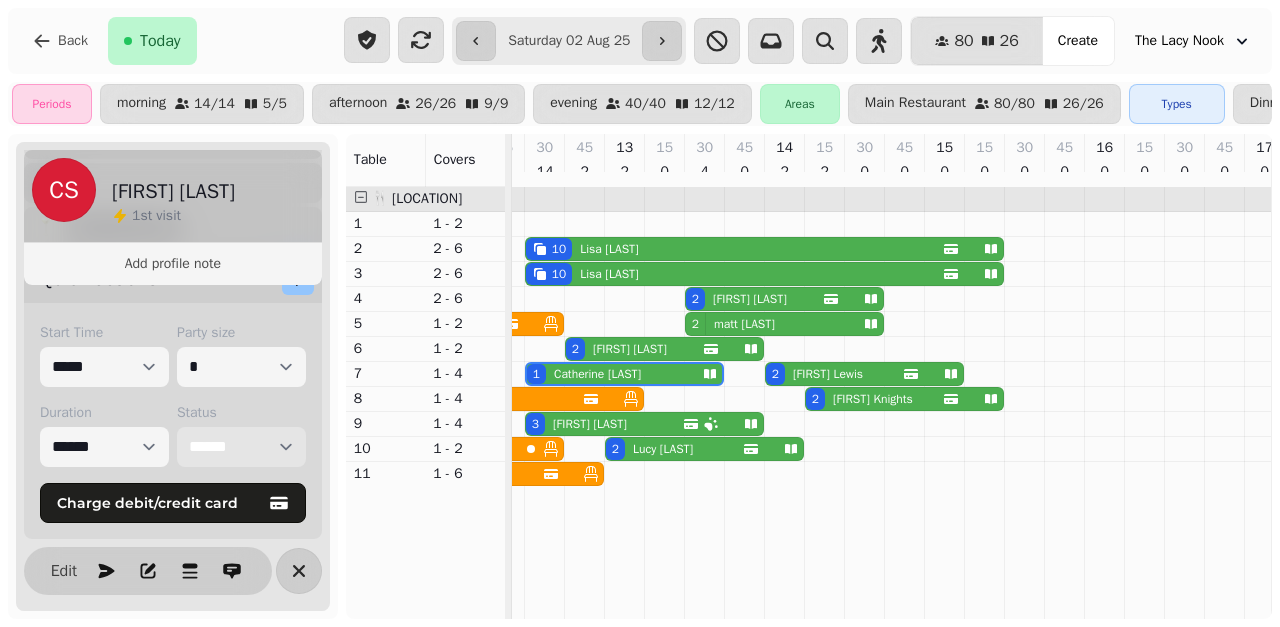 click on "[FIRST] [LAST]" at bounding box center (590, 424) 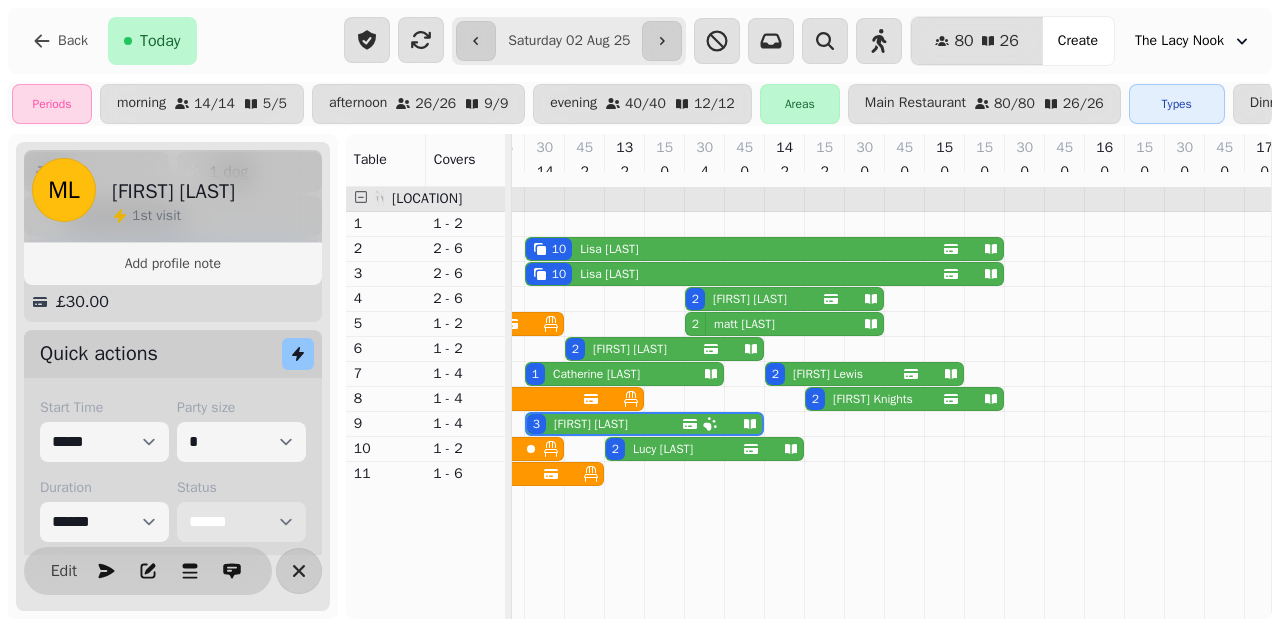 scroll, scrollTop: 403, scrollLeft: 0, axis: vertical 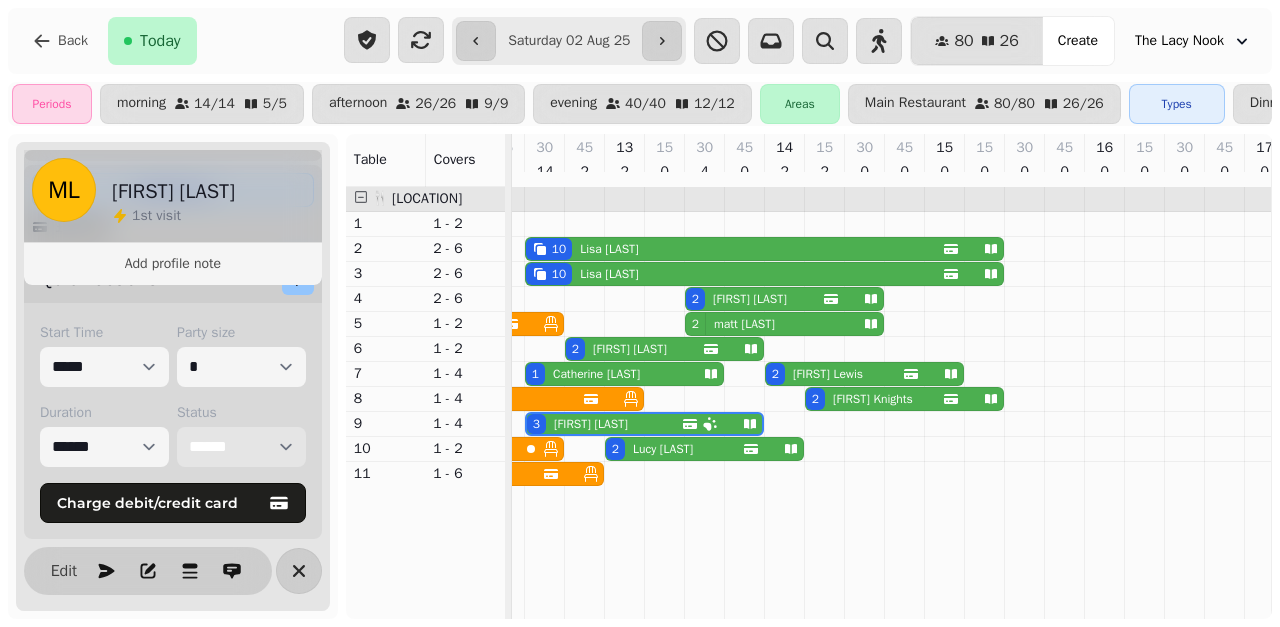 click on "**********" at bounding box center (241, 447) 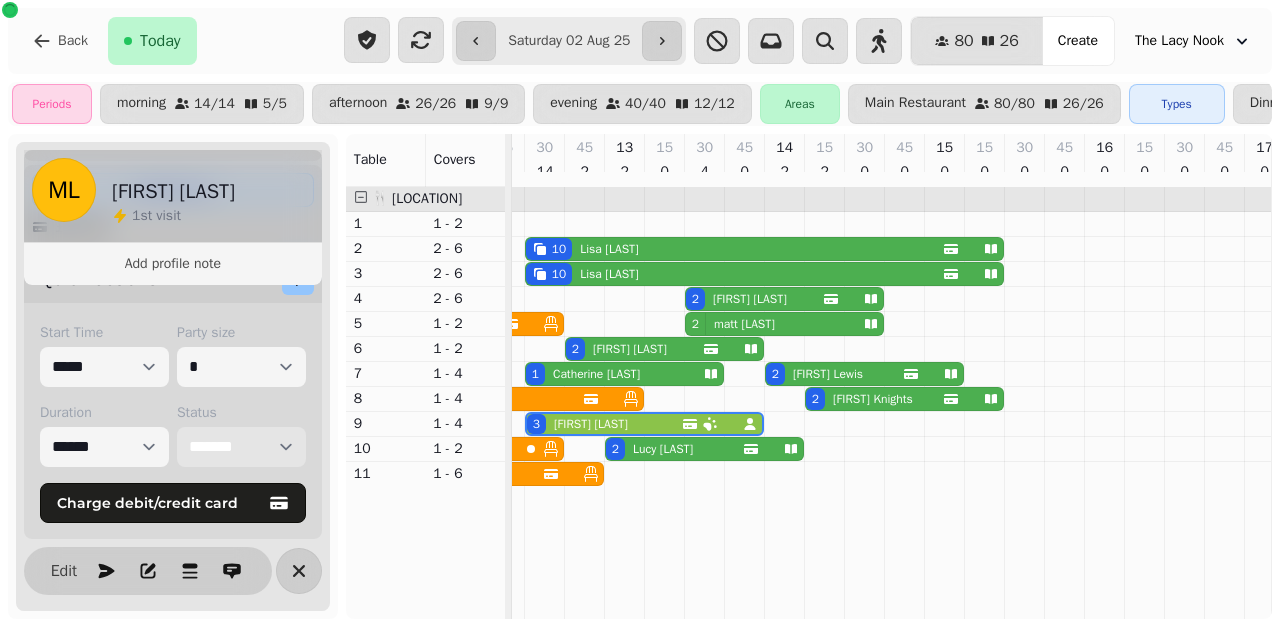 click on "**********" at bounding box center (241, 447) 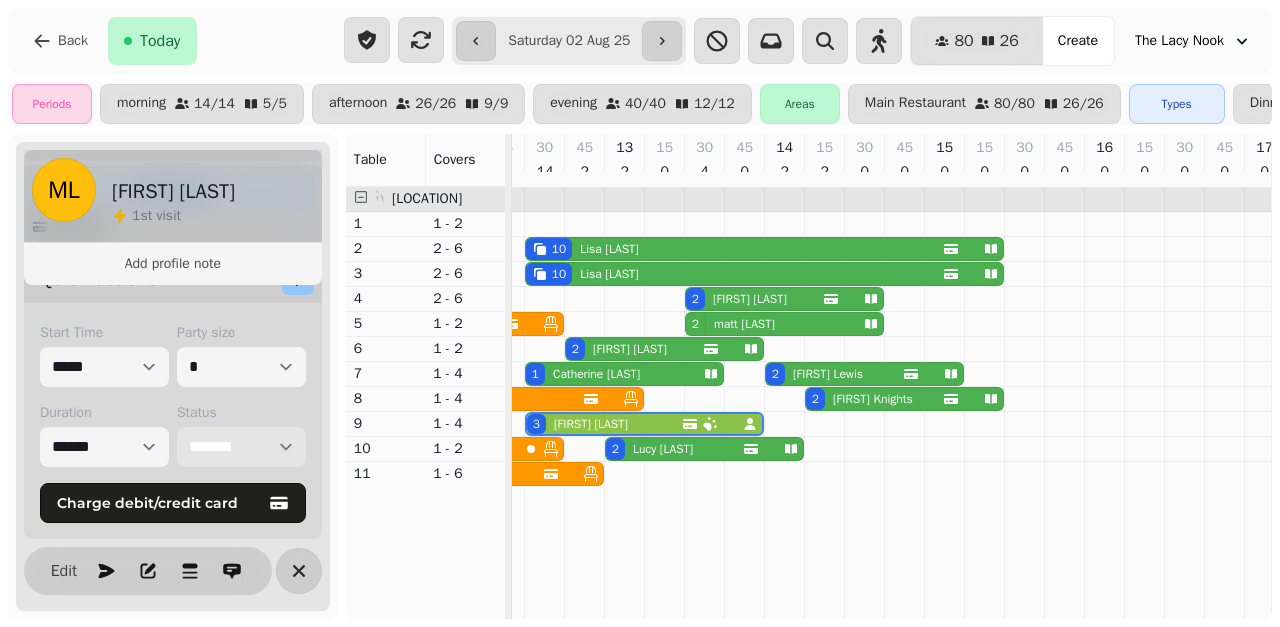 select on "******" 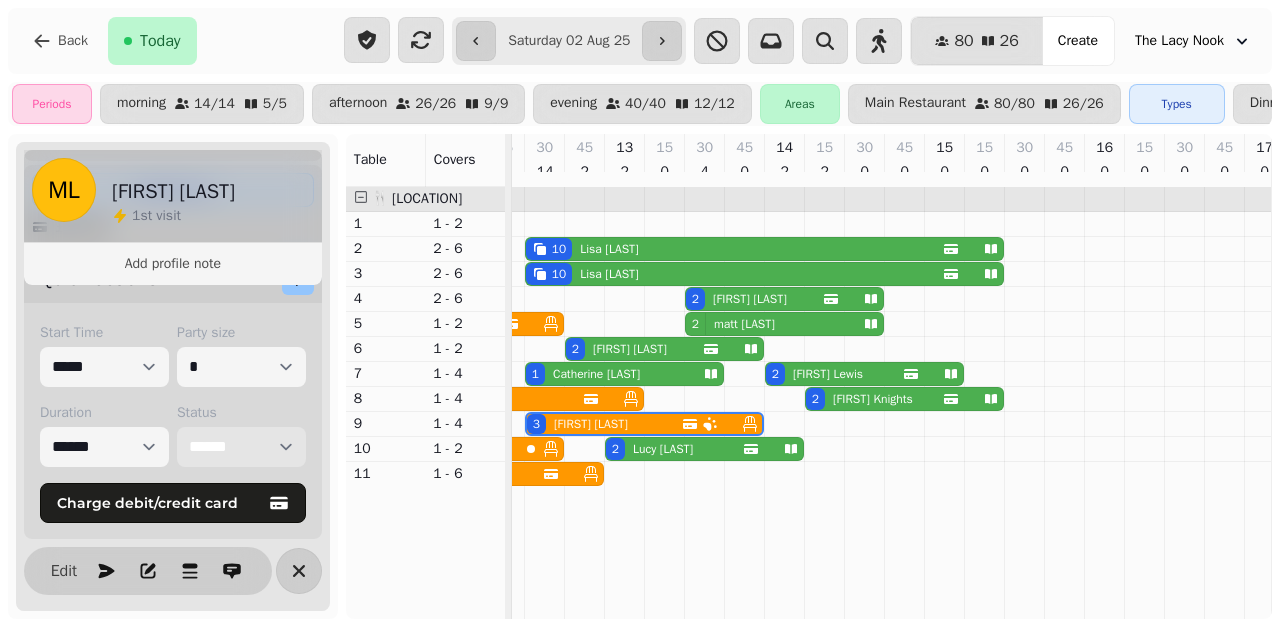 click on "[FIRST] [LAST]" at bounding box center [605, 249] 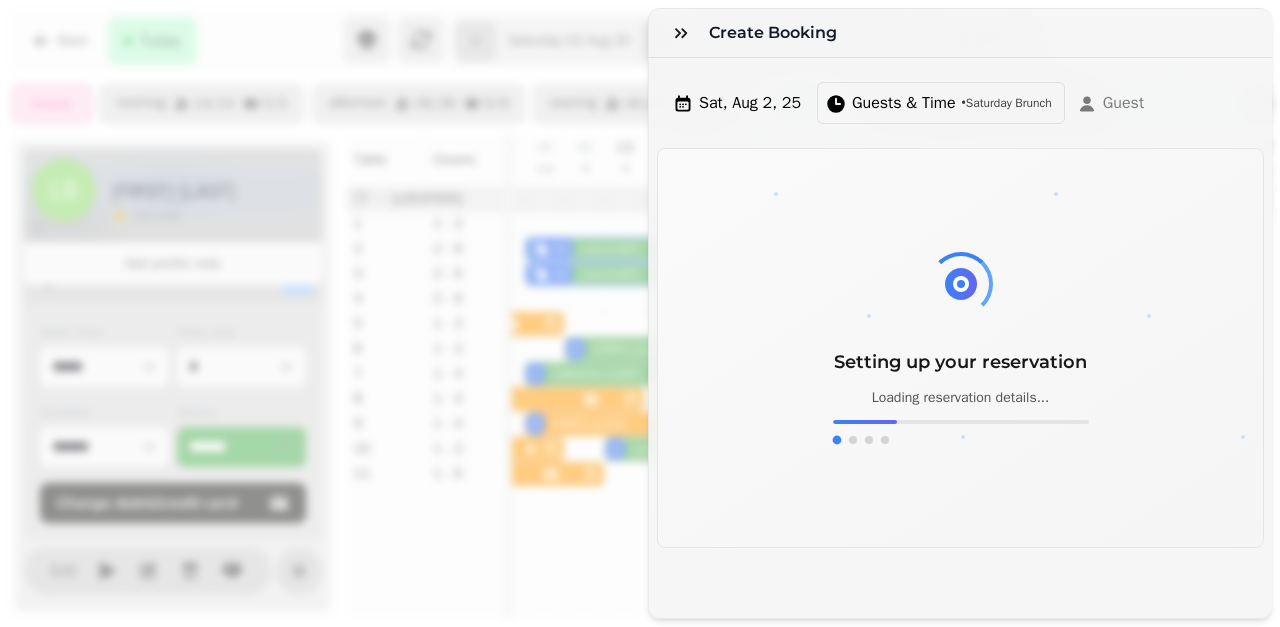 click on "Create Booking Sat, Aug 2, 25 Guests & Time •  Saturday Brunch Guest Setting up your reservation Loading reservation details..." at bounding box center [640, 329] 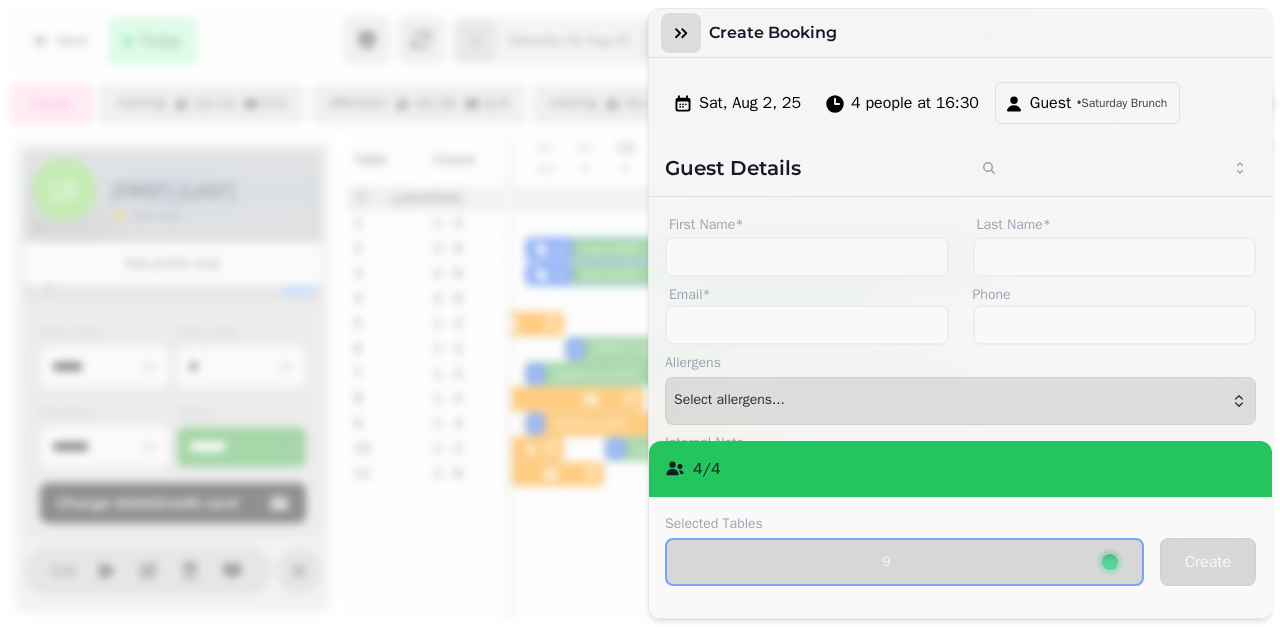 click 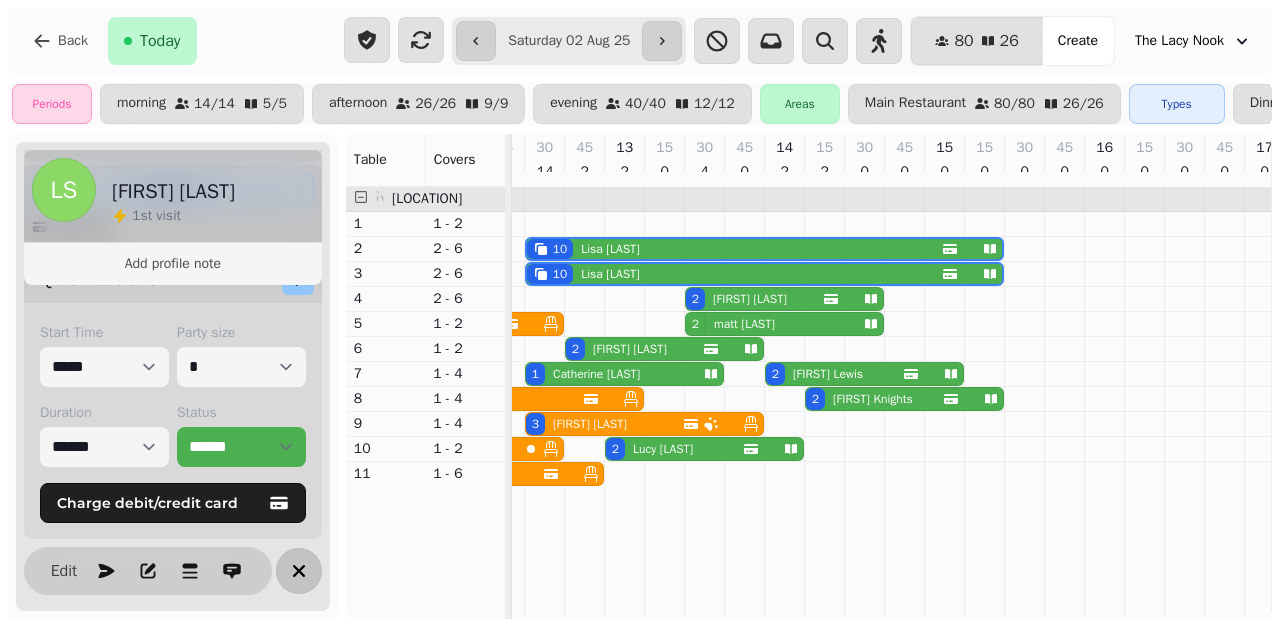 click 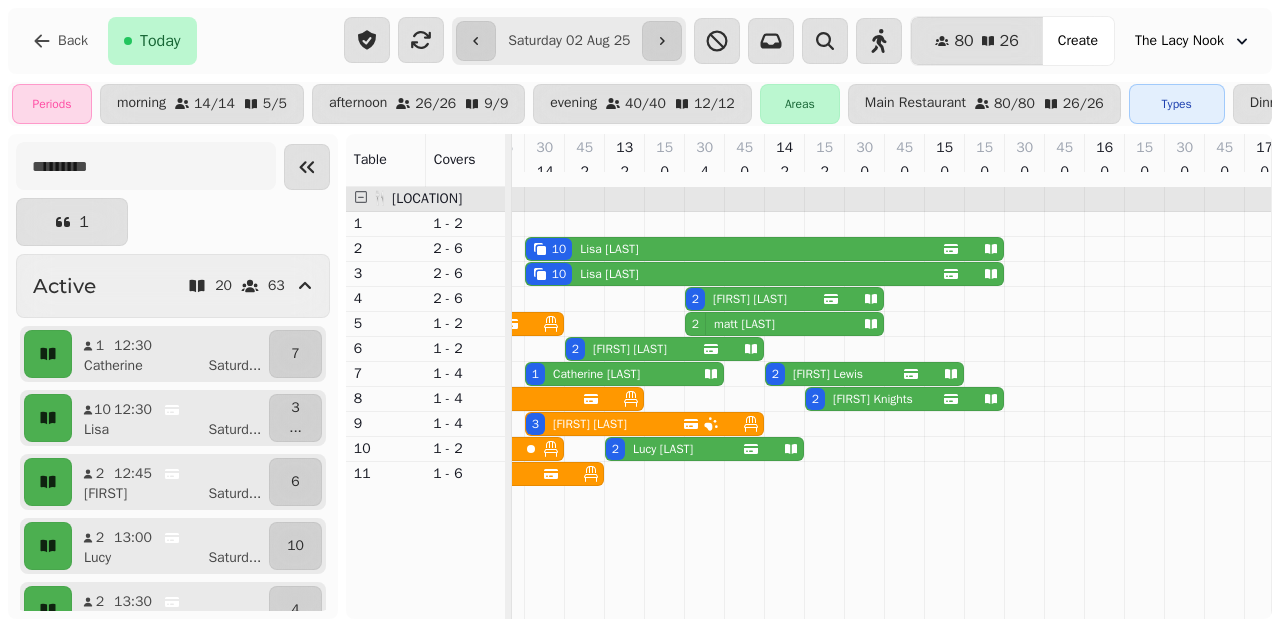 scroll, scrollTop: 0, scrollLeft: 126, axis: horizontal 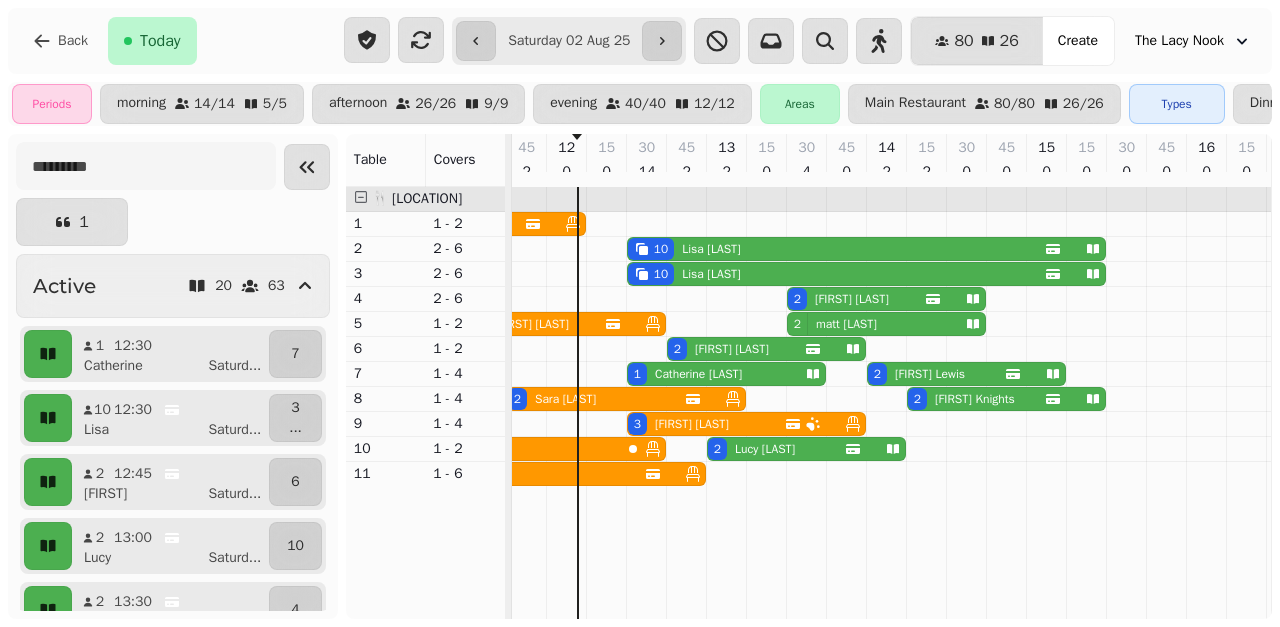 click on "[FIRST]   [LAST]" at bounding box center [698, 374] 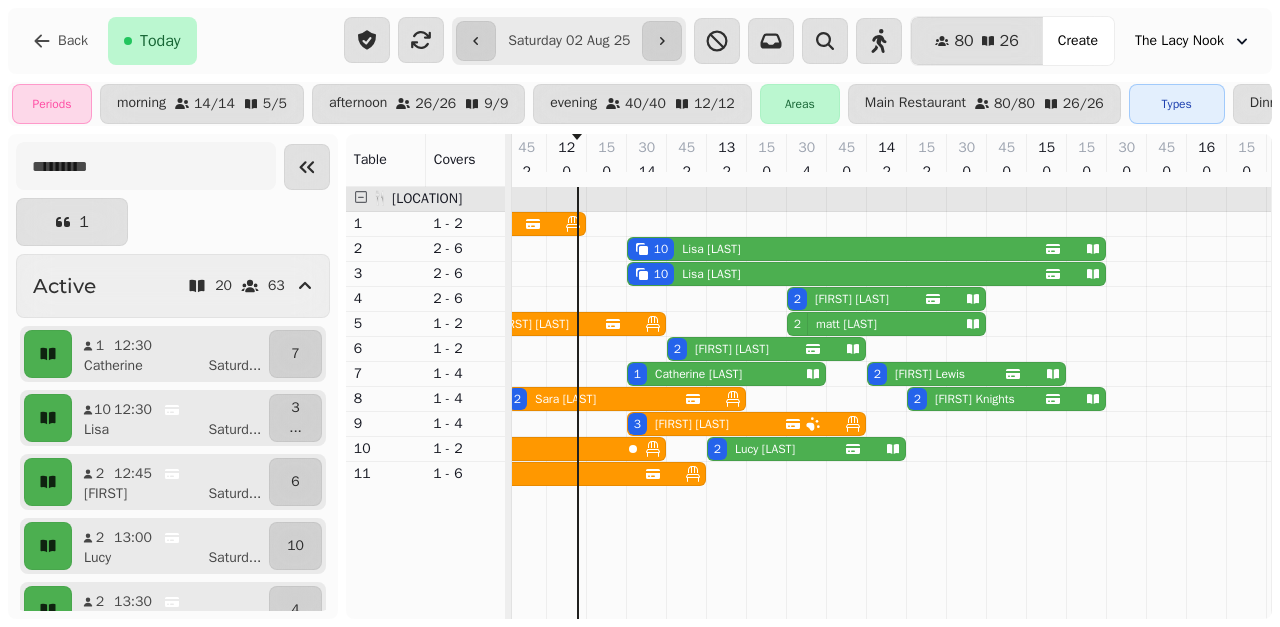 select on "**********" 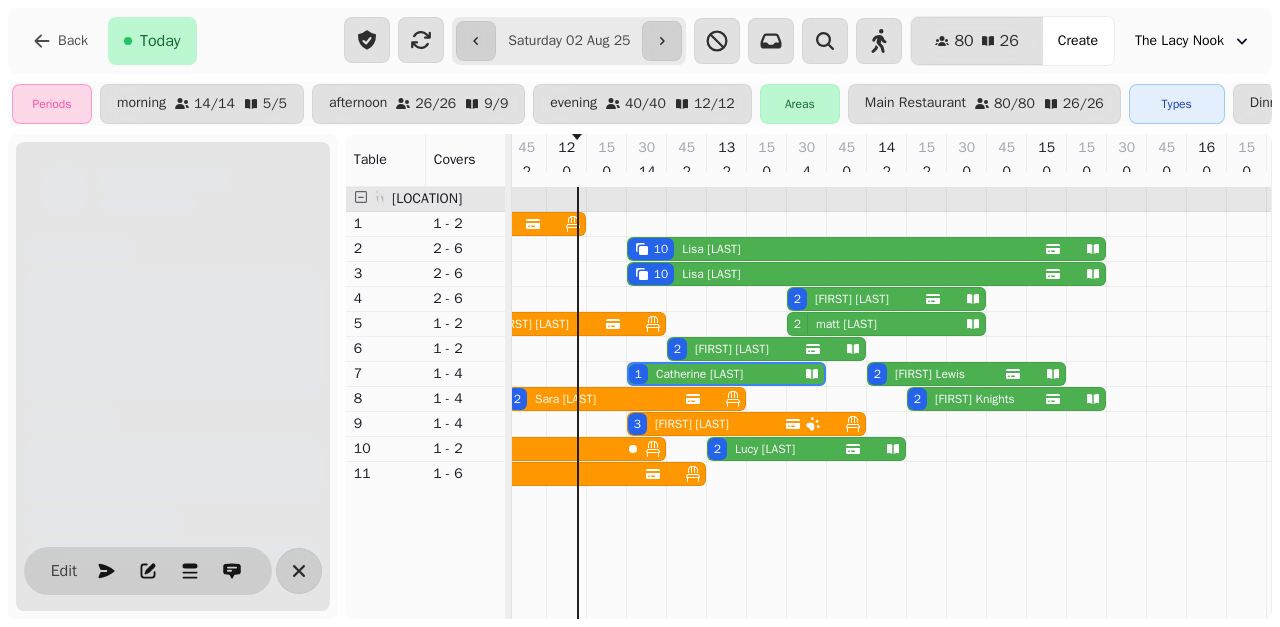 scroll, scrollTop: 0, scrollLeft: 227, axis: horizontal 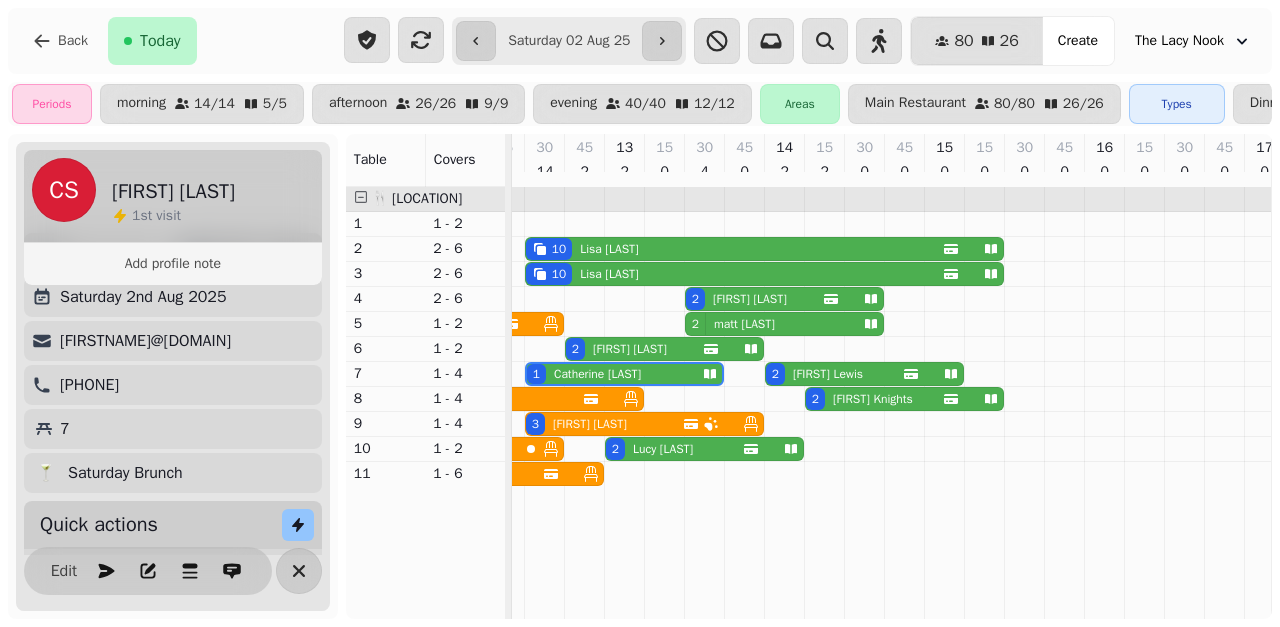 click on "[FIRST] [LAST]" at bounding box center [609, 249] 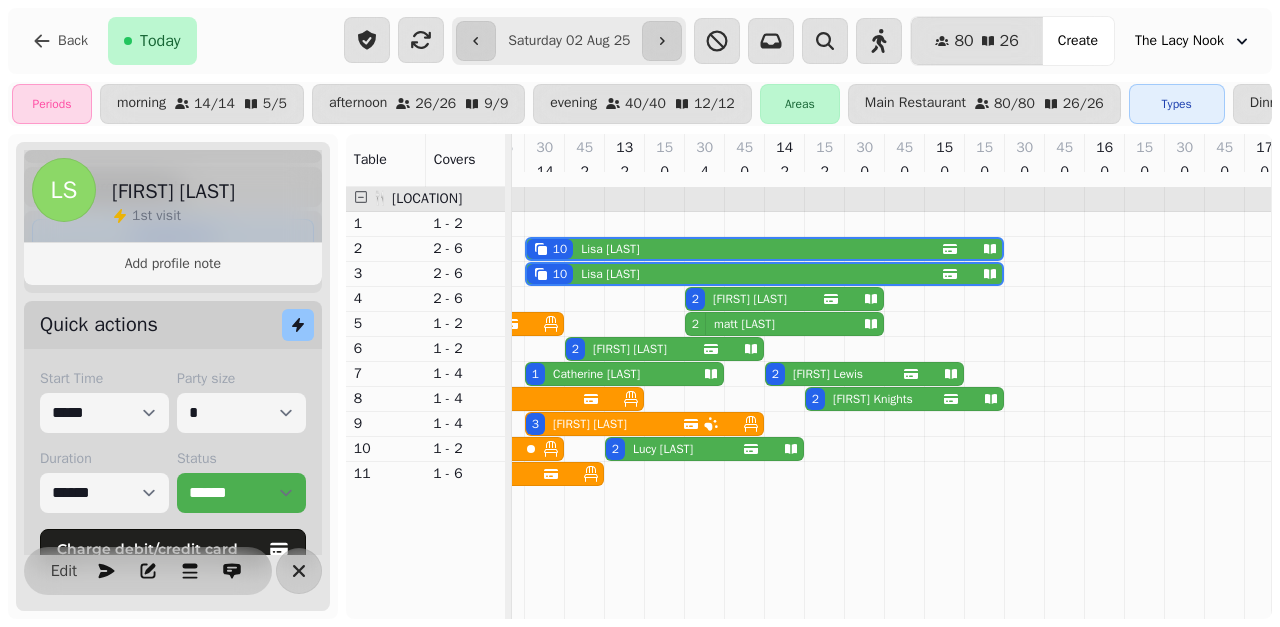 scroll, scrollTop: 348, scrollLeft: 0, axis: vertical 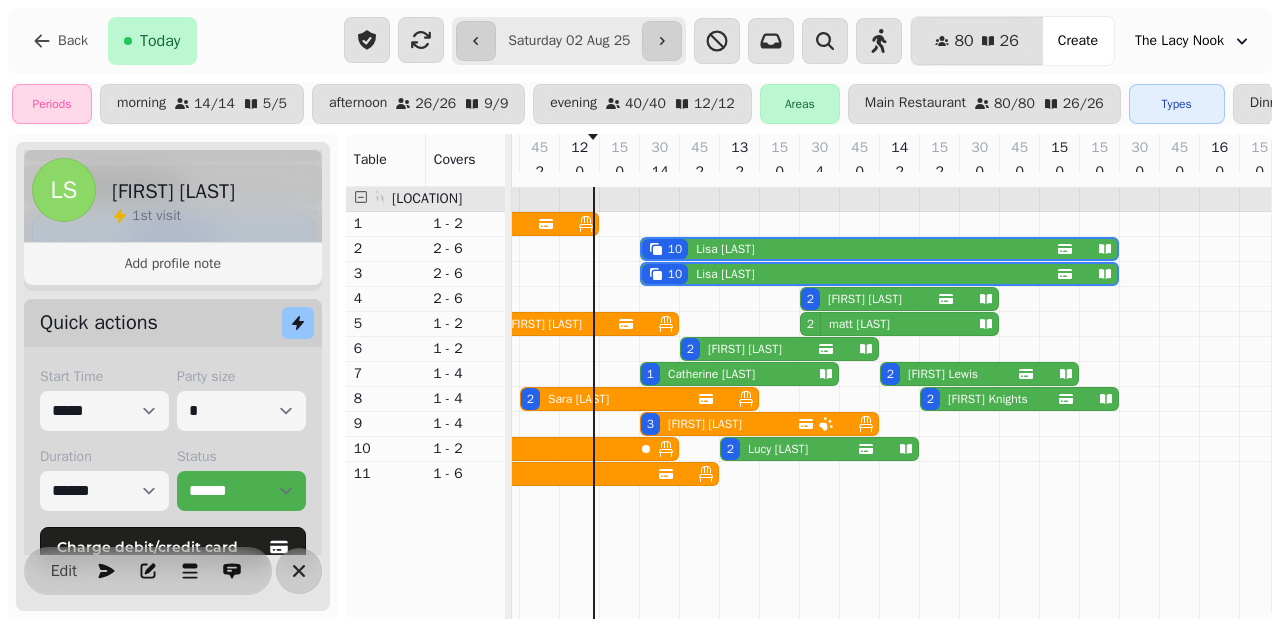 click on "1 [FIRST] [LAST]" at bounding box center [717, 374] 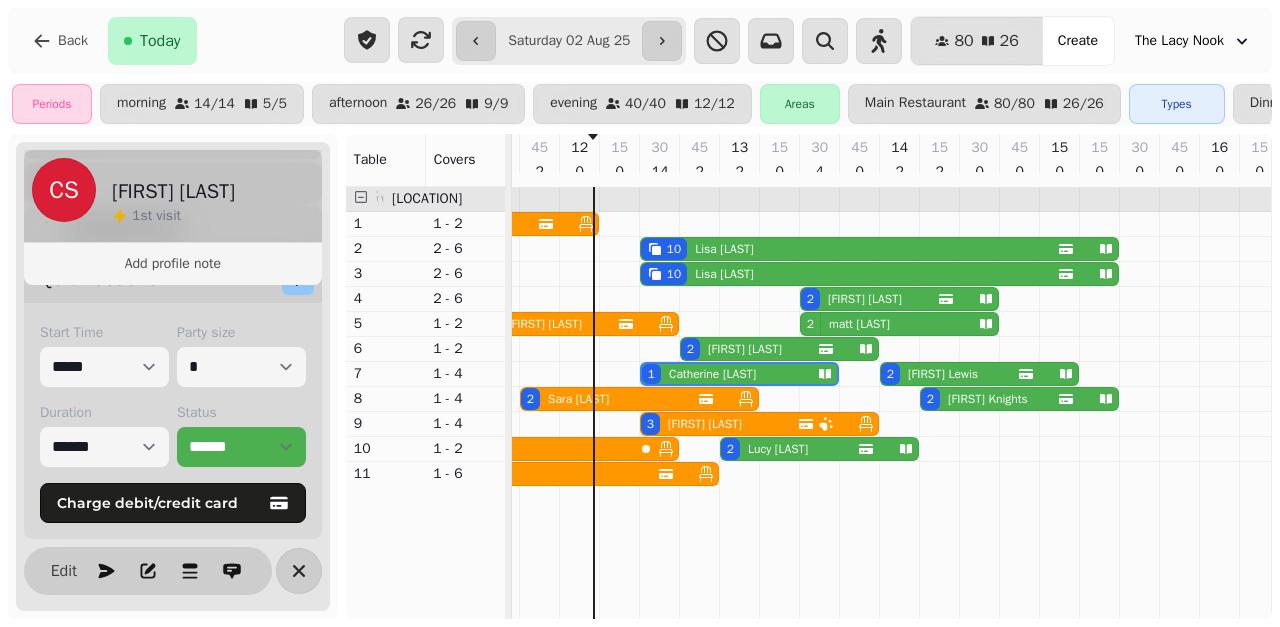 scroll, scrollTop: 317, scrollLeft: 0, axis: vertical 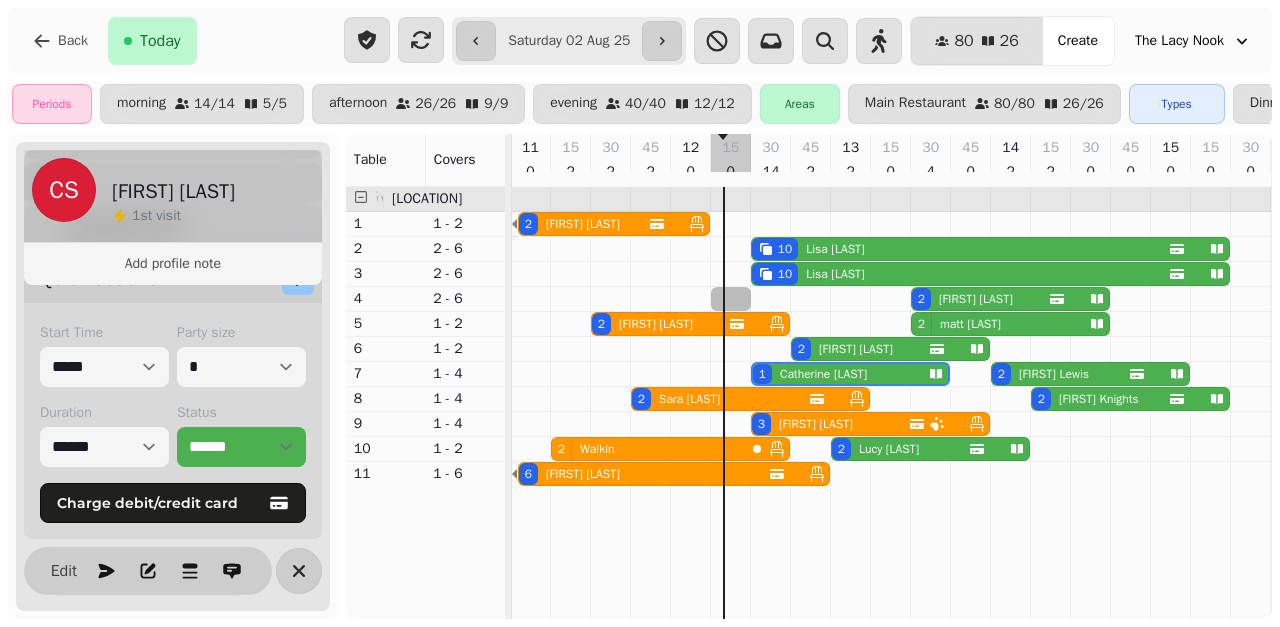 select on "**********" 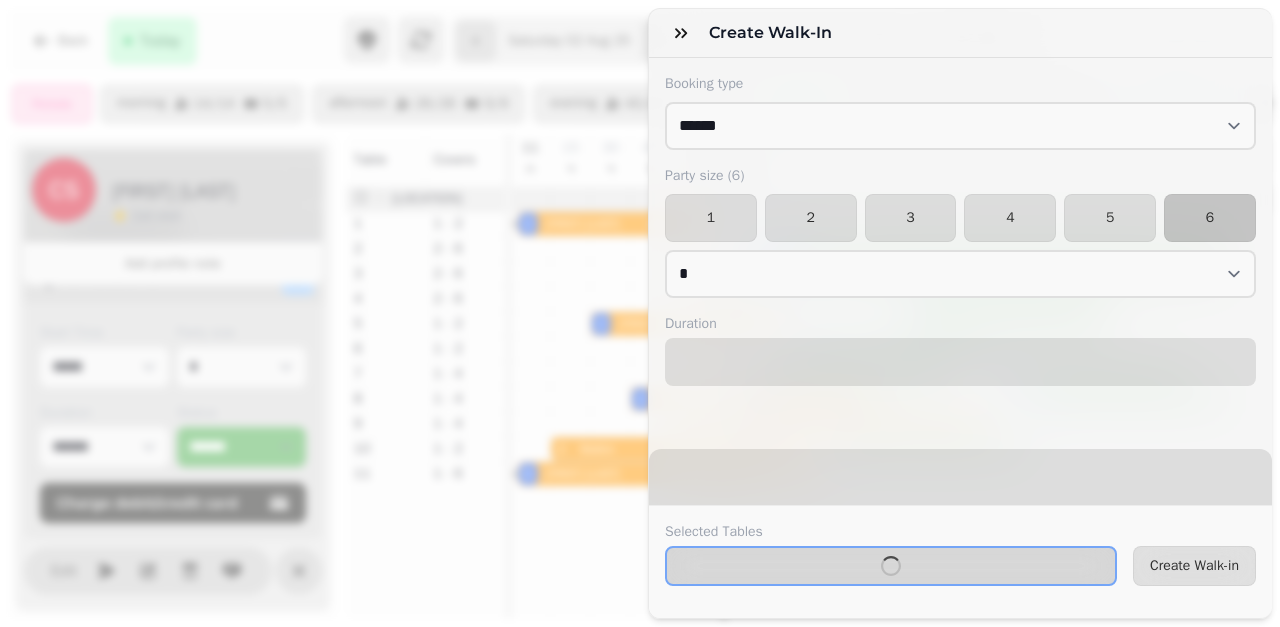 select on "****" 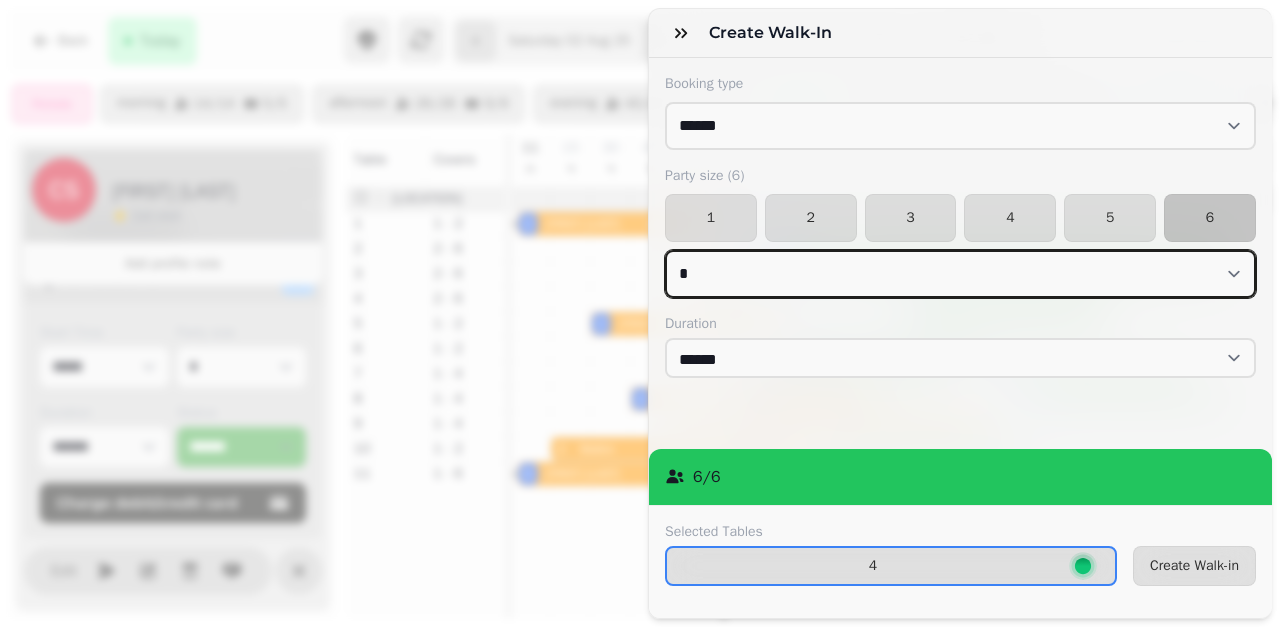 click on "* * * * * * * * * ** ** ** ** ** ** ** ** ** ** ** ** ** ** ** ** ** ** ** ** ** ** ** ** ** ** ** ** ** ** ** ** ** ** ** ** ** ** ** ** ** ** ** ** ** ** ** ** ** ** ** ** ** ** ** ** ** ** ** ** ** ** ** ** ** ** ** ** ** ** ** ** ** ** ** ** ** ** ** ** ** ** ** ** ** ** ** ** ** ** *** *** *** *** *** *** *** *** *** *** *** *** *** *** *** *** *** *** *** *** *** *** *** *** *** *** *** *** *** *** *** *** *** *** *** *** *** *** *** *** *** *** *** *** *** *** *** *** *** *** *** *** *** *** *** *** *** *** *** *** *** *** *** *** *** *** *** *** *** *** *** *** *** *** *** *** *** *** *** *** *** *** *** *** *** *** *** *** *** *** *** *** *** *** *** *** *** *** *** *** *** *** *** *** *** *** *** *** *** *** *** *** *** *** *** *** *** *** *** *** *** *** *** *** *** *** *** *** *** *** *** *** *** *** *** *** *** *** *** *** *** *** *** *** *** *** *** *** *** *** ***" at bounding box center (960, 274) 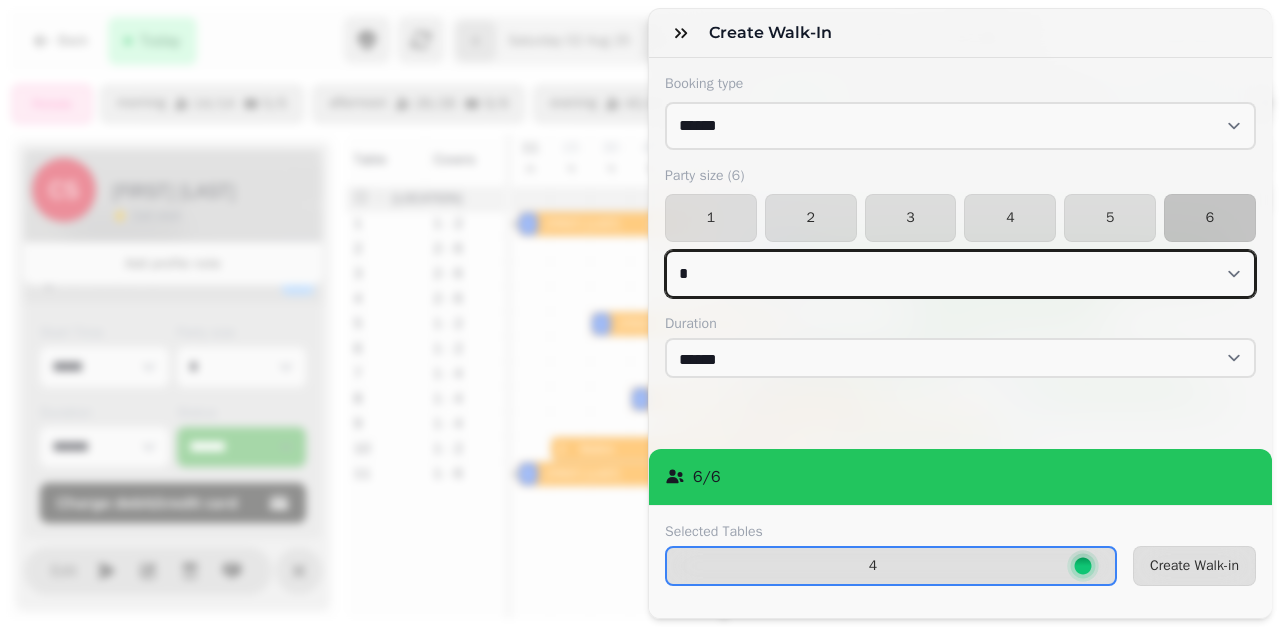 select on "*" 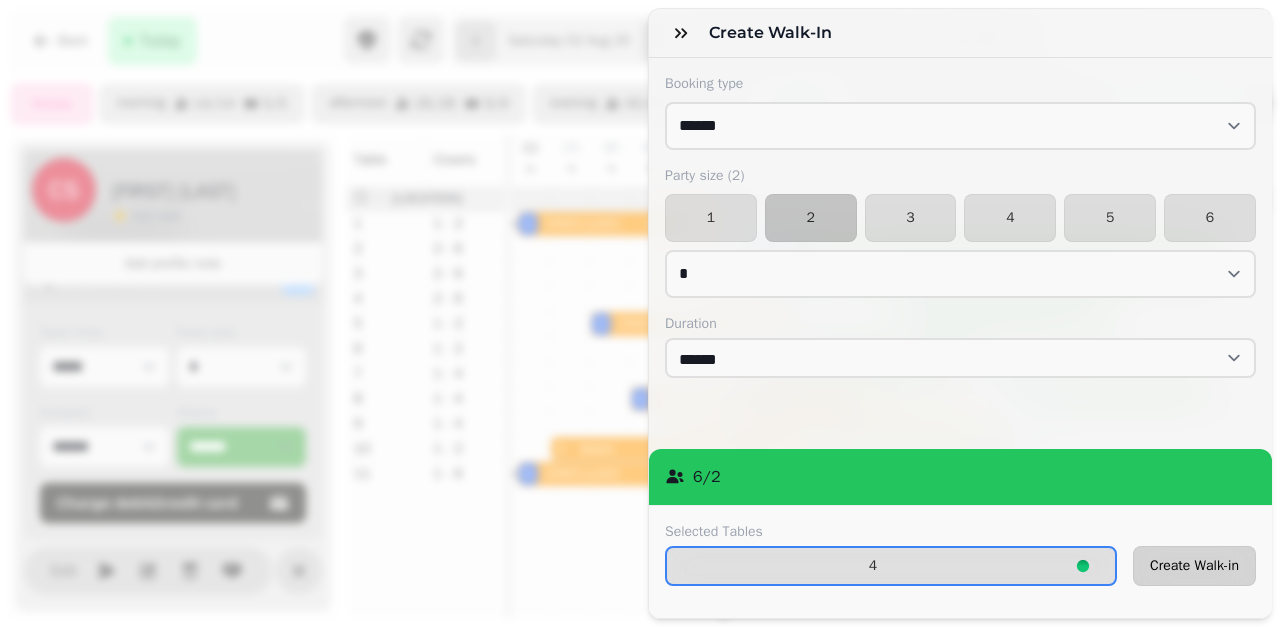 click on "Create Walk-in" at bounding box center (1194, 566) 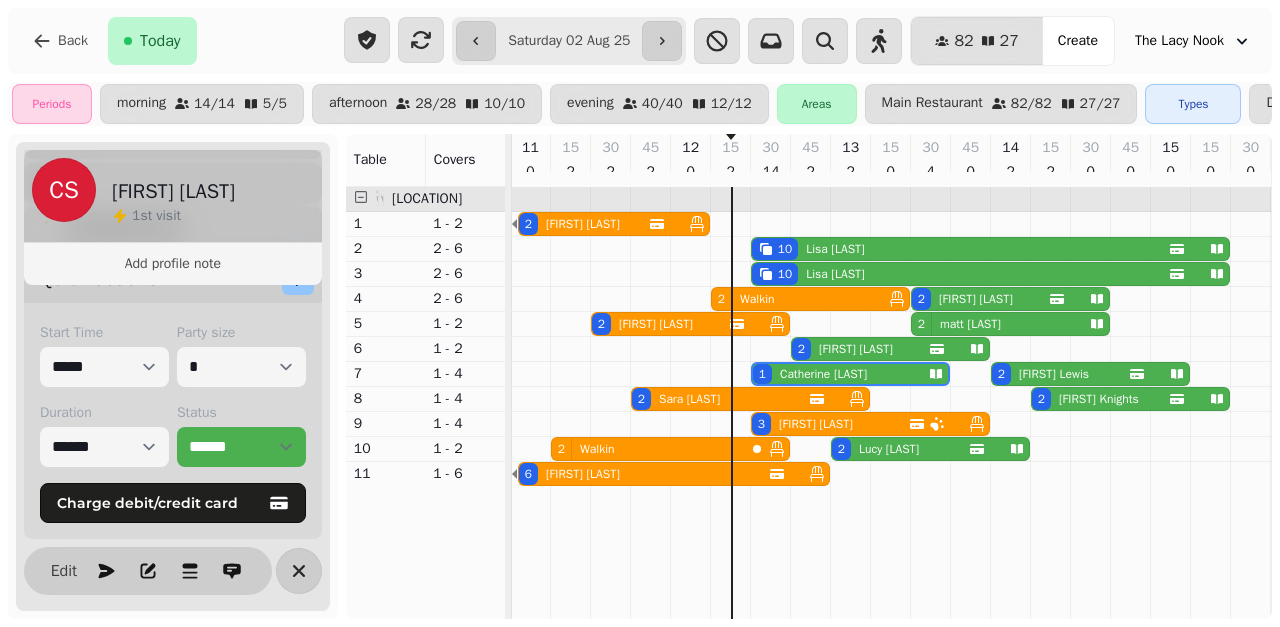 click on "1 [FIRST] [LAST]" at bounding box center (828, 374) 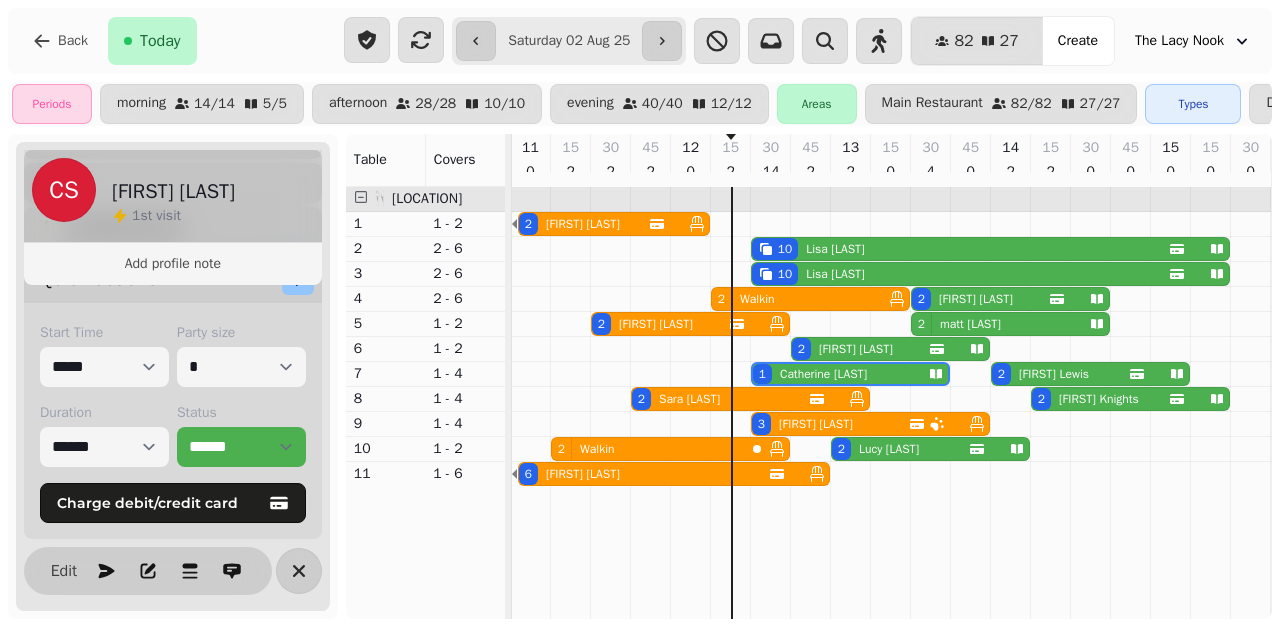 scroll, scrollTop: 0, scrollLeft: 227, axis: horizontal 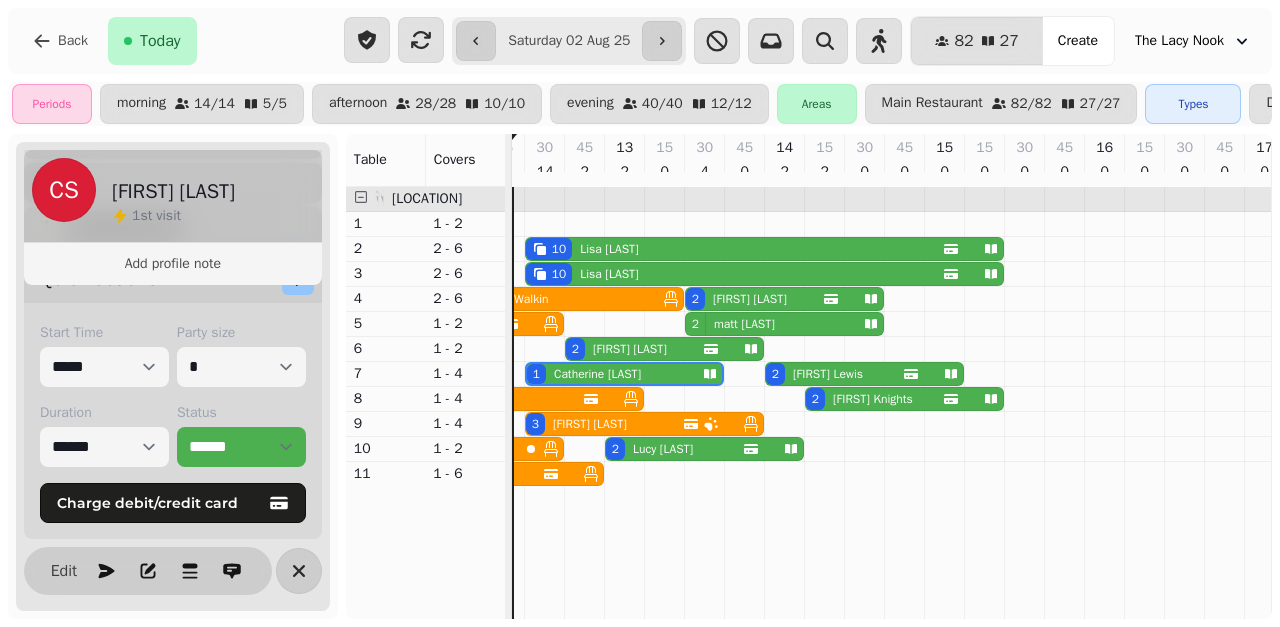 click on "[FIRST]   [LAST]" at bounding box center [630, 349] 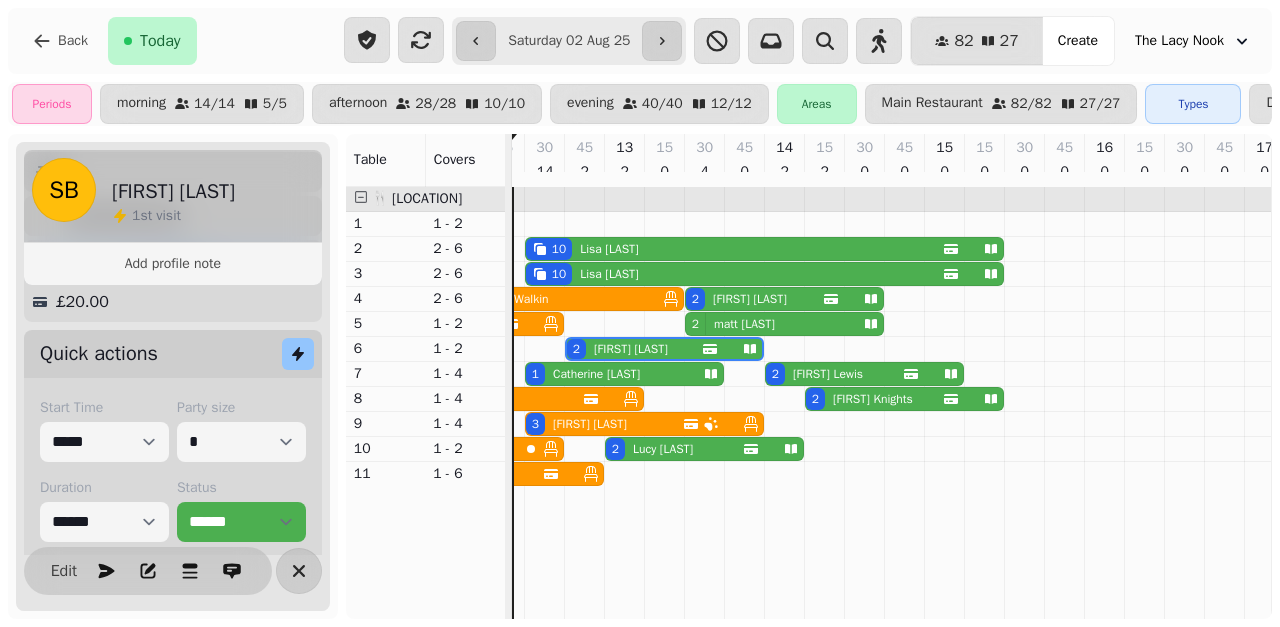 scroll, scrollTop: 0, scrollLeft: 267, axis: horizontal 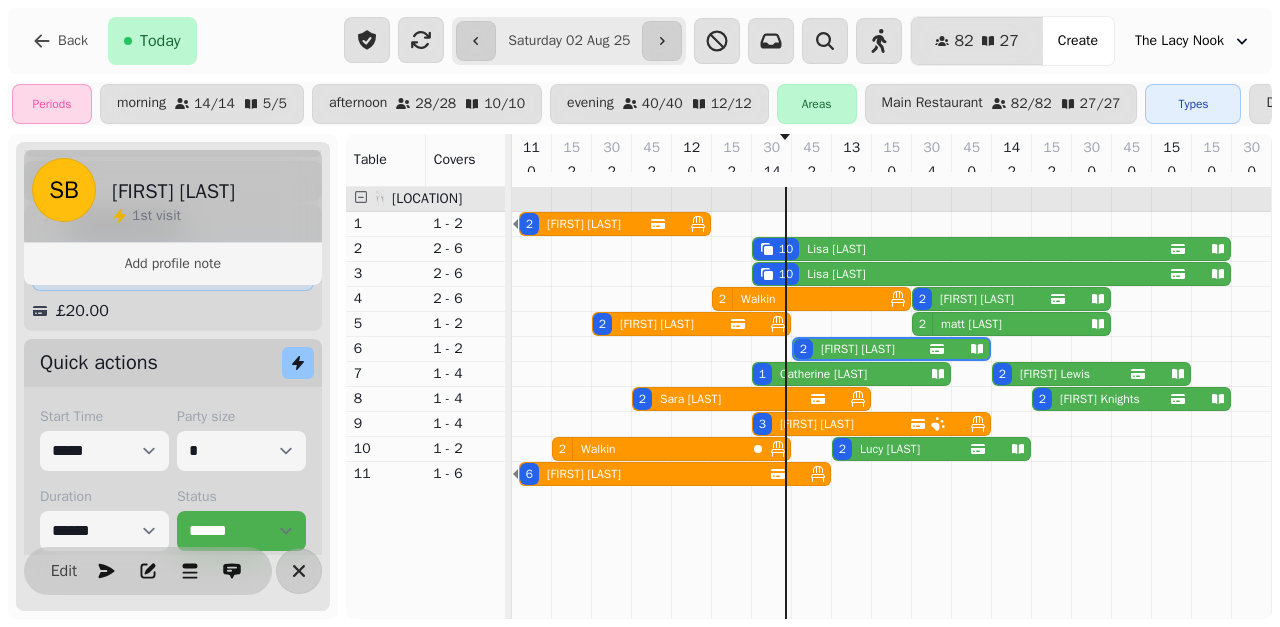 click on "1 [FIRST] [LAST]" at bounding box center (829, 374) 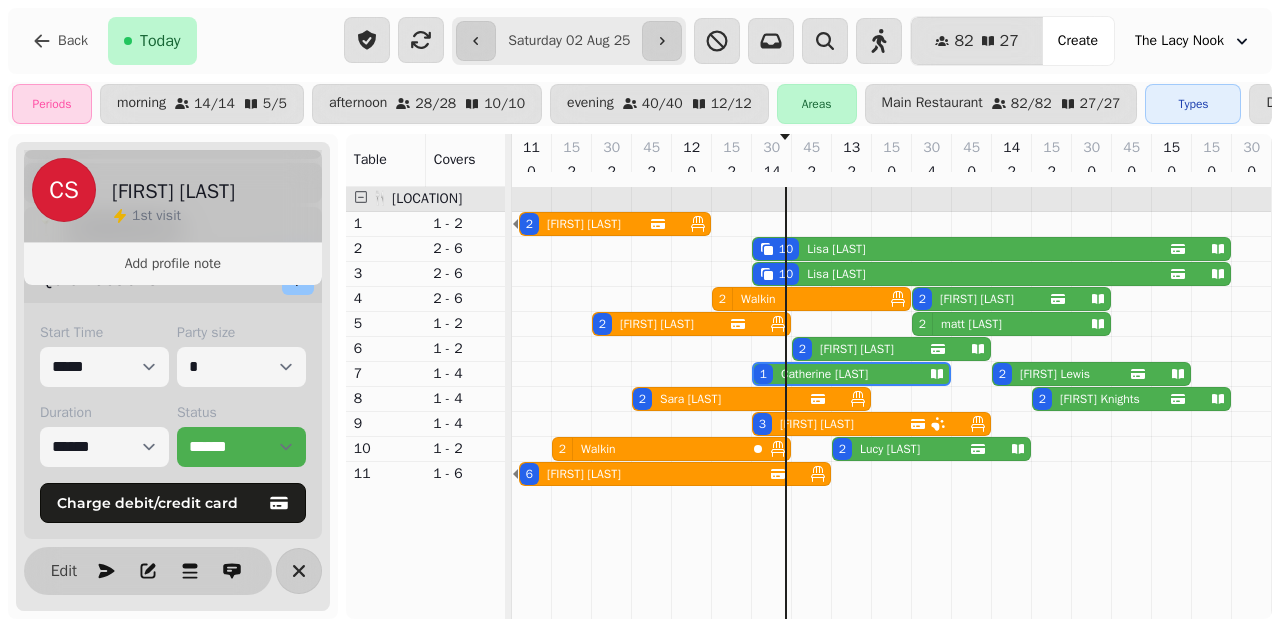 scroll, scrollTop: 0, scrollLeft: 227, axis: horizontal 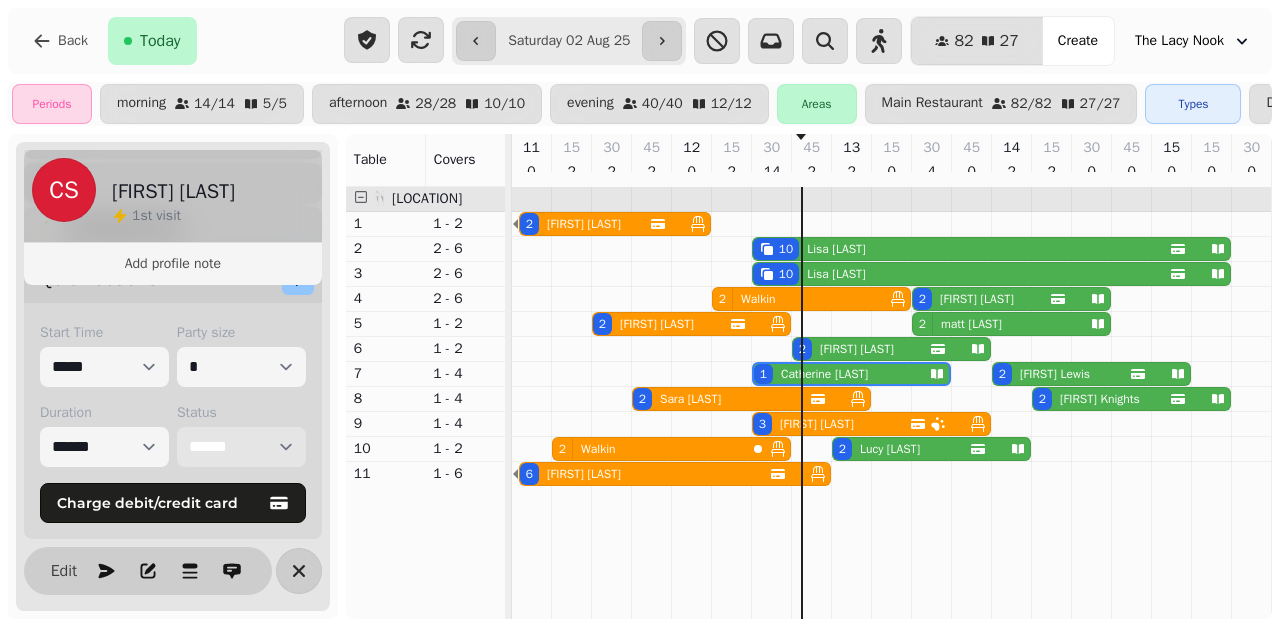 click on "2 Walkin" at bounding box center [789, 299] 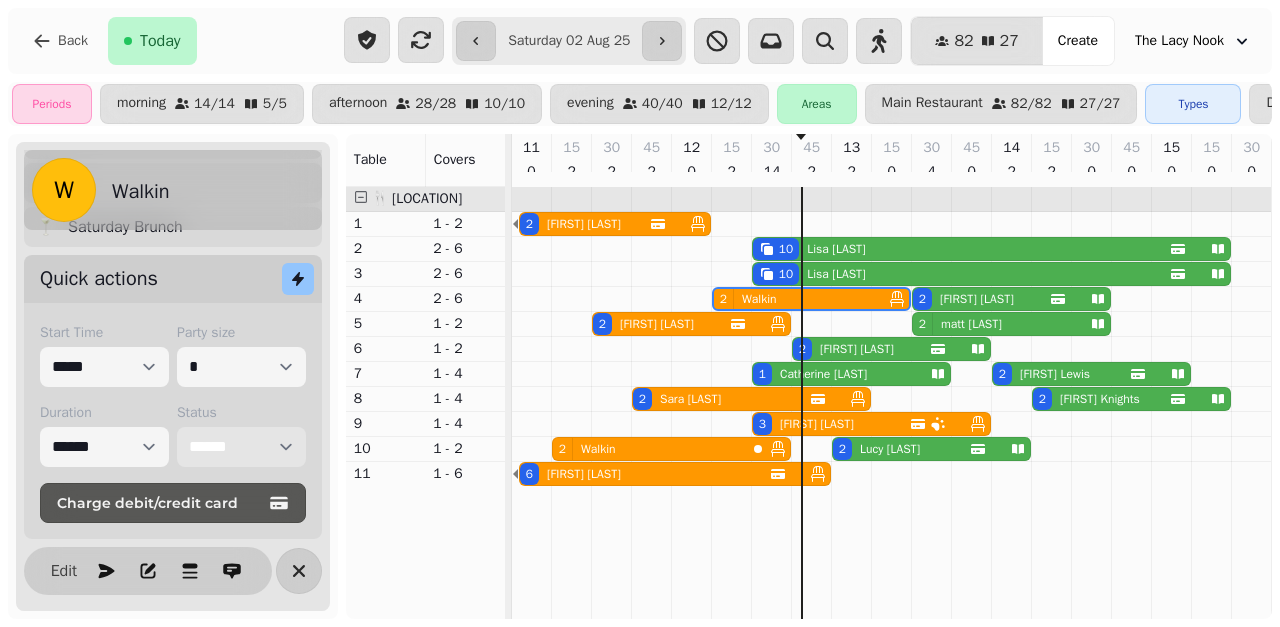 scroll, scrollTop: 174, scrollLeft: 0, axis: vertical 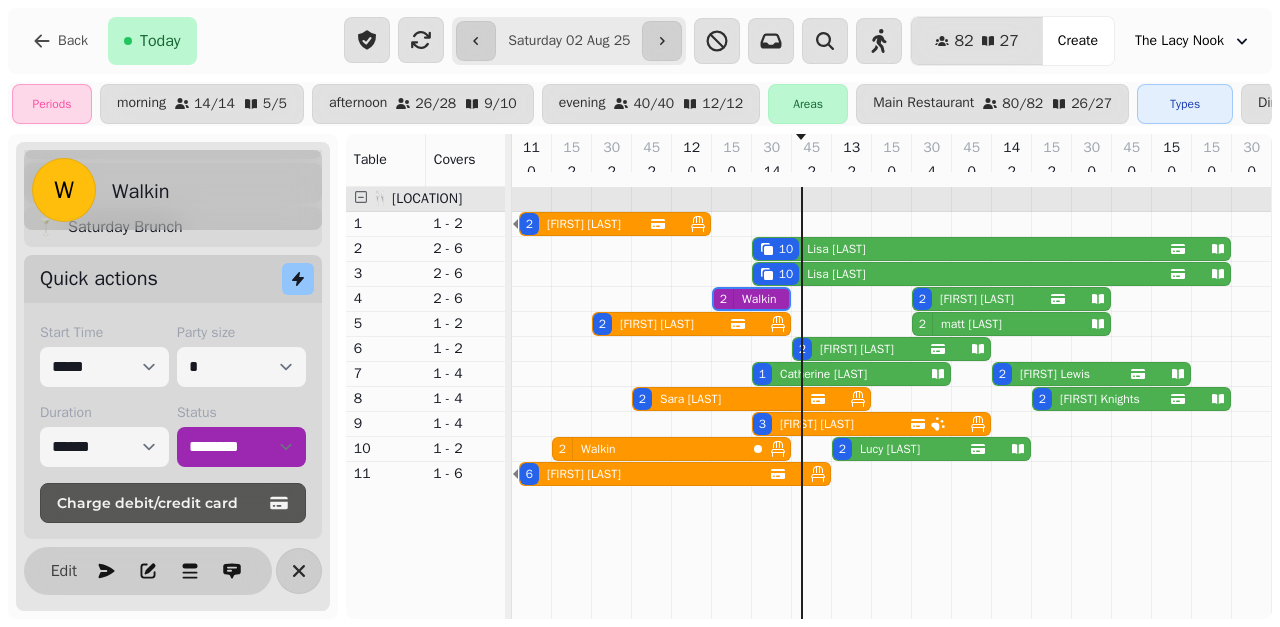 click on "[FIRST]   [LAST]" at bounding box center (857, 349) 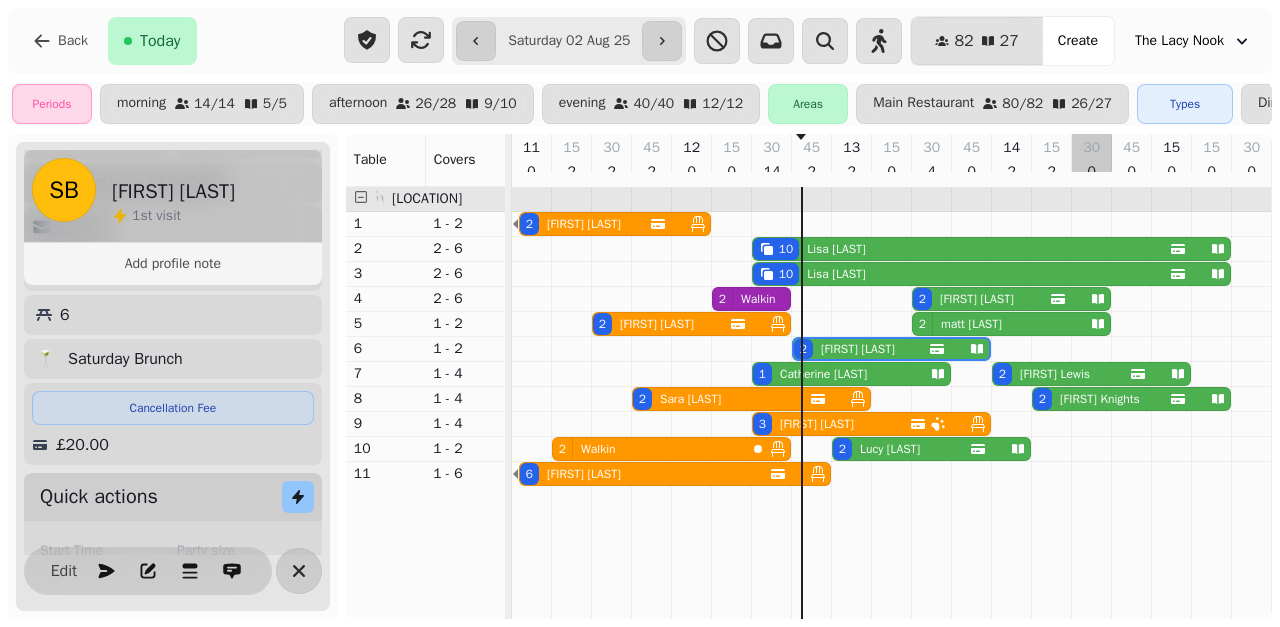 scroll, scrollTop: 0, scrollLeft: 267, axis: horizontal 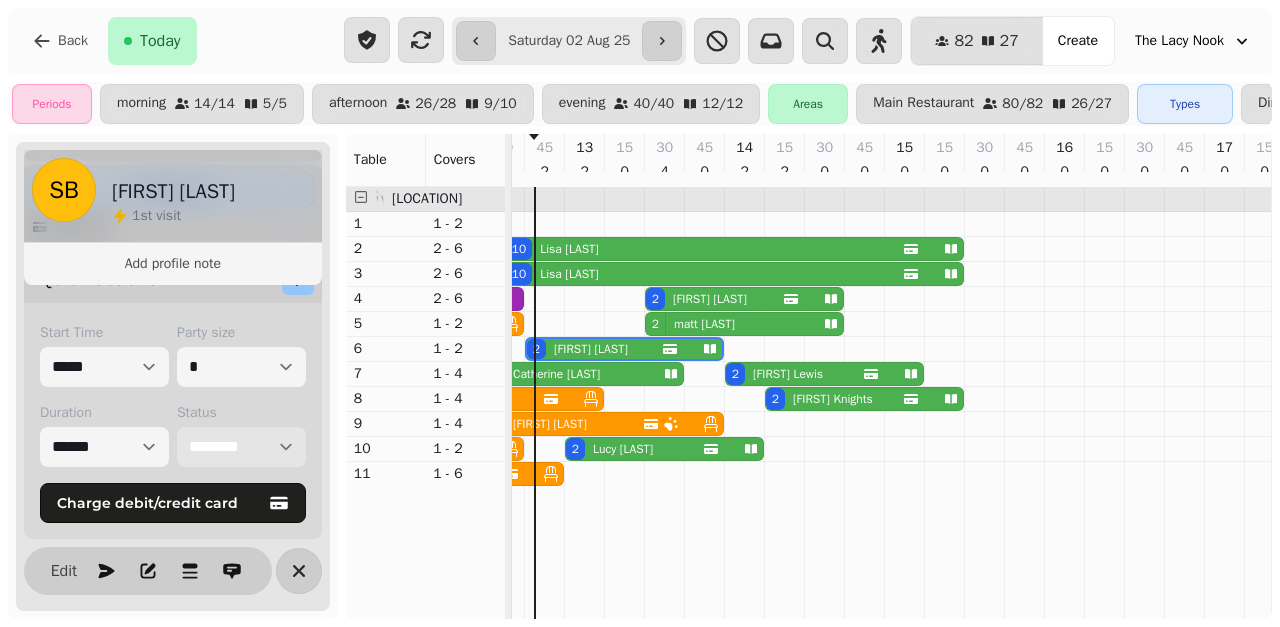 click on "**********" at bounding box center [241, 447] 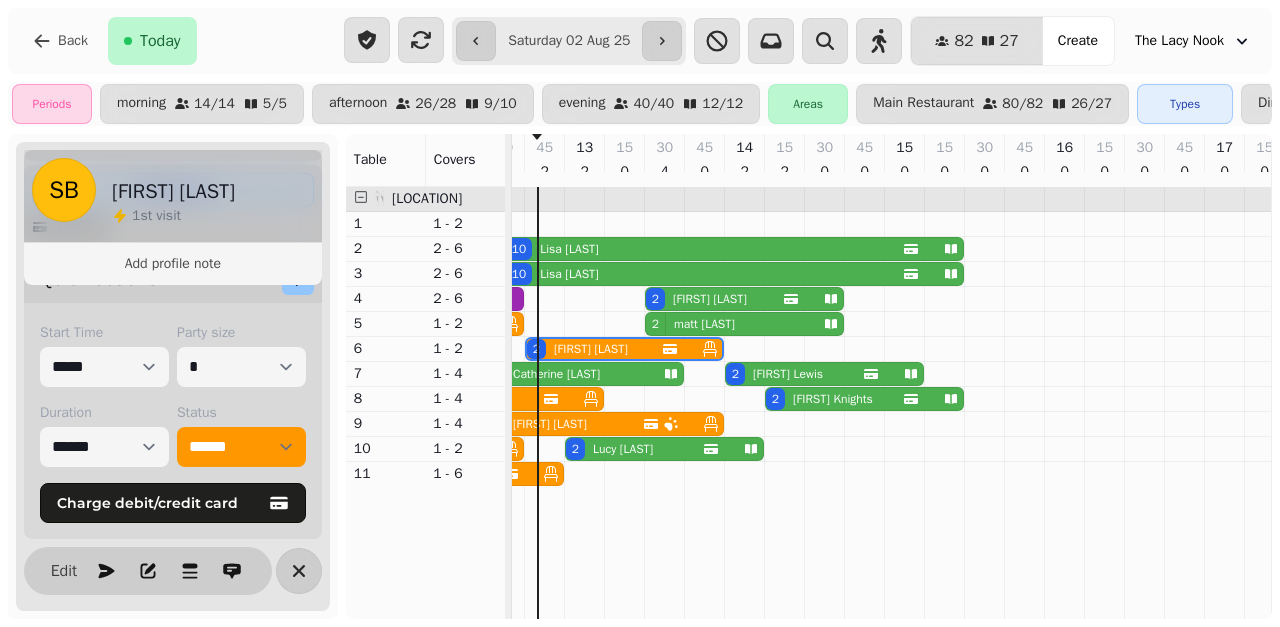 scroll, scrollTop: 0, scrollLeft: 220, axis: horizontal 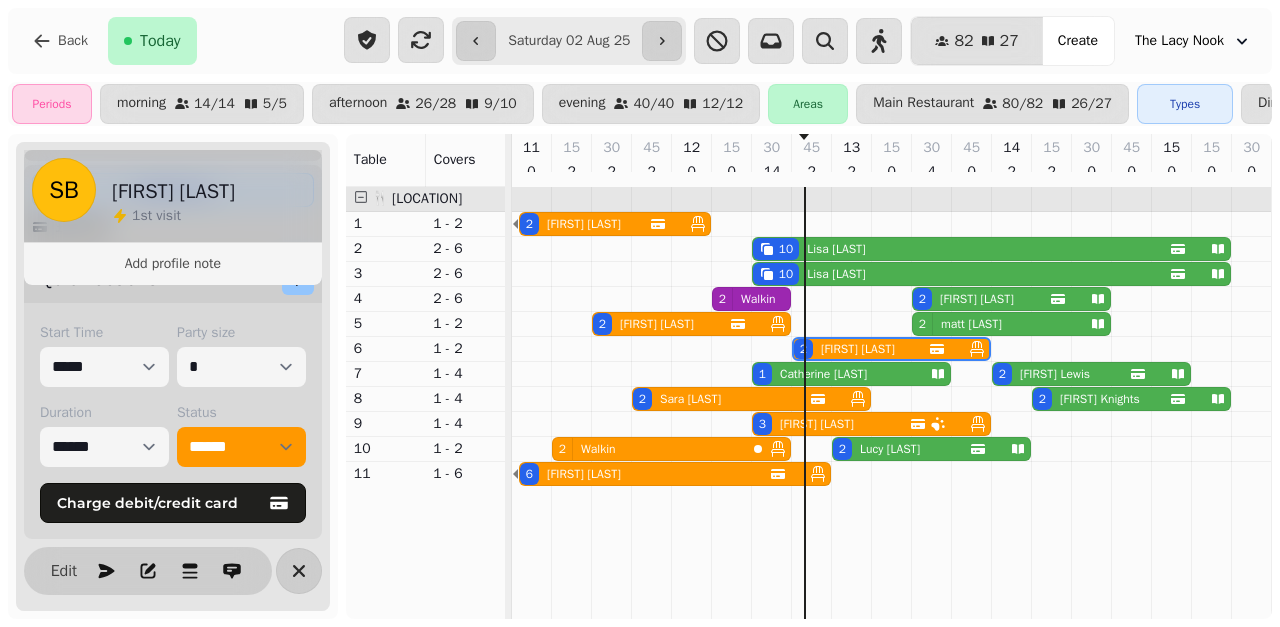 click on "[FIRST]   [LAST]" at bounding box center (823, 374) 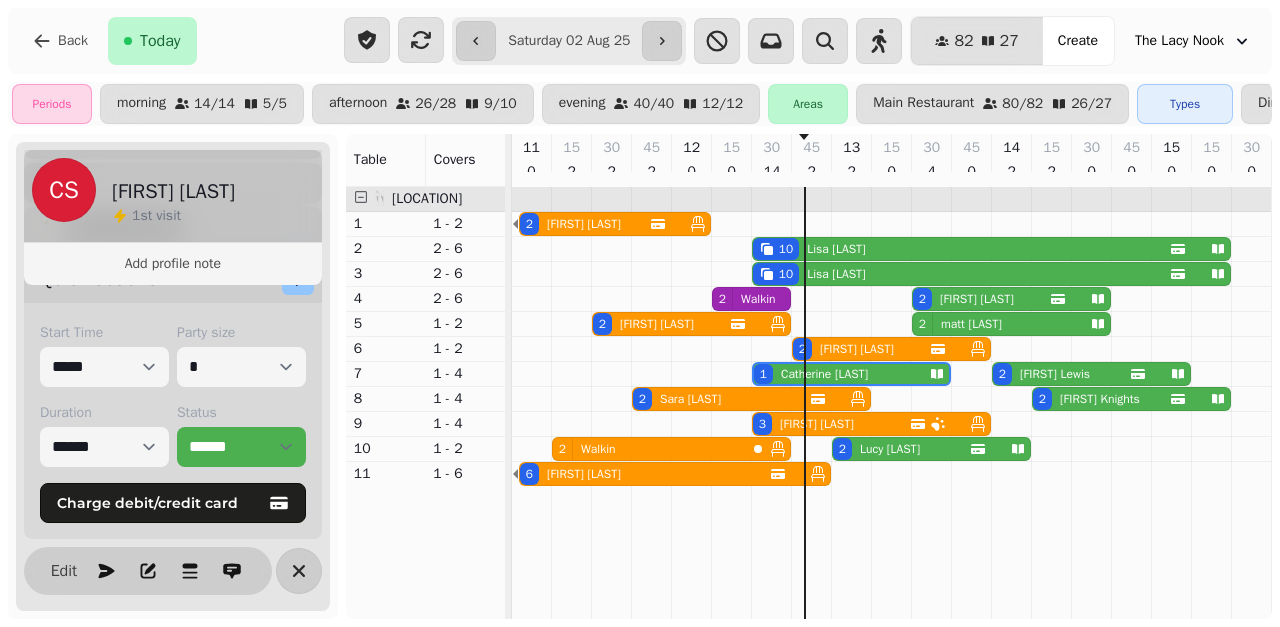 scroll, scrollTop: 317, scrollLeft: 0, axis: vertical 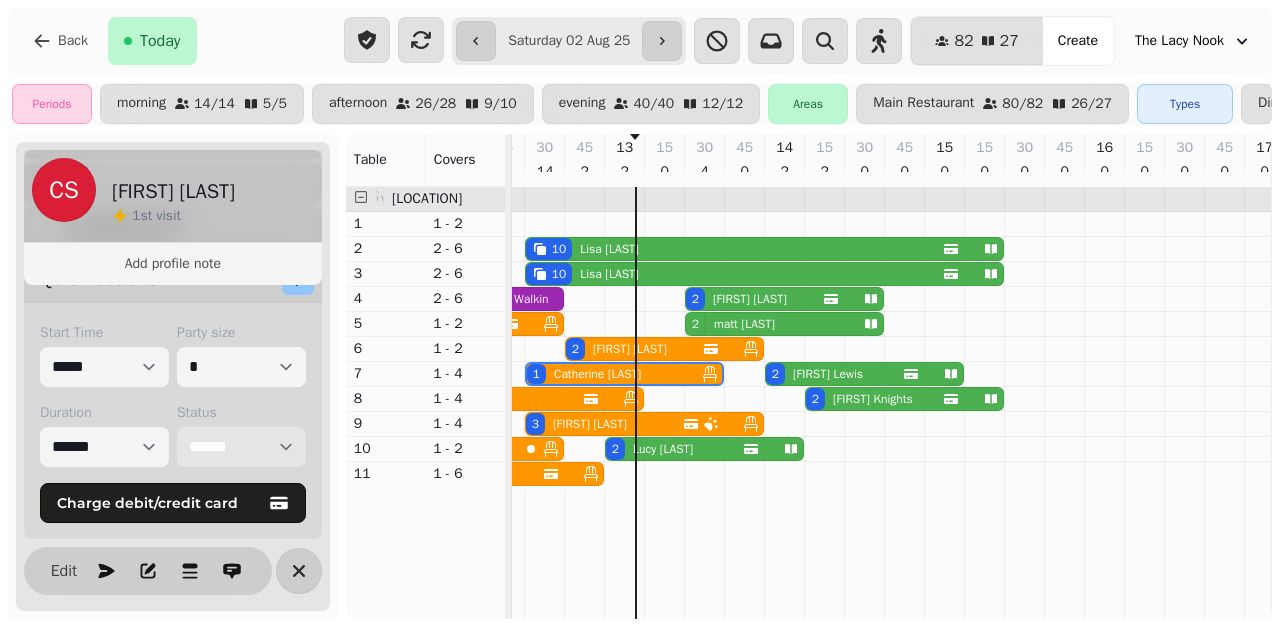 click on "[FIRST] [LAST]" at bounding box center [663, 449] 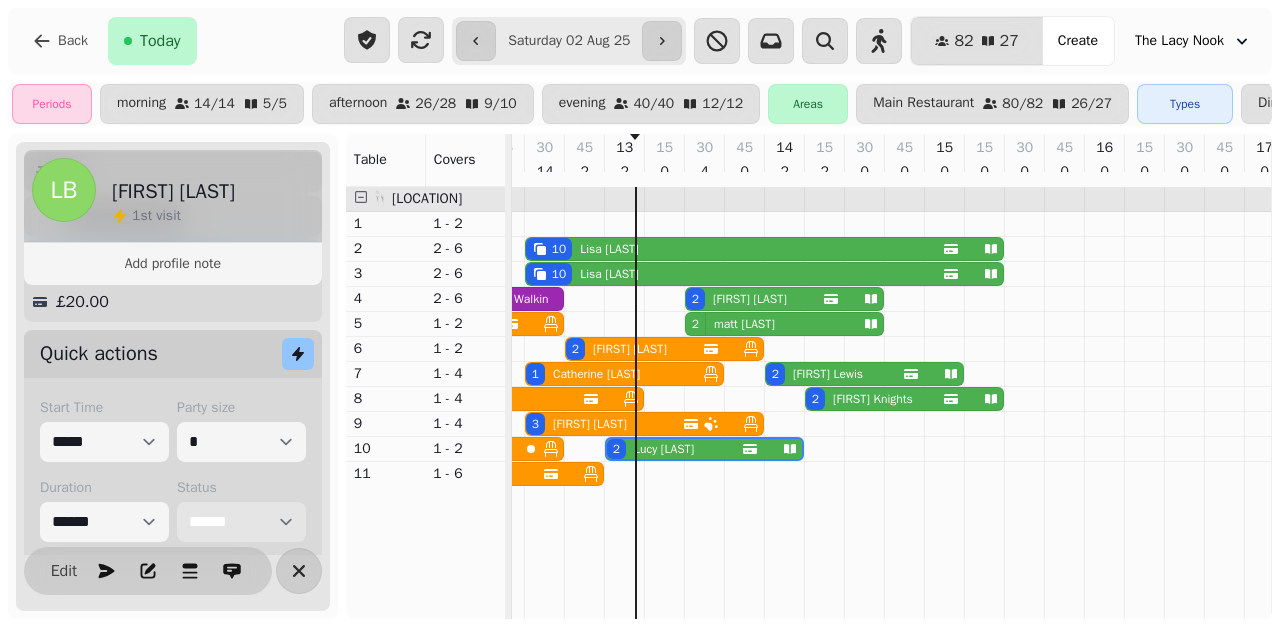scroll, scrollTop: 0, scrollLeft: 307, axis: horizontal 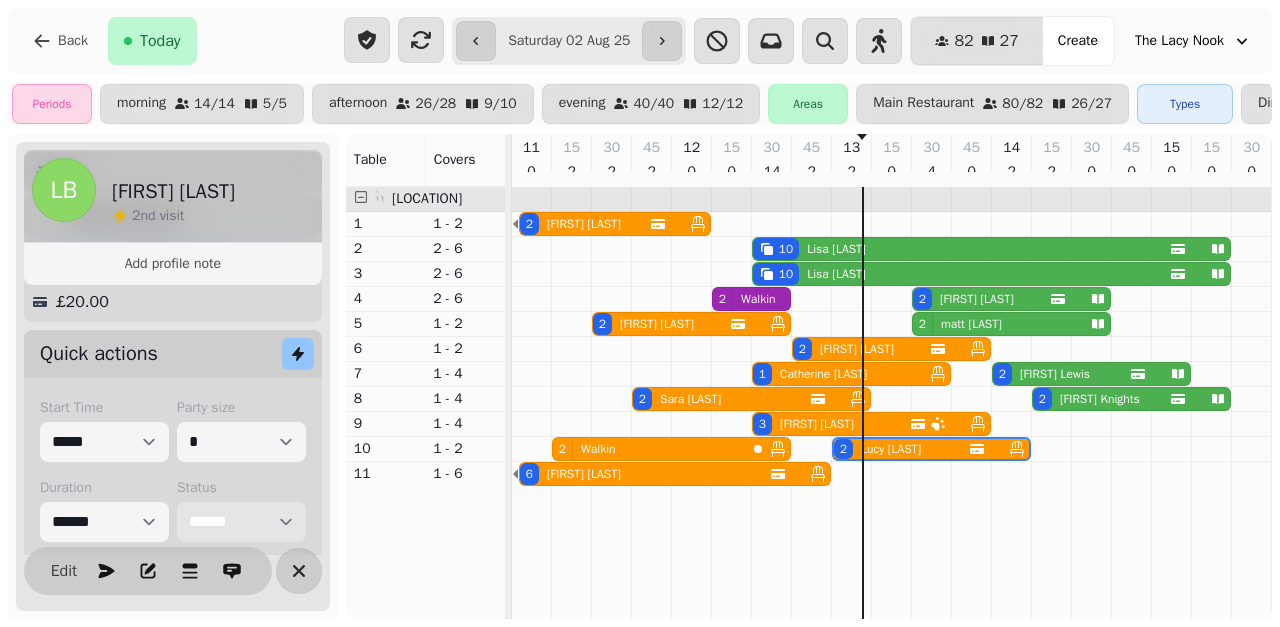 click on "[FIRST] [LAST]" at bounding box center (817, 424) 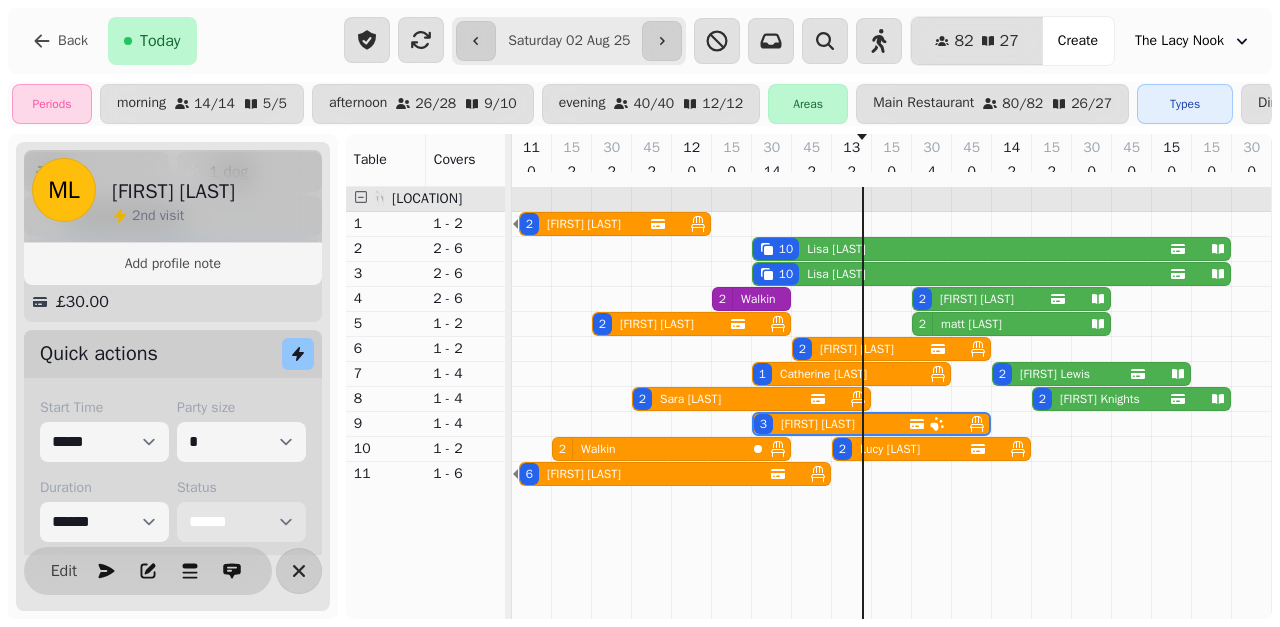 scroll, scrollTop: 0, scrollLeft: 227, axis: horizontal 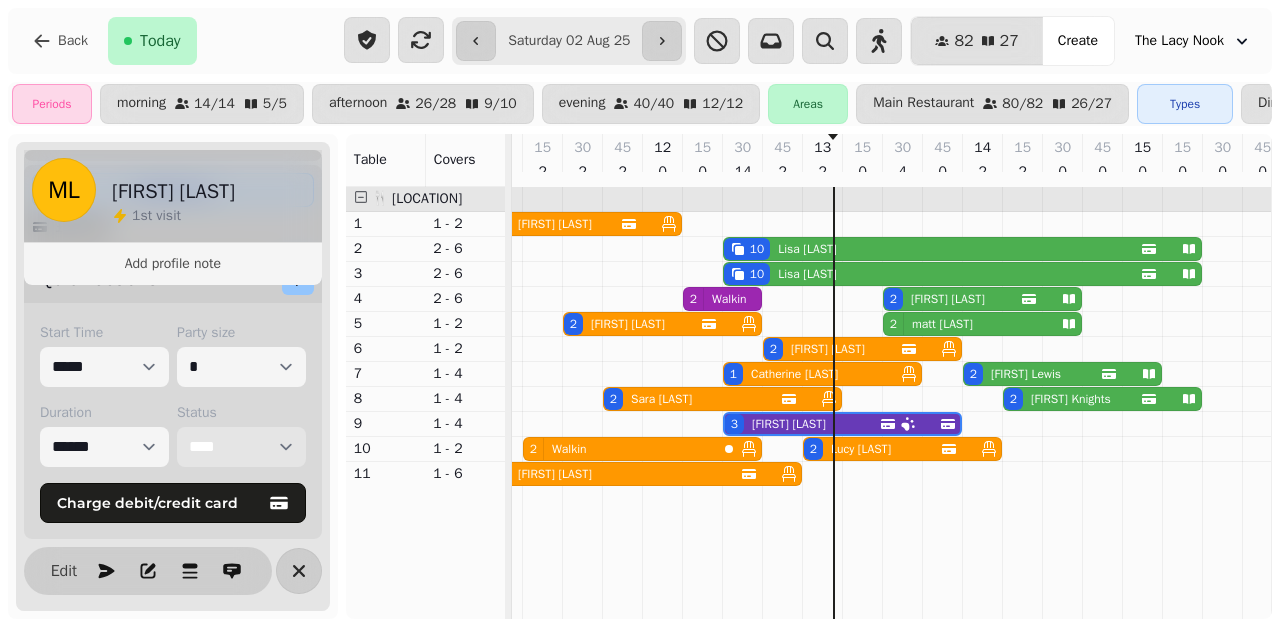 click on "[FIRST]   [LAST]" at bounding box center [661, 399] 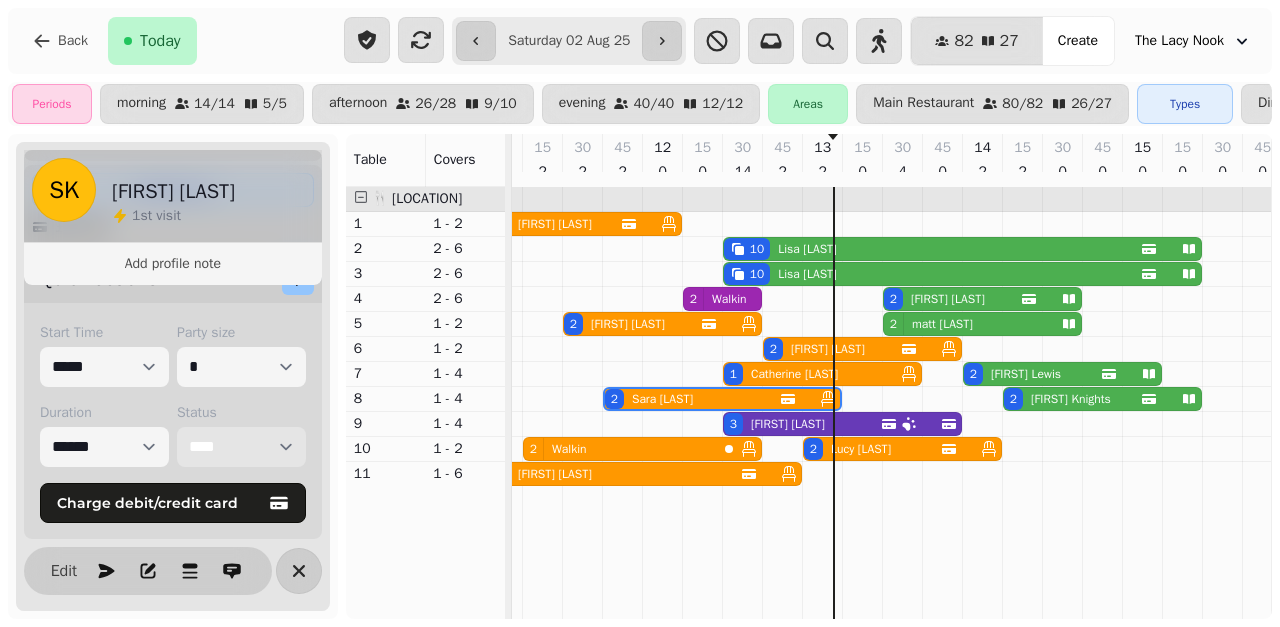 scroll, scrollTop: 0, scrollLeft: 107, axis: horizontal 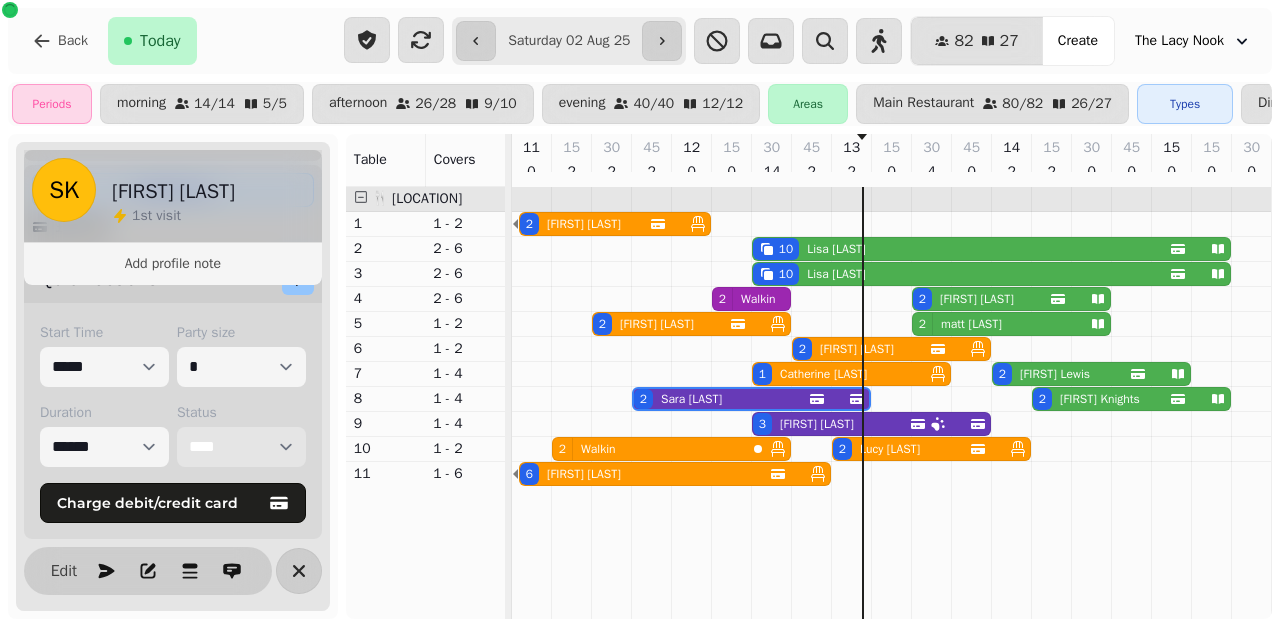 click on "[FIRST] [LAST]" at bounding box center (584, 224) 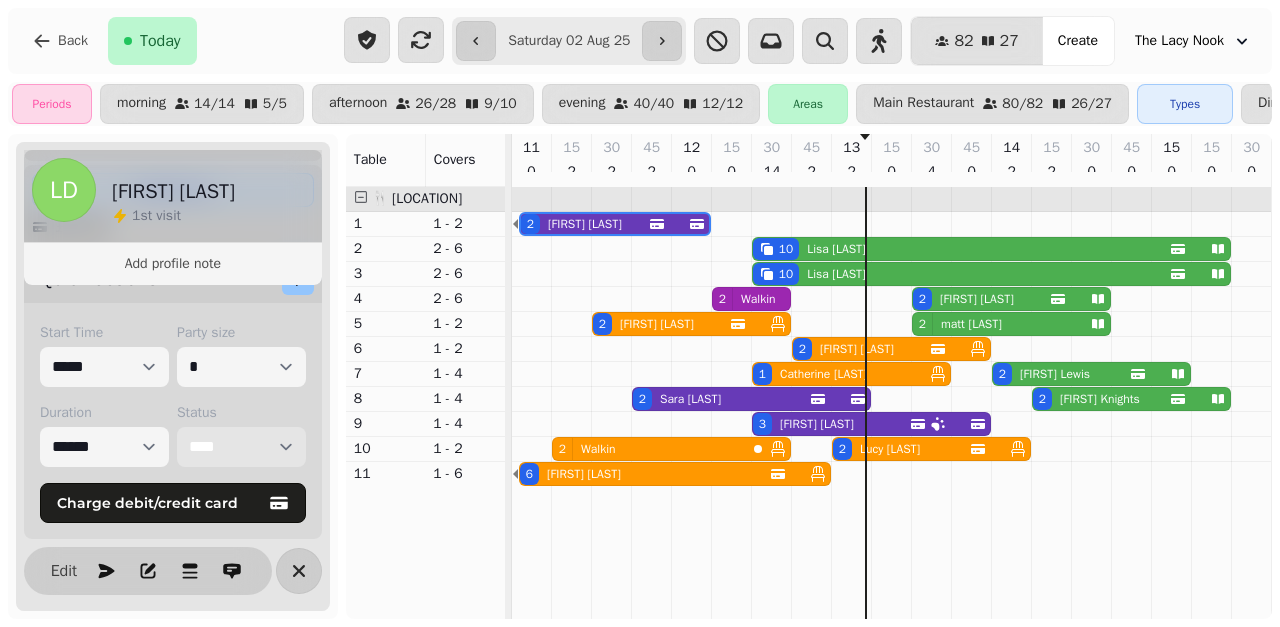 click on "2 Walkin" at bounding box center (649, 449) 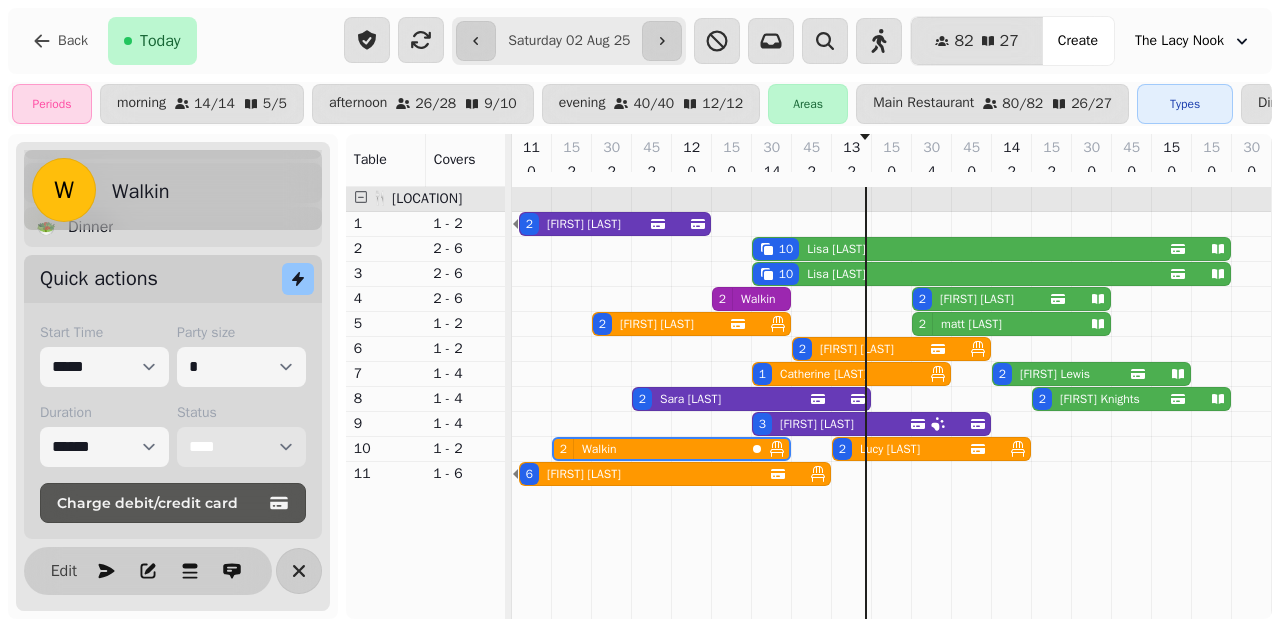 scroll, scrollTop: 174, scrollLeft: 0, axis: vertical 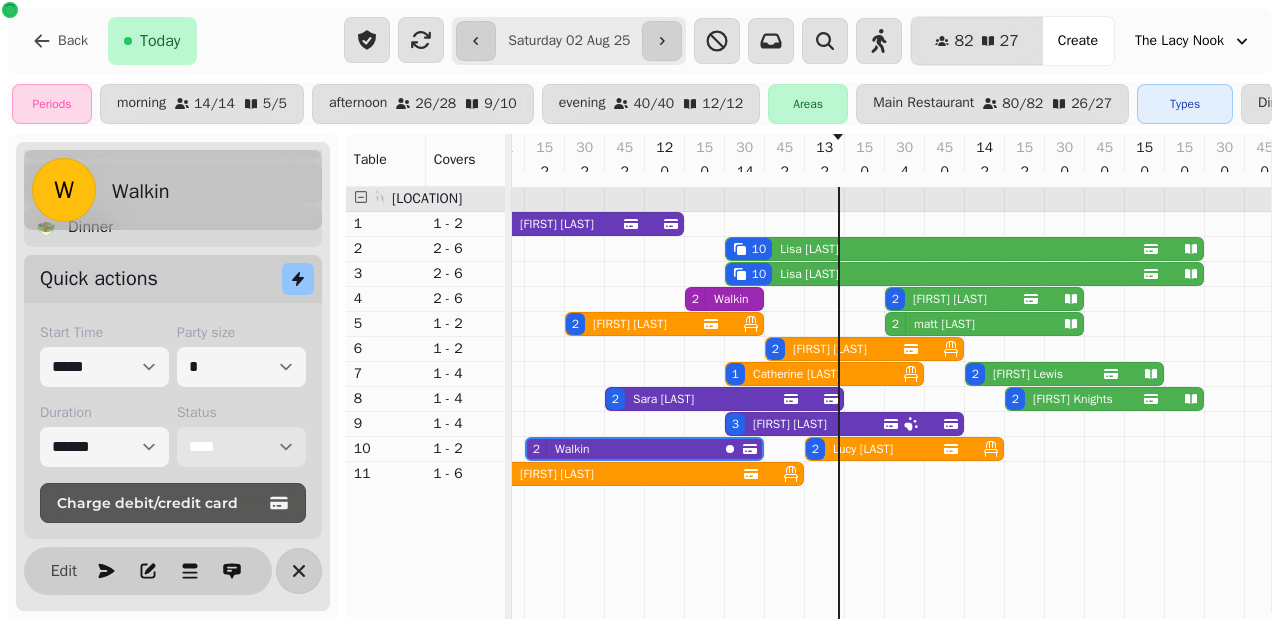 click on "[FIRST]   [LAST]" at bounding box center (830, 349) 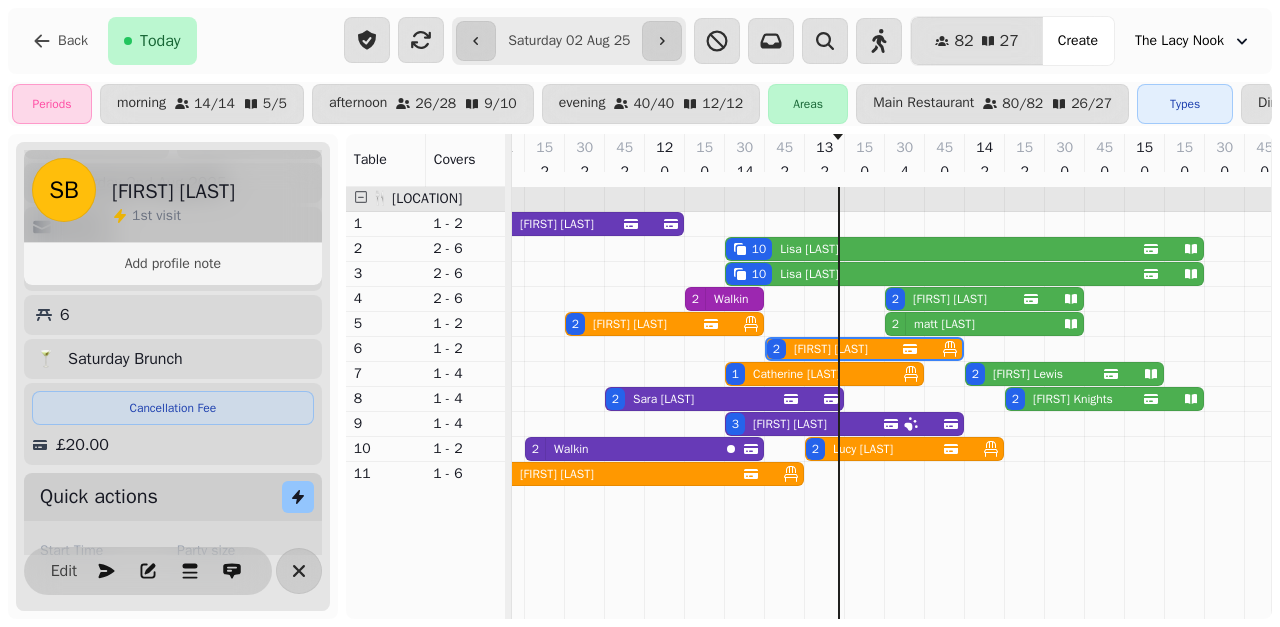 scroll, scrollTop: 0, scrollLeft: 267, axis: horizontal 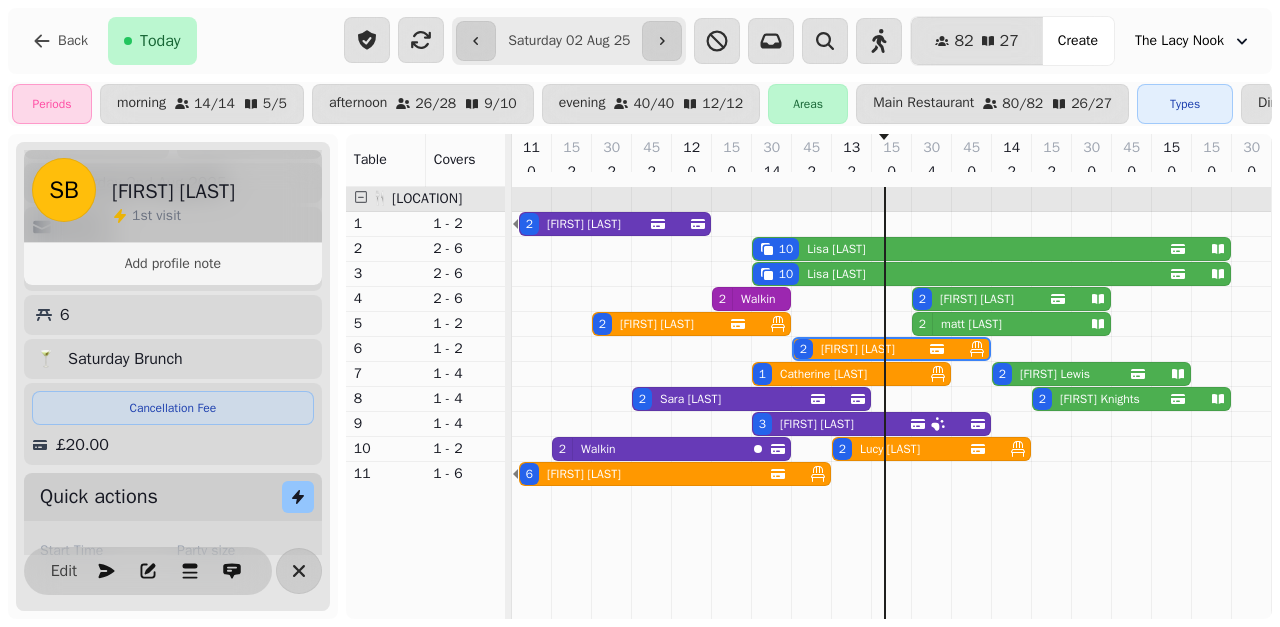 click on "[FIRST]   [LAST]" at bounding box center (823, 374) 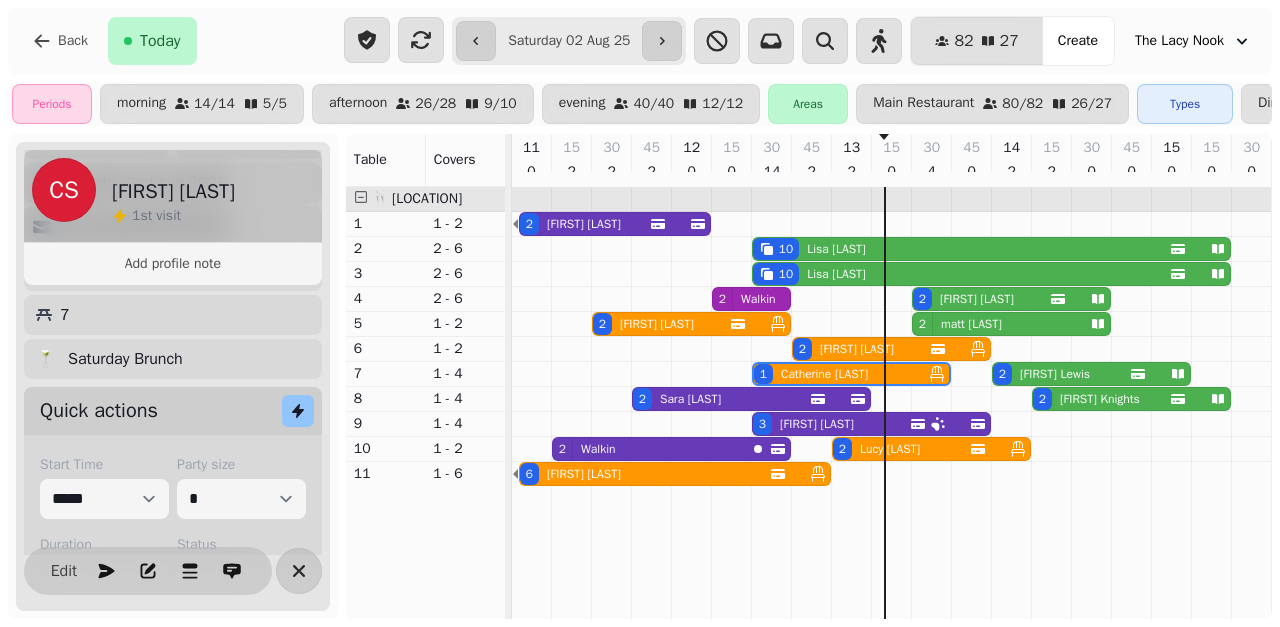 scroll, scrollTop: 0, scrollLeft: 227, axis: horizontal 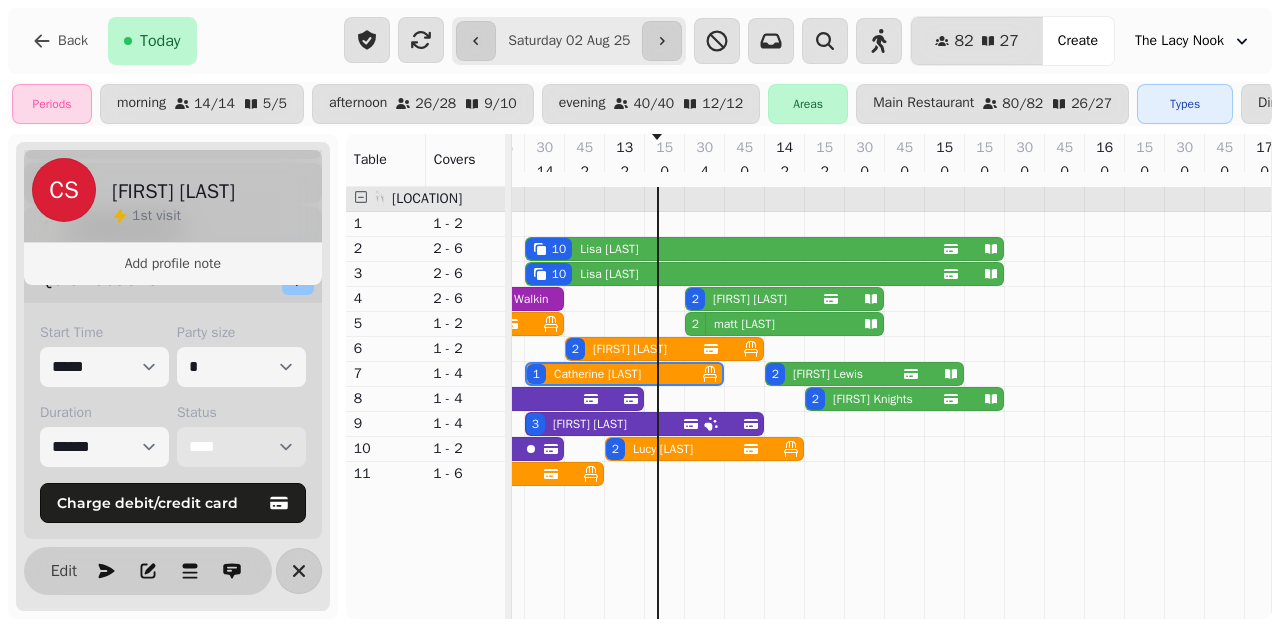 click on "**********" at bounding box center [241, 447] 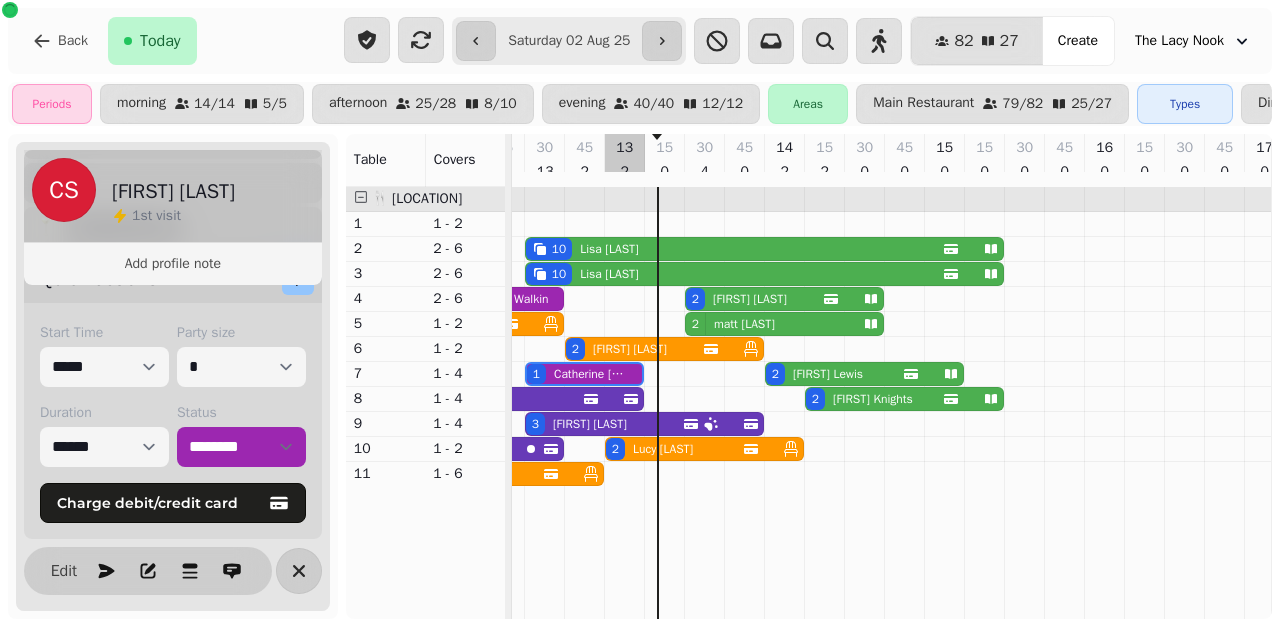 scroll, scrollTop: 0, scrollLeft: 39, axis: horizontal 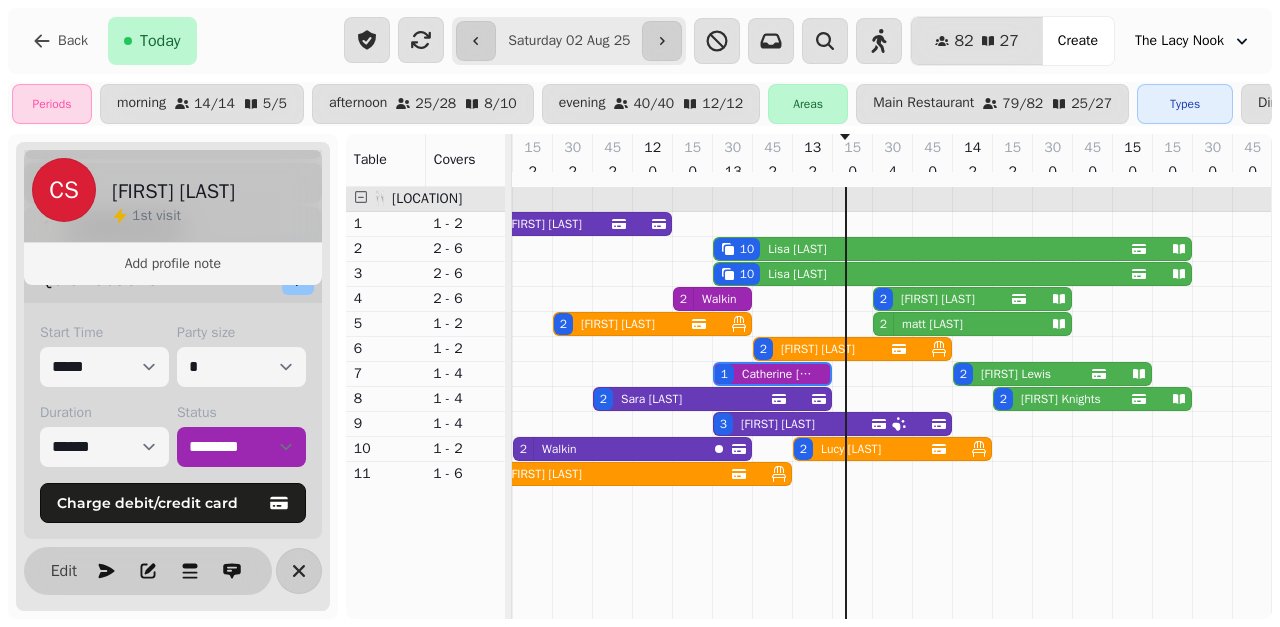 click on "[NUMBER] [FIRST]   [LAST]" at bounding box center (622, 324) 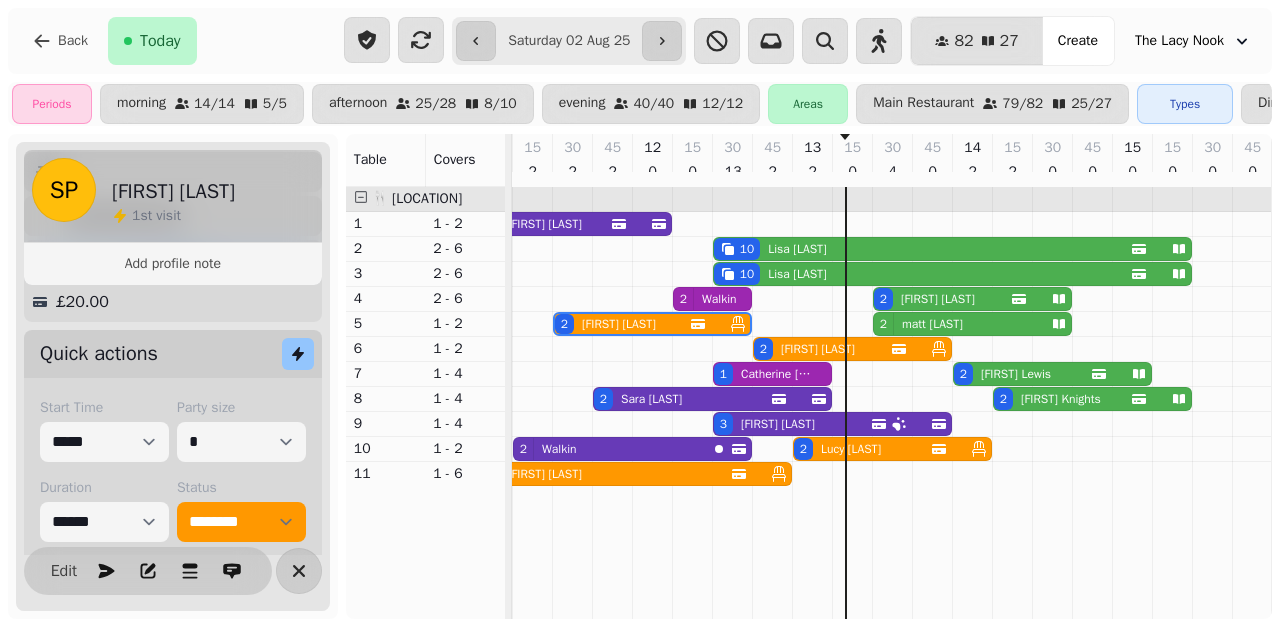 scroll, scrollTop: 0, scrollLeft: 67, axis: horizontal 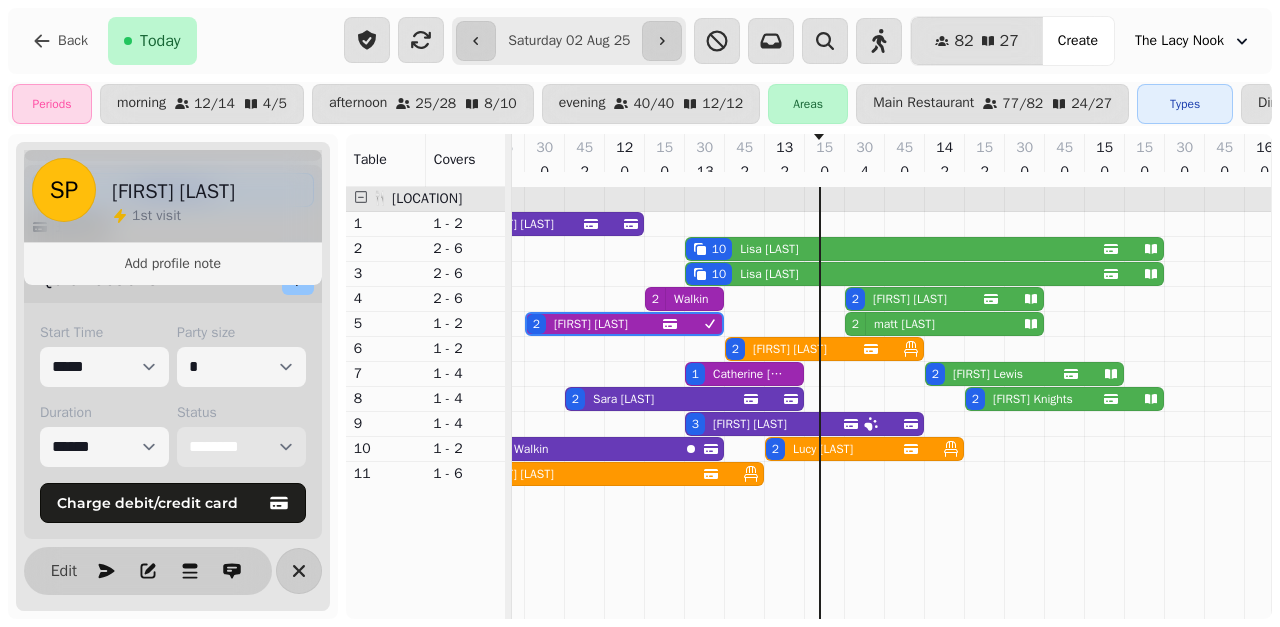 click on "6 [FIRST] [LAST]" at bounding box center [578, 474] 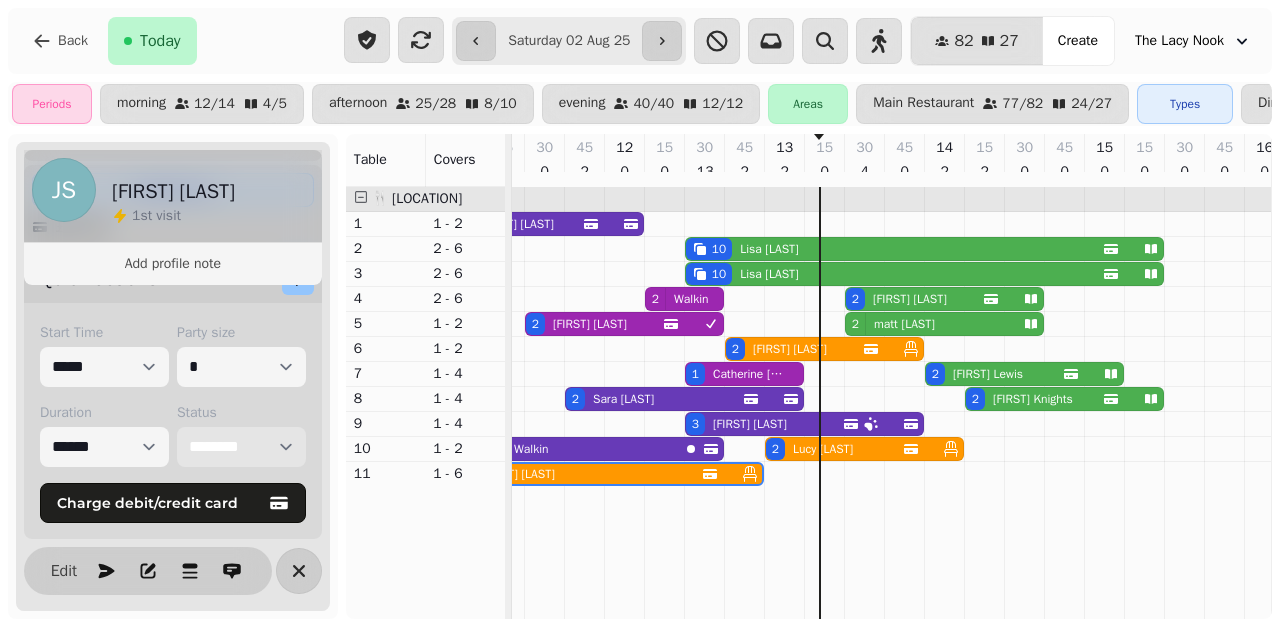 scroll, scrollTop: 0, scrollLeft: 0, axis: both 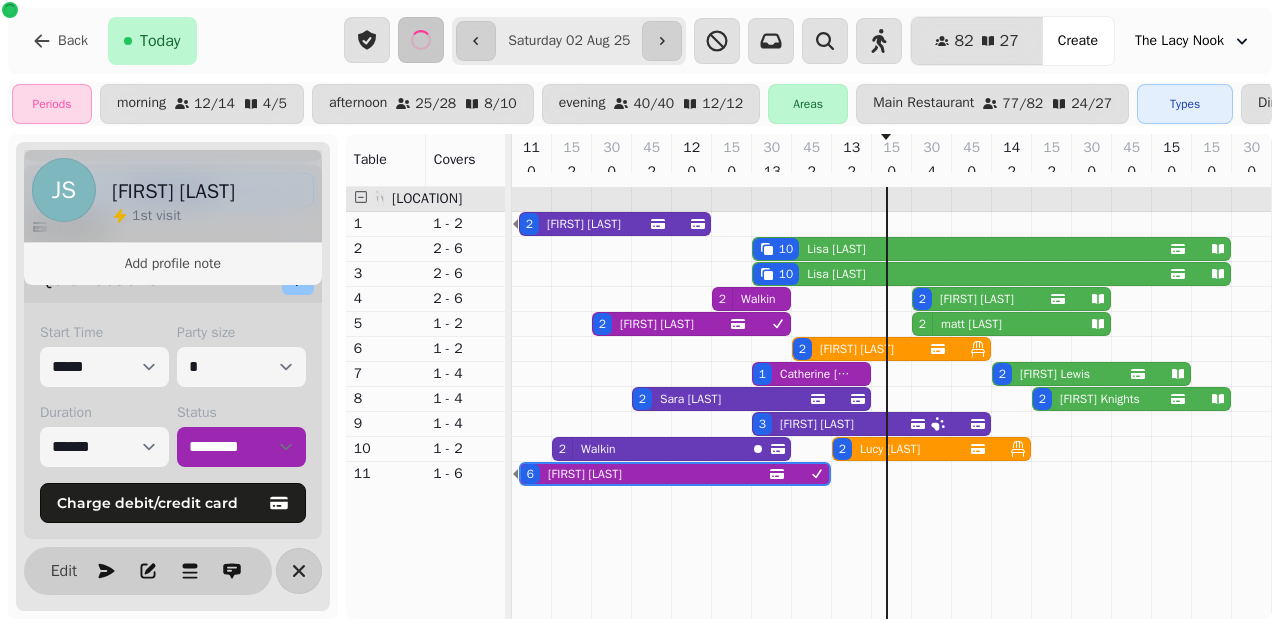 click at bounding box center (812, 403) 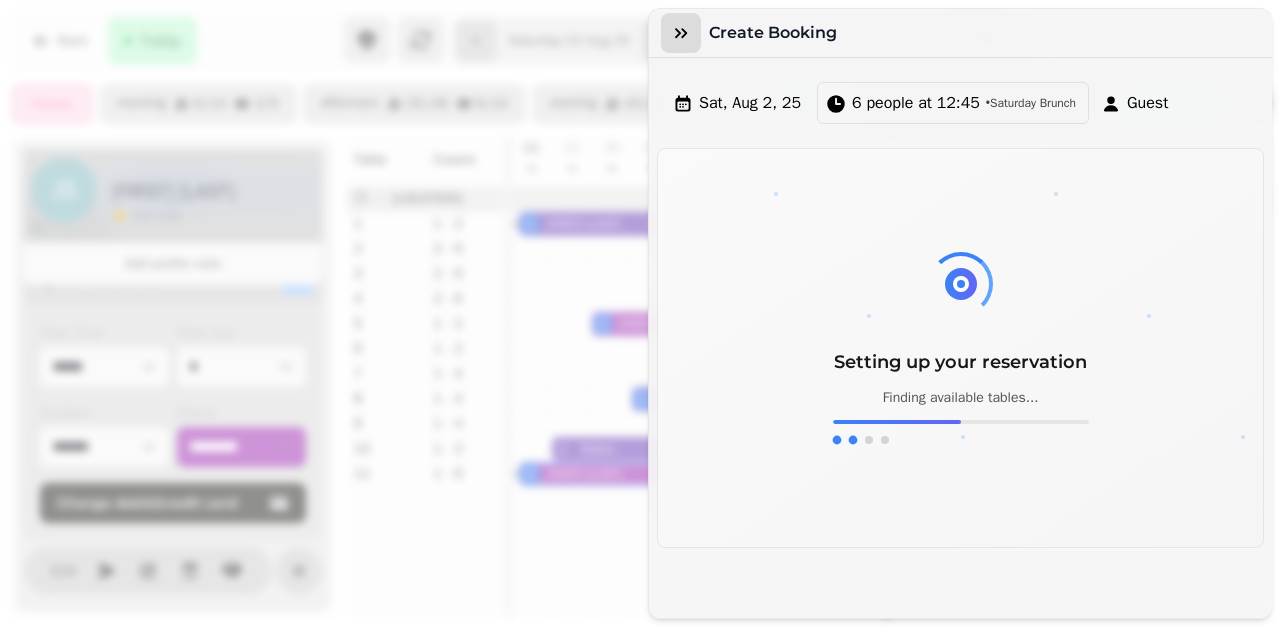 click 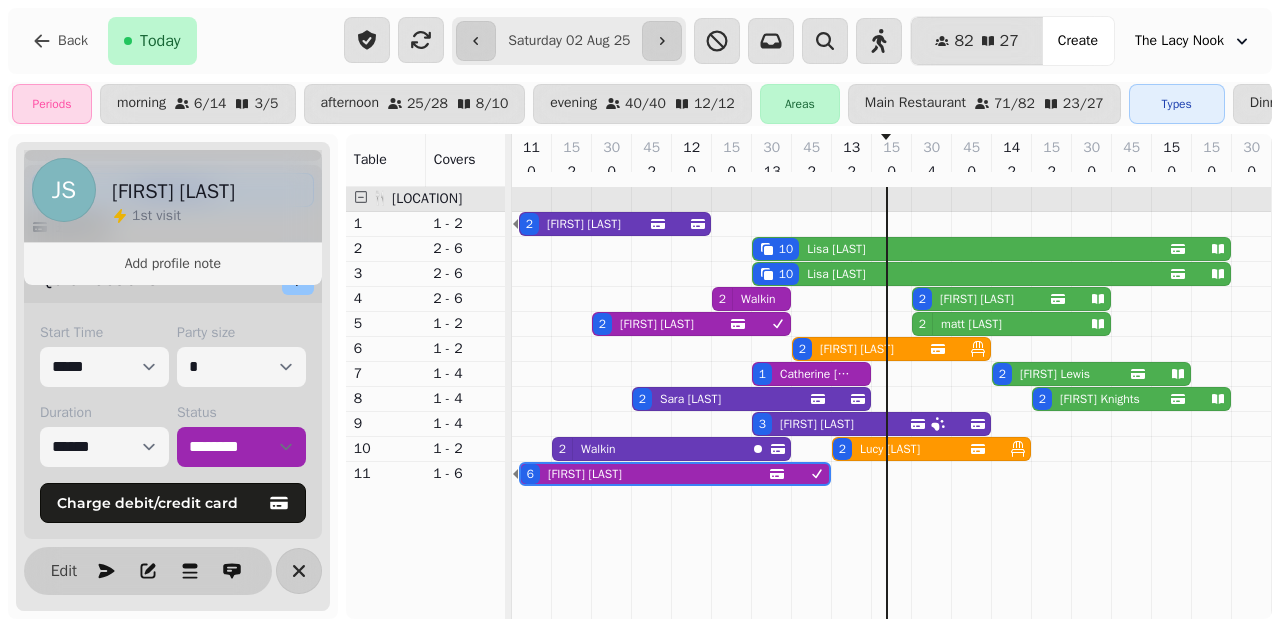 click at bounding box center [717, 41] 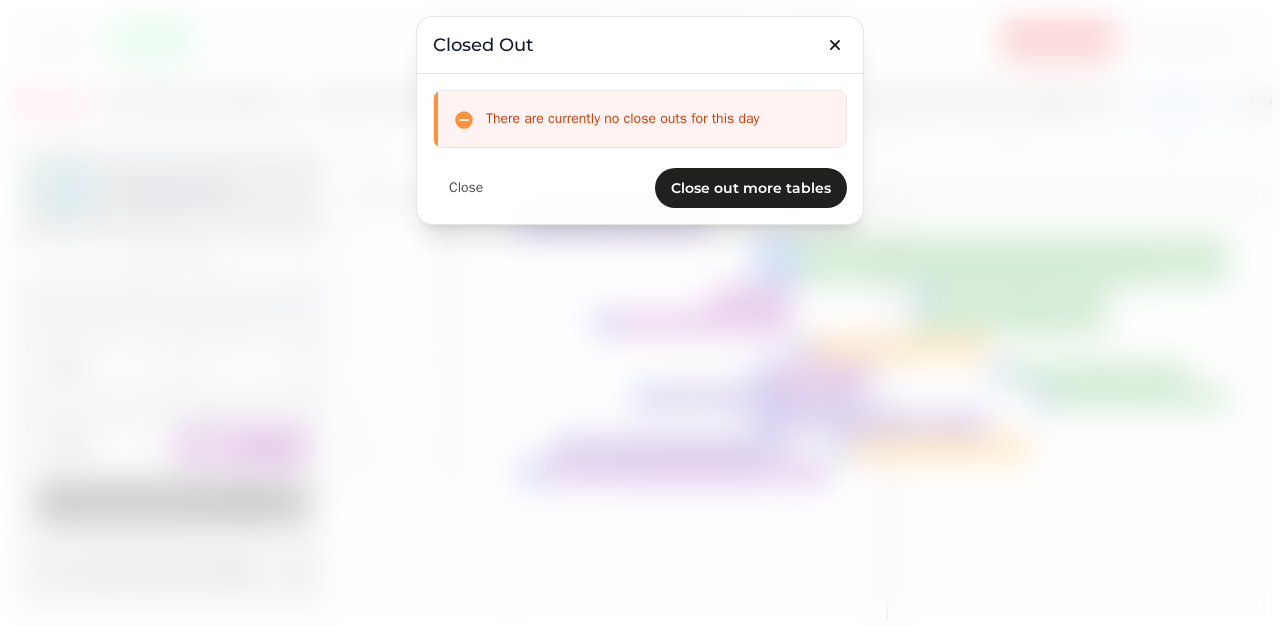 click at bounding box center [640, 313] 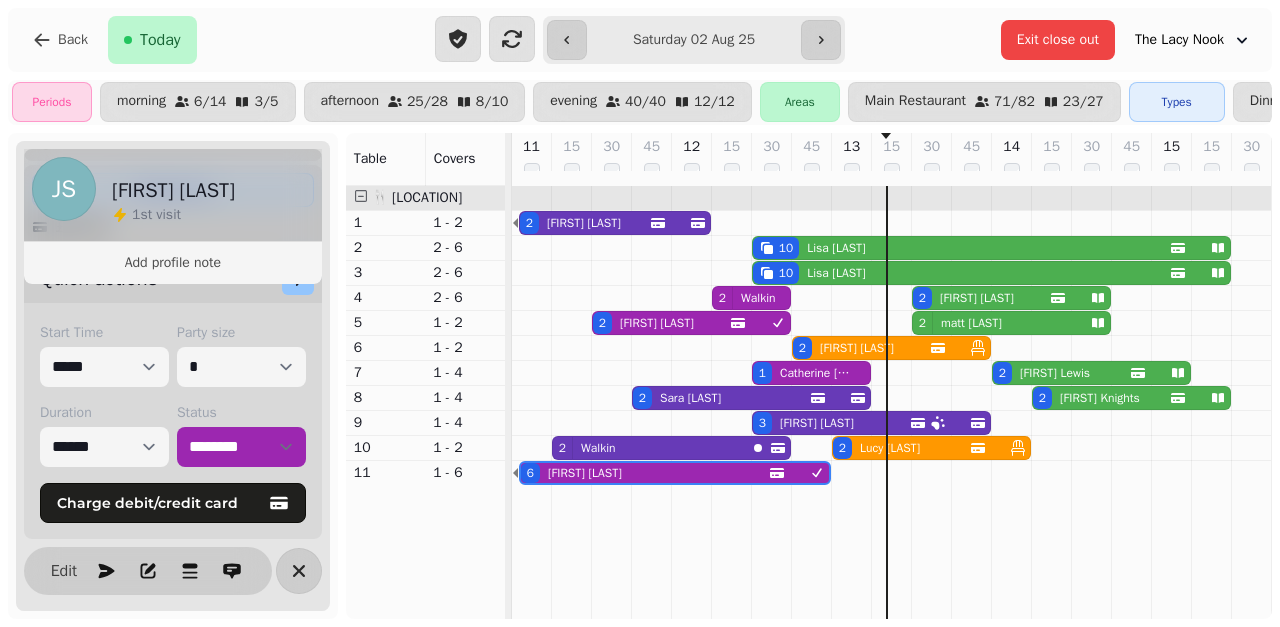 scroll, scrollTop: 401, scrollLeft: 0, axis: vertical 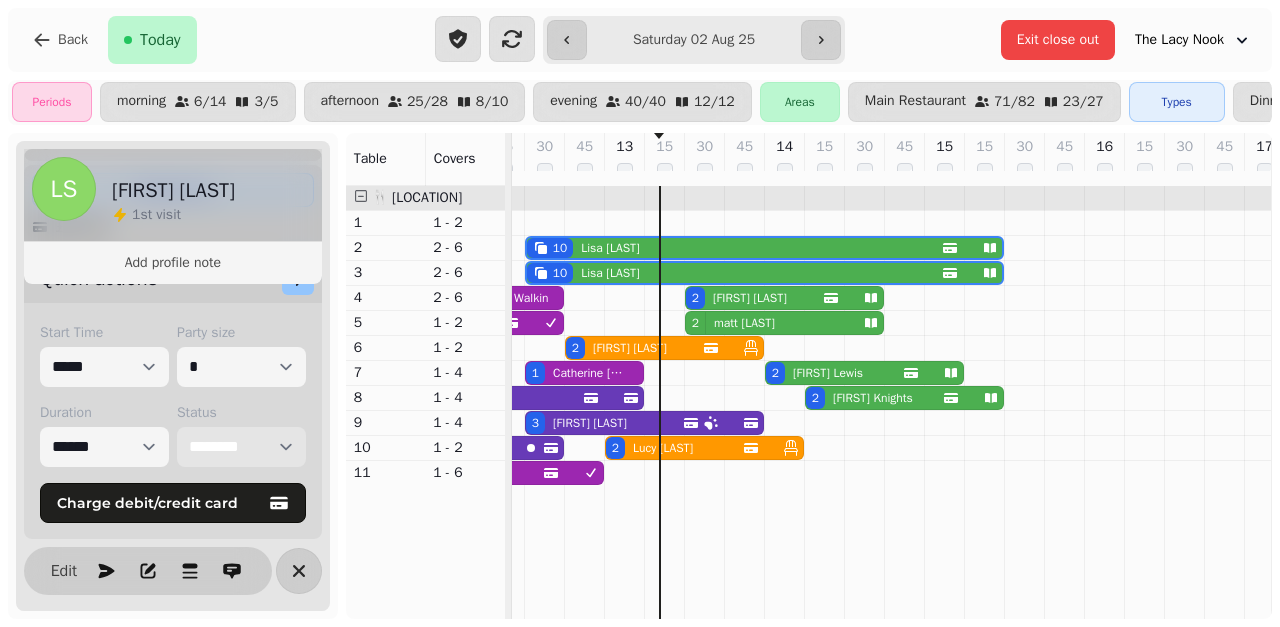 click on "**********" at bounding box center (241, 447) 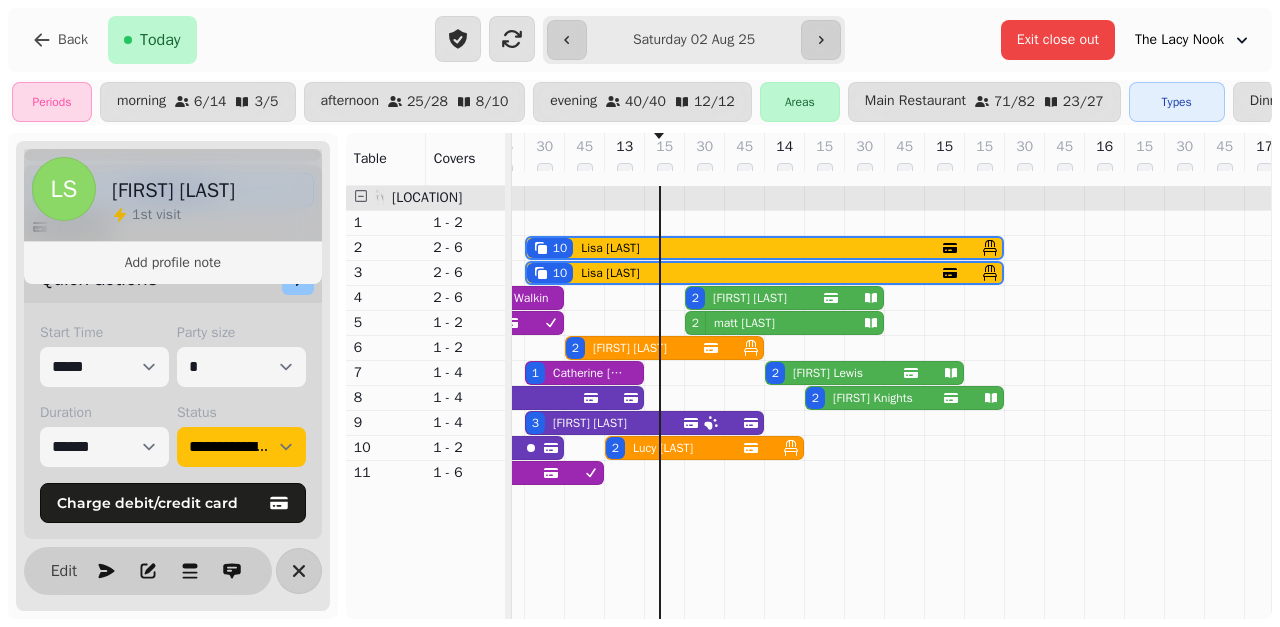 scroll, scrollTop: 0, scrollLeft: 30, axis: horizontal 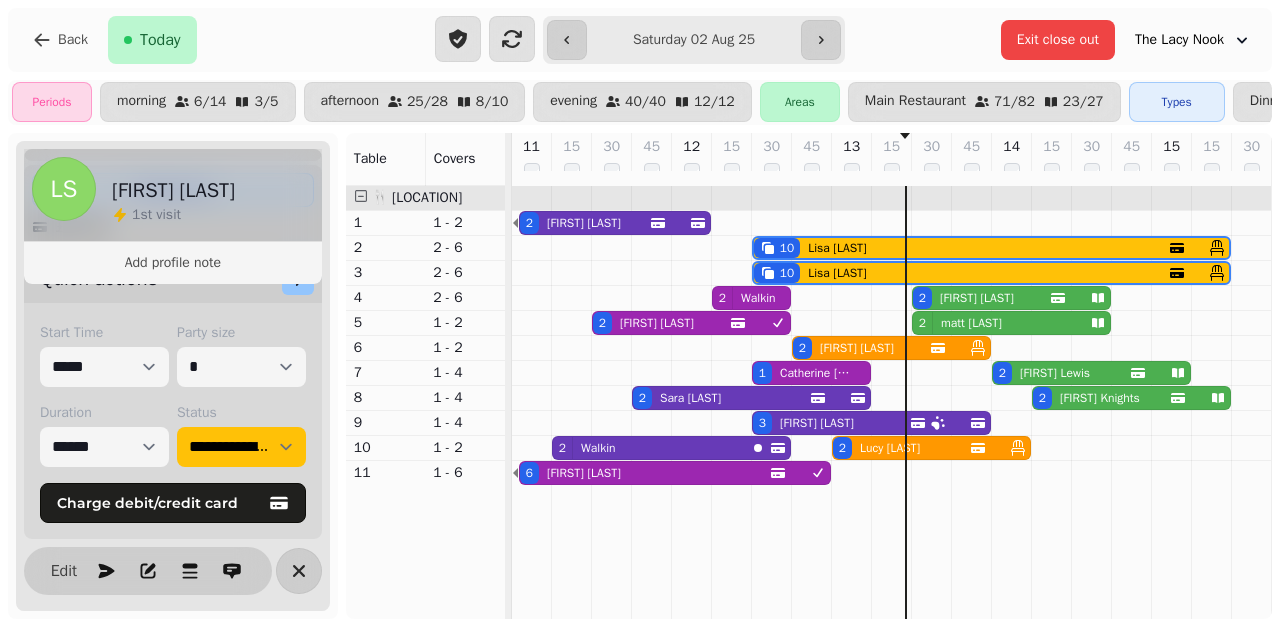 click on "[FIRST] [LAST]" at bounding box center [971, 323] 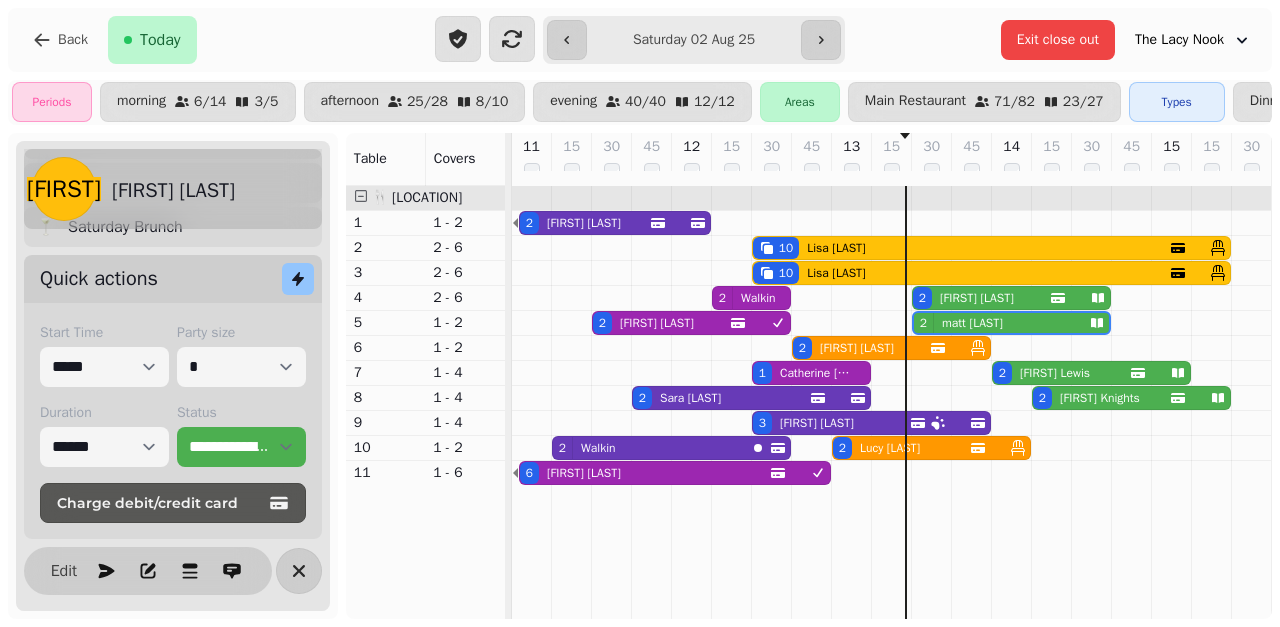 scroll, scrollTop: 216, scrollLeft: 0, axis: vertical 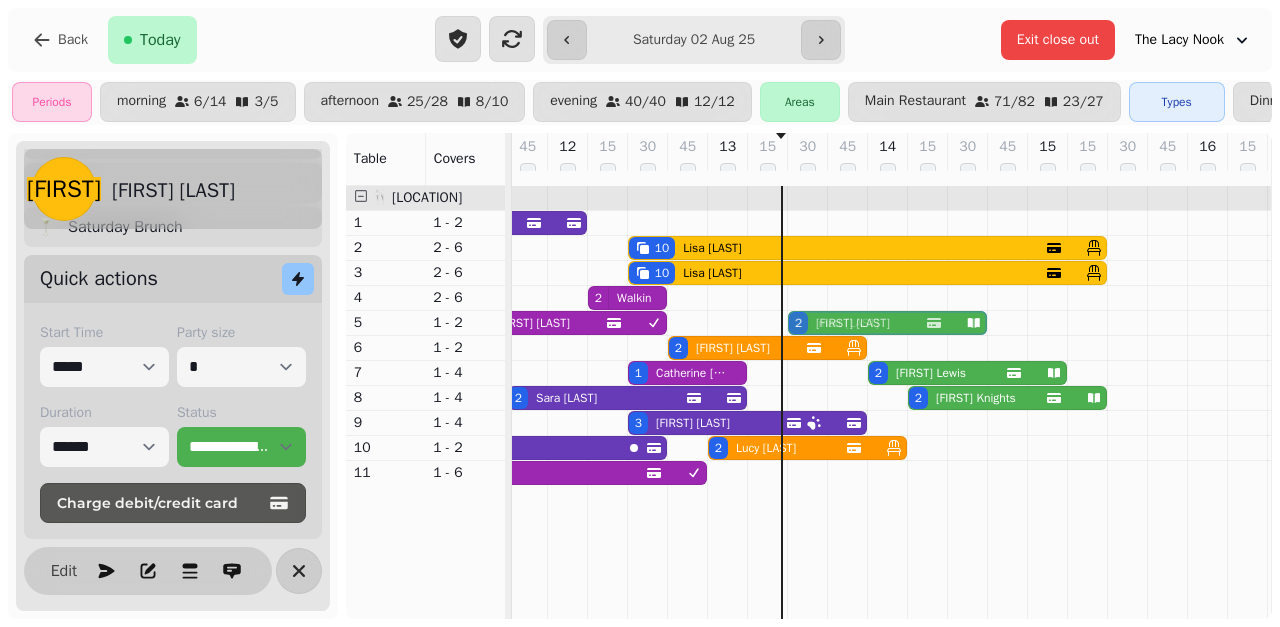 drag, startPoint x: 853, startPoint y: 300, endPoint x: 845, endPoint y: 334, distance: 34.928497 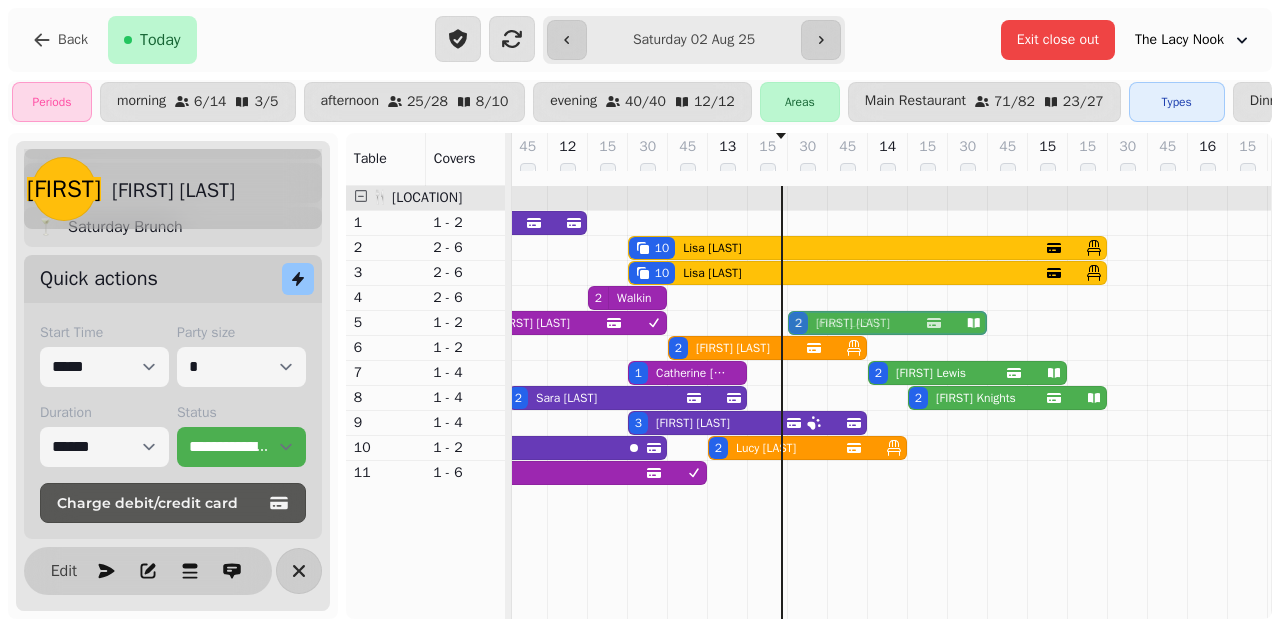 click on "2 [FIRST] [LAST] 2 [FIRST] [LAST] 2 [FIRST] [LAST] 10 [FIRST] [LAST] 4 [FIRST] [LAST] 3 [FIRST] [LAST] 10 [FIRST] [LAST] 4 [FIRST] [LAST] 2 Walkin 2 [FIRST] [LAST] 4 [FIRST] [LAST] 2 [FIRST] [LAST] 2 [FIRST] [LAST] 2 [FIRST] [LAST] 2 [FIRST] [LAST] 1 [FIRST] [LAST] 2 [FIRST] [LAST] 4 [FIRST] [LAST] 2 [FIRST] [LAST] 2 [FIRST] [LAST] 4 [FIRST] [LAST] 3 [FIRST] [LAST] 2 [FIRST] [LAST] 2 [FIRST] [LAST] 2 Walkin 2 [FIRST] [LAST] 7 [FIRST] [LAST] 6 [FIRST] [LAST] 7 [FIRST] [LAST]" at bounding box center [1268, 335] 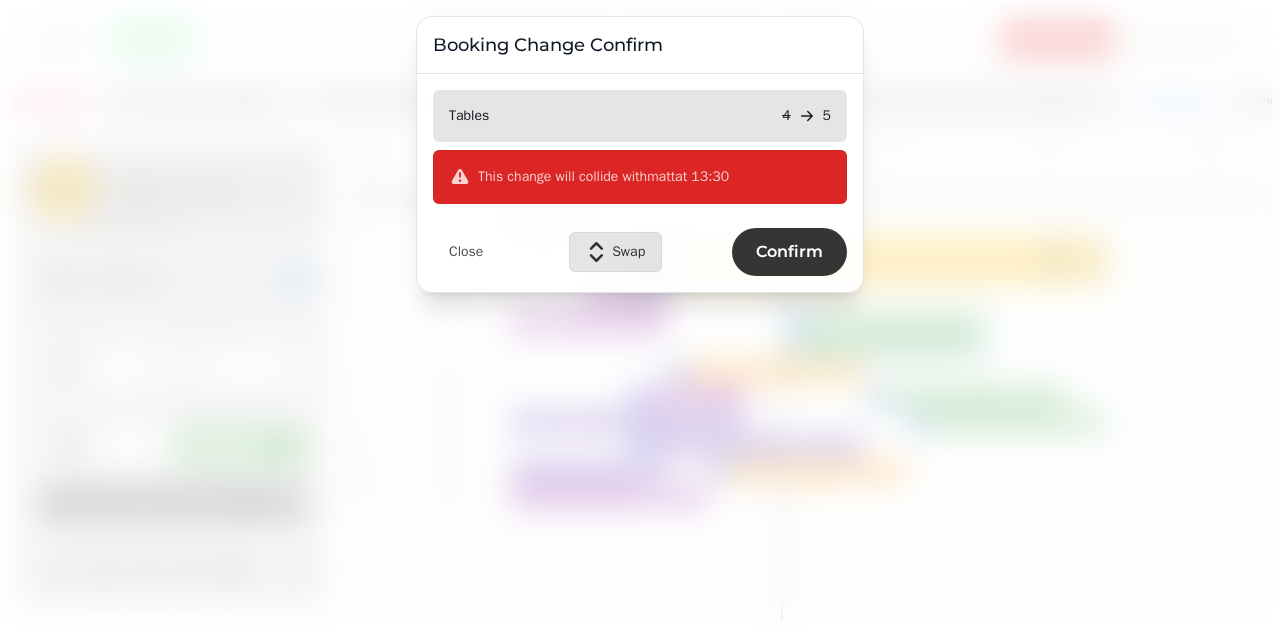 click on "Confirm" at bounding box center [789, 252] 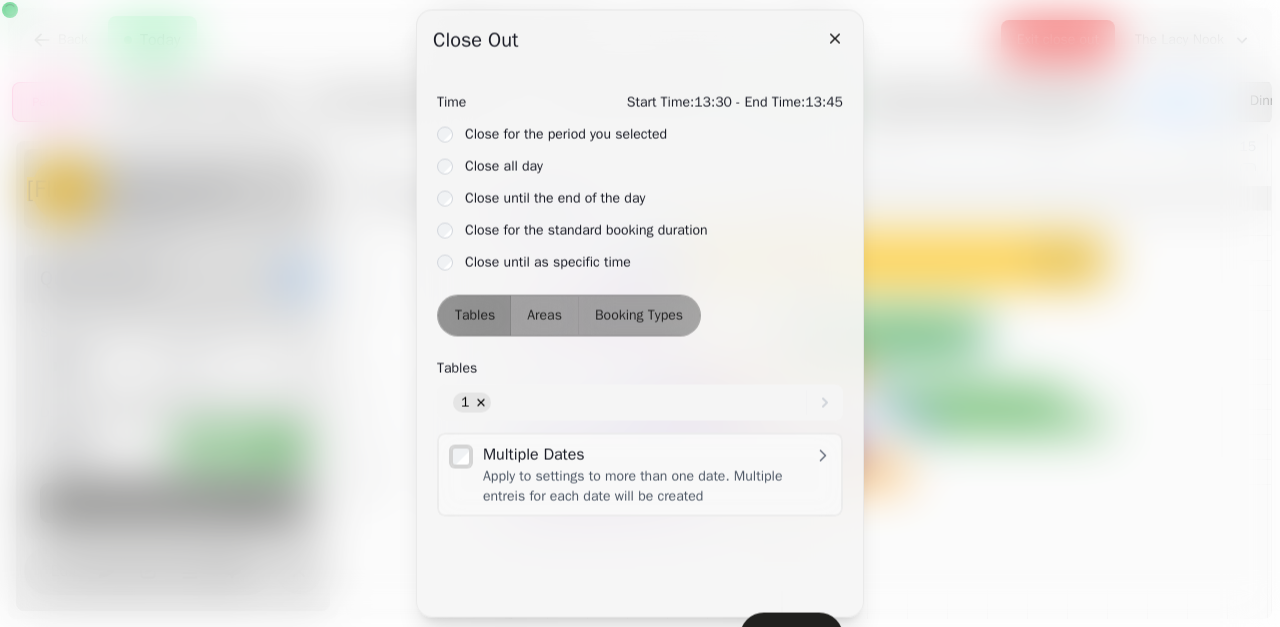click on "Time Start Time: 13:30 - End Time: 13:45 Close for the period you selected Close all day Close until the end of the day Close for the standard booking duration Close until as specific time" at bounding box center (640, 182) 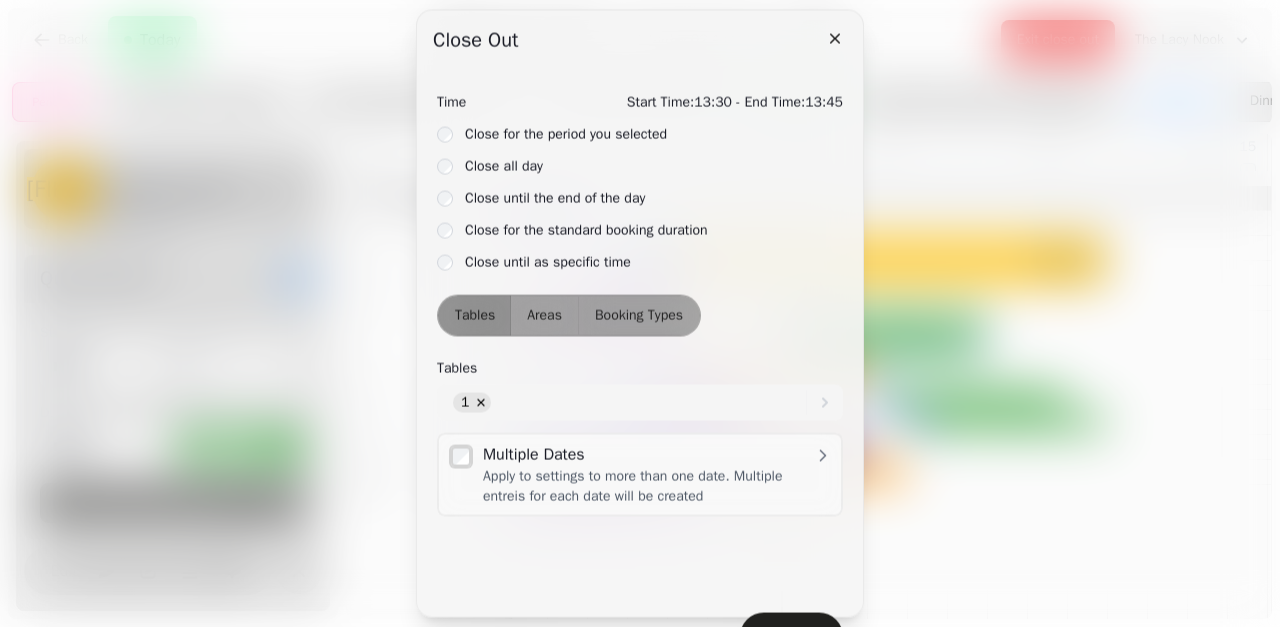 click at bounding box center [640, 313] 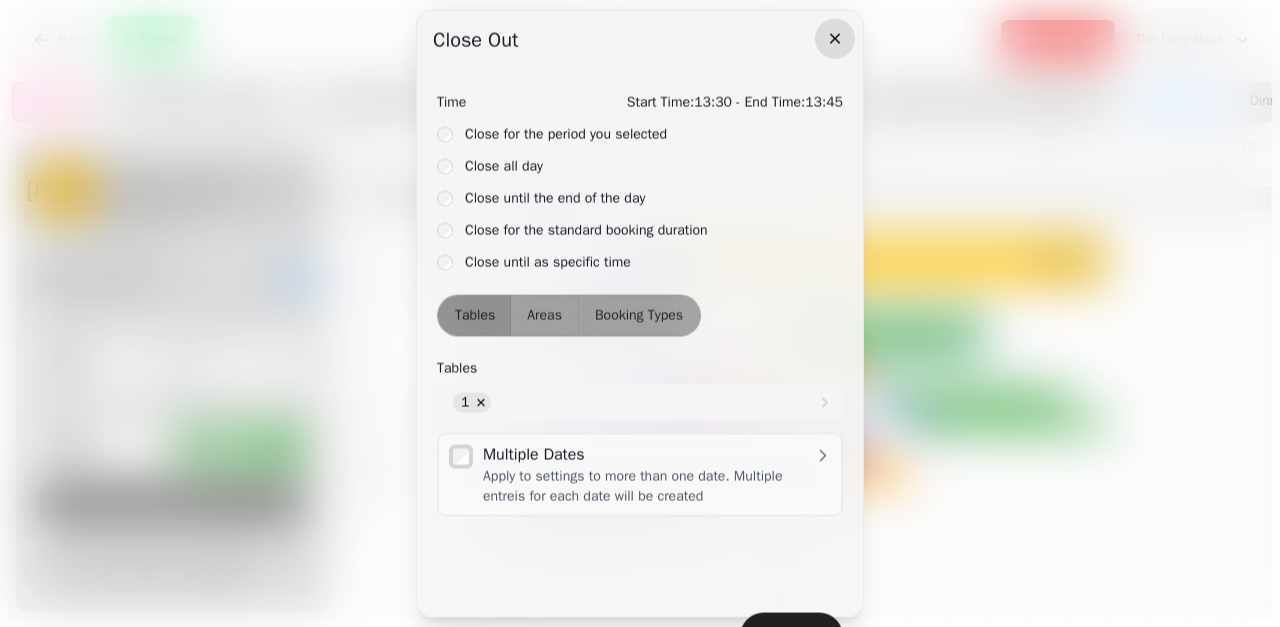 click 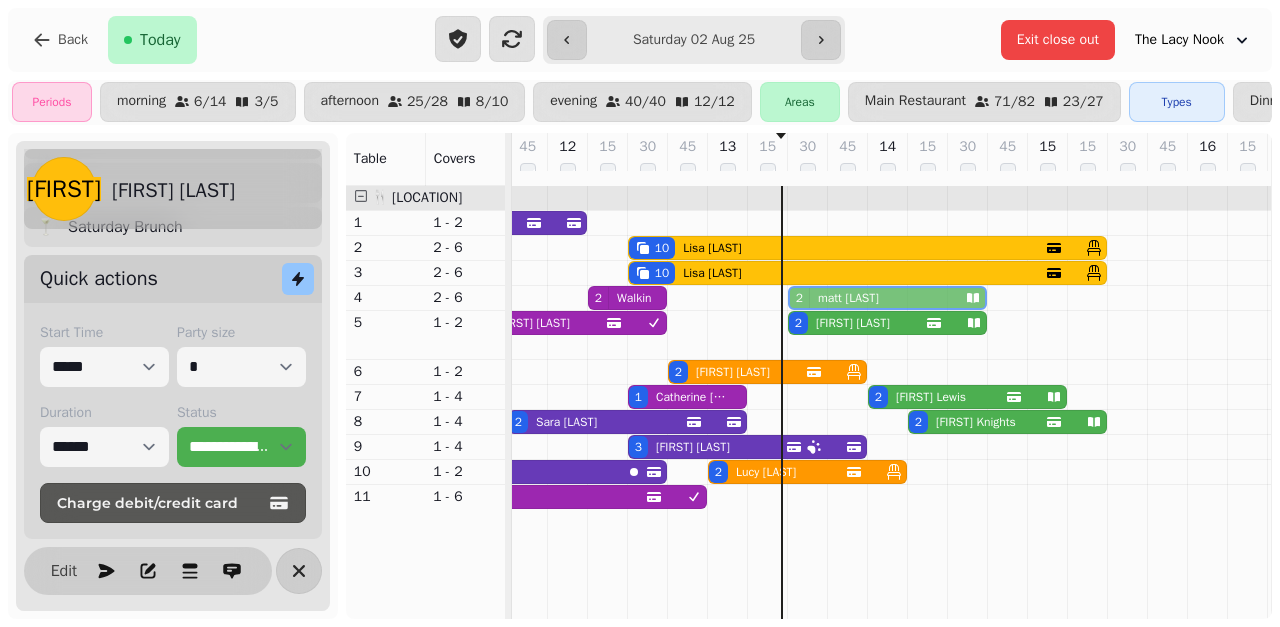 drag, startPoint x: 872, startPoint y: 358, endPoint x: 874, endPoint y: 302, distance: 56.0357 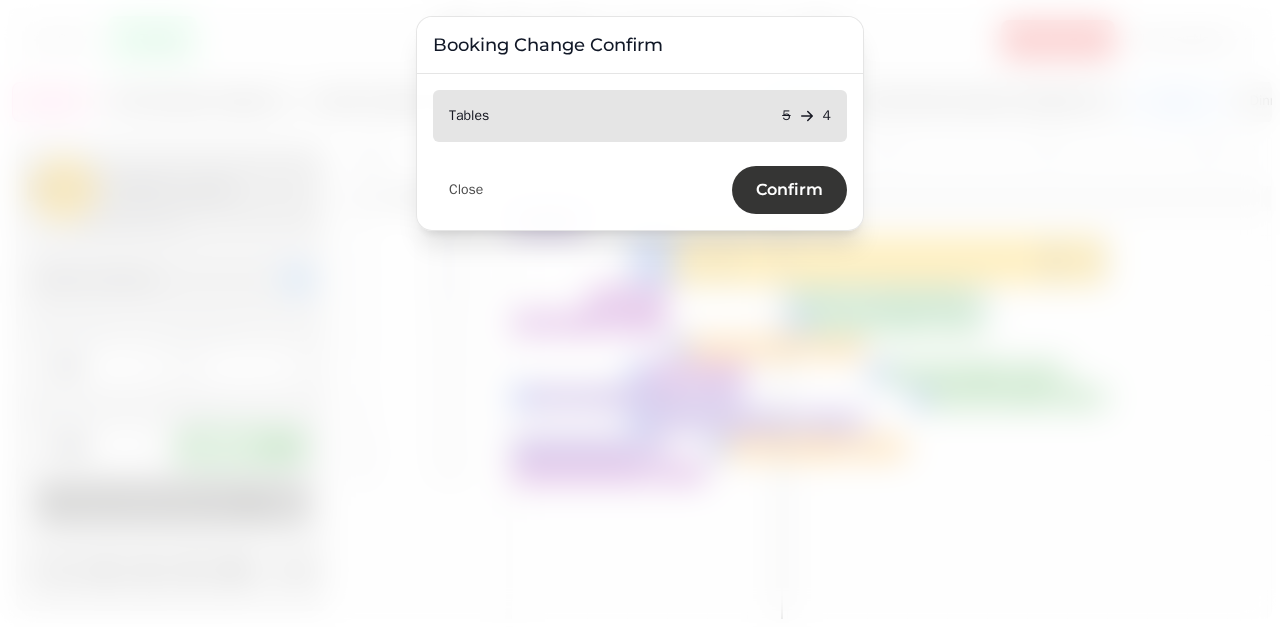click on "Confirm" at bounding box center (789, 190) 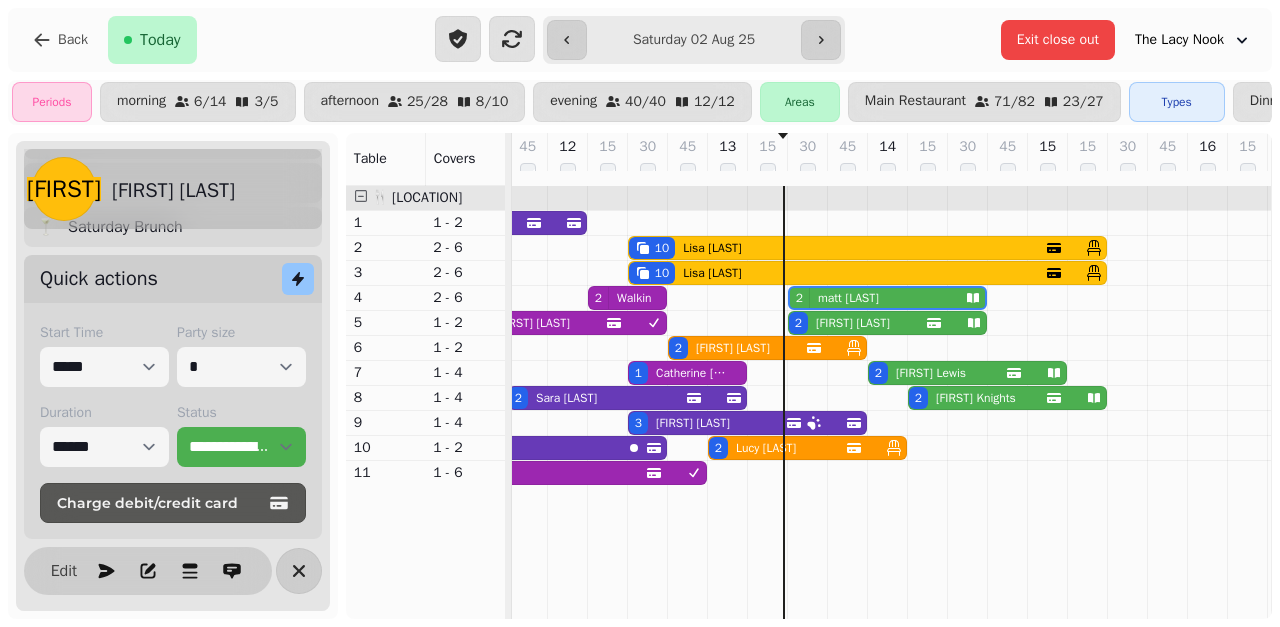 click on "[FIRST] [LAST]" at bounding box center [853, 323] 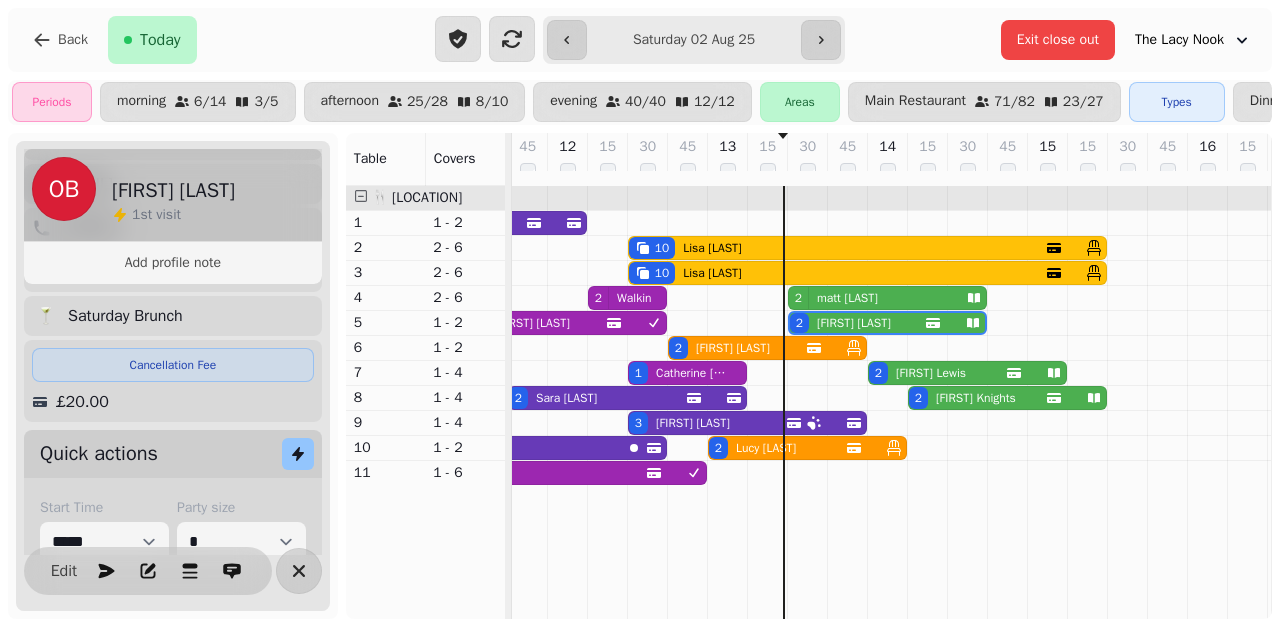 scroll, scrollTop: 0, scrollLeft: 387, axis: horizontal 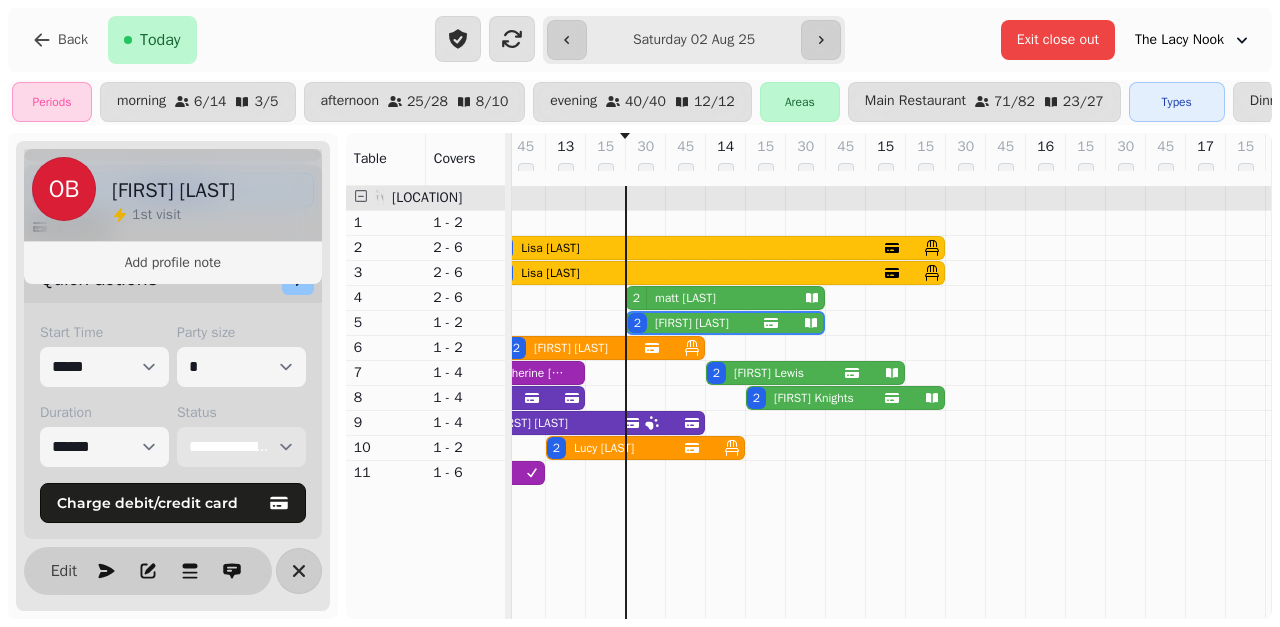 select on "******" 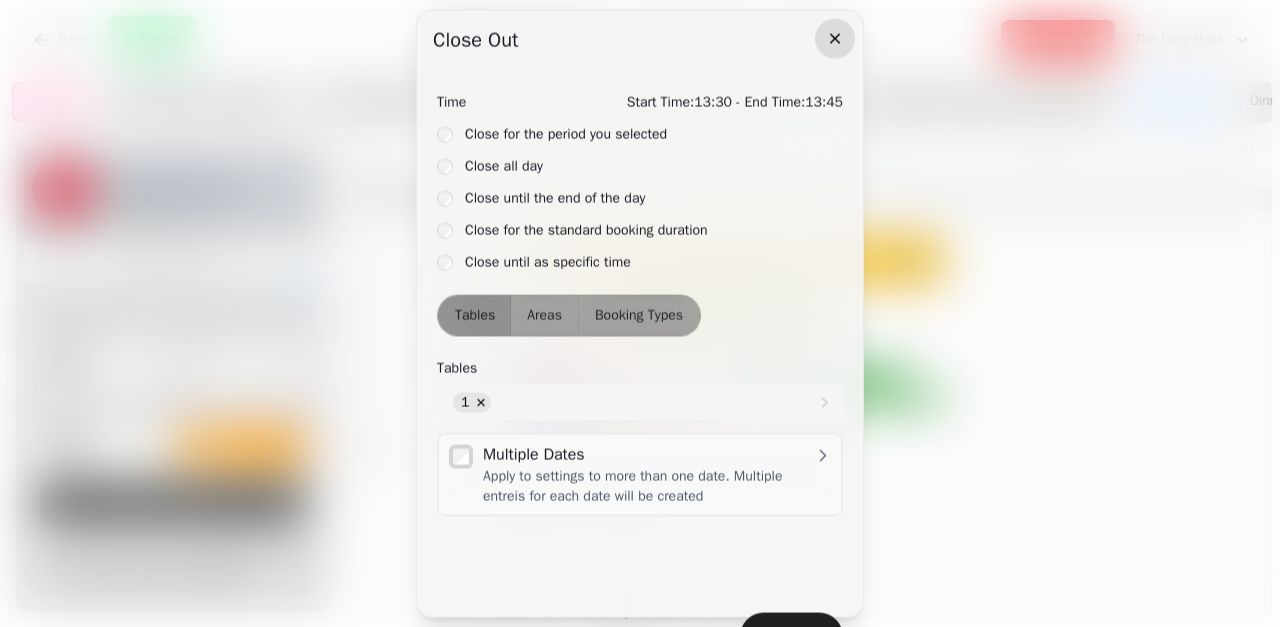 click 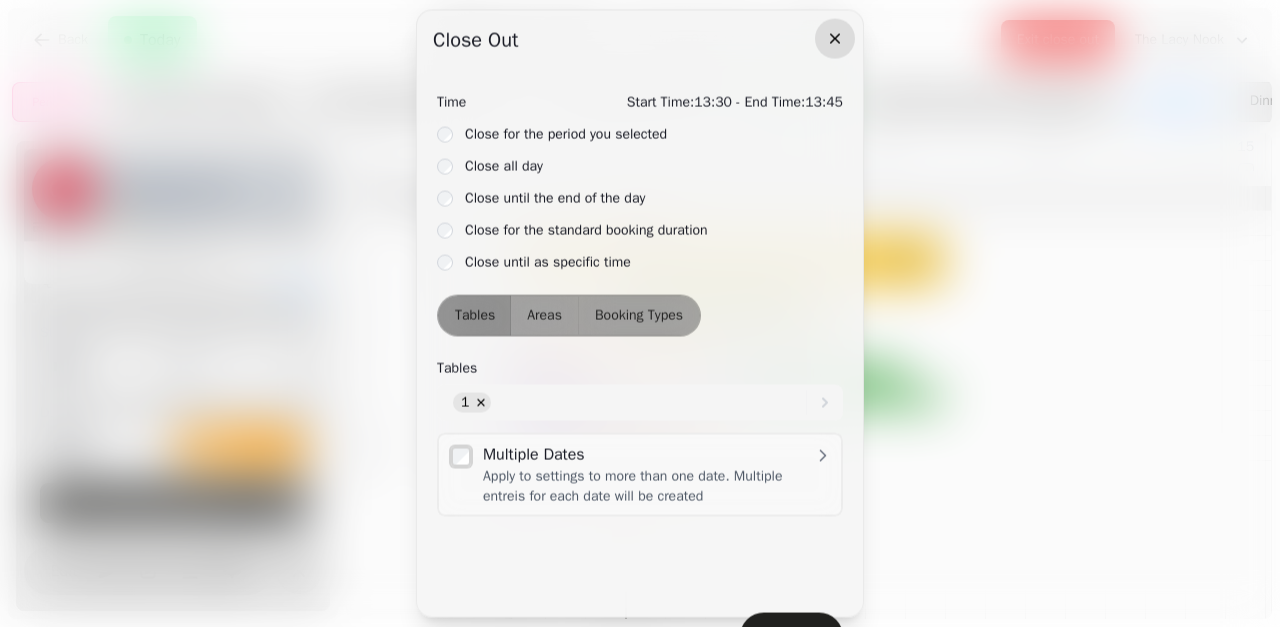 click 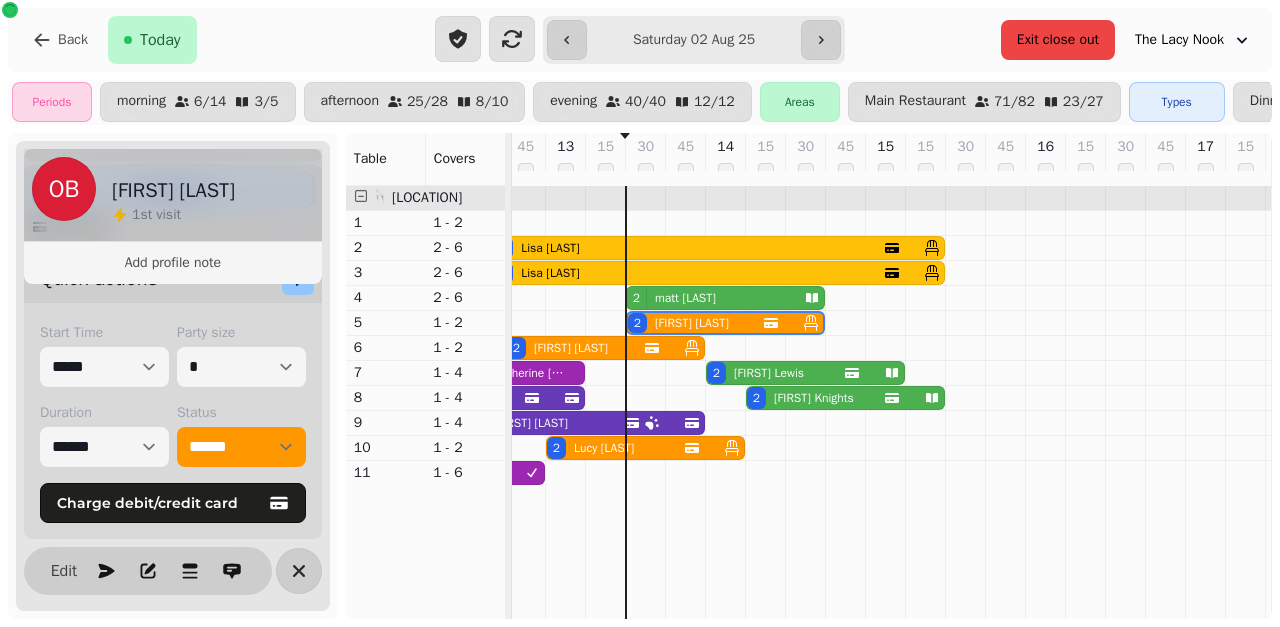 click on "Exit close out" at bounding box center (1058, 40) 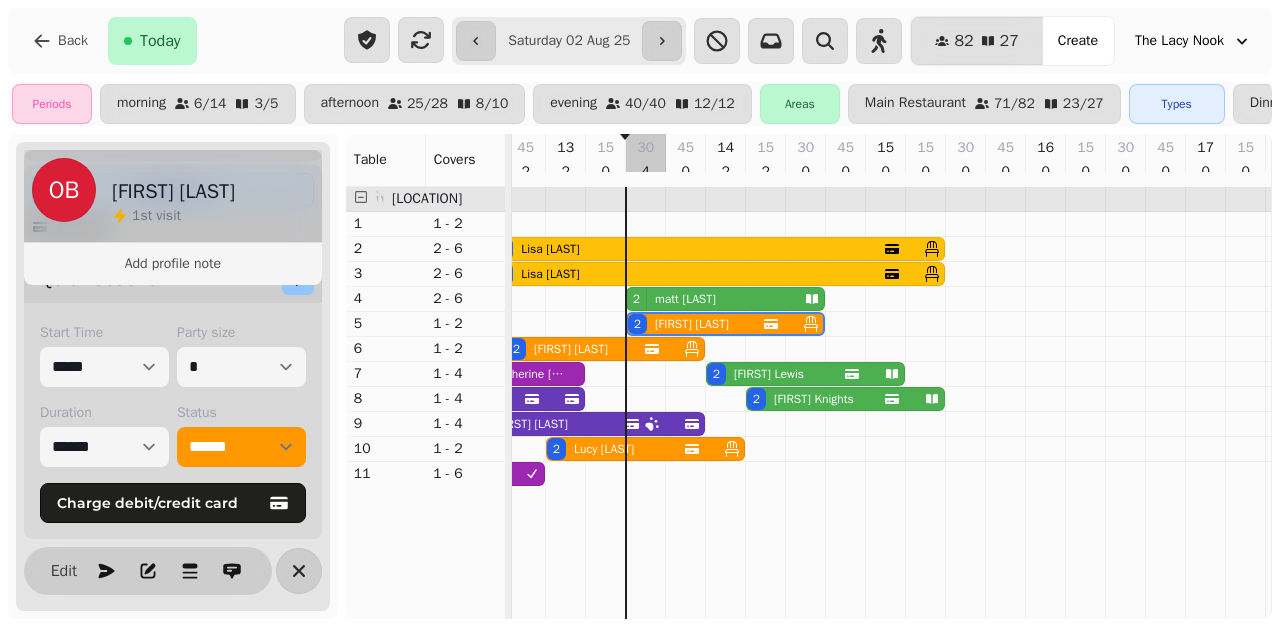 select on "**********" 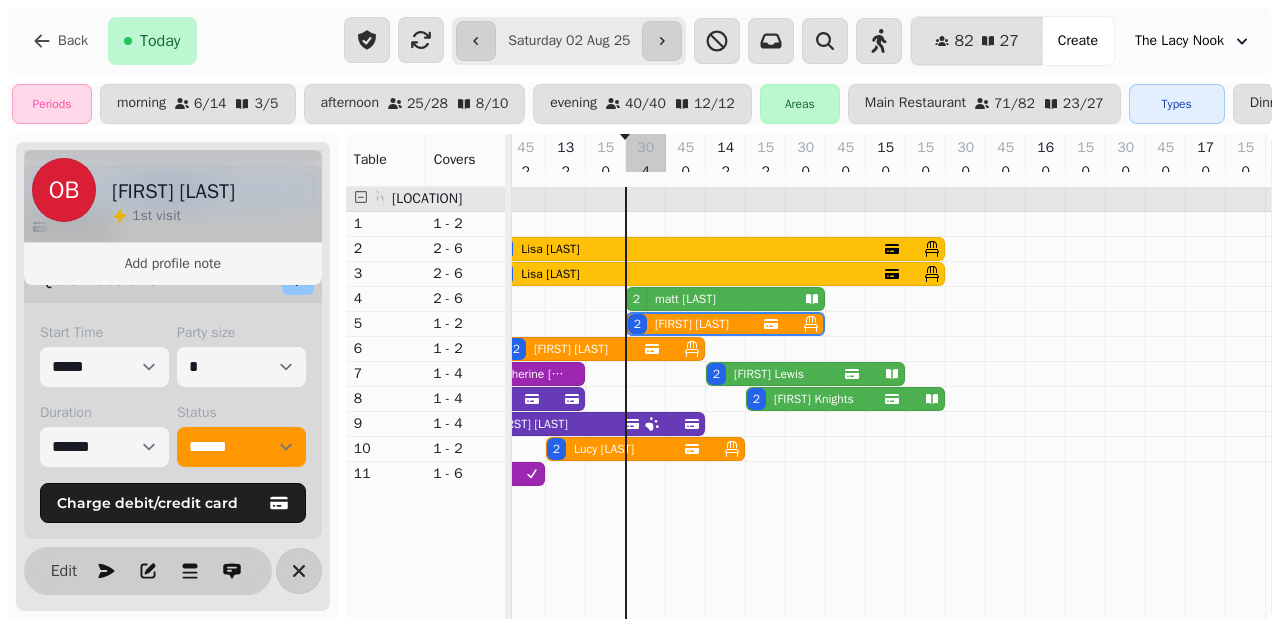 select on "*" 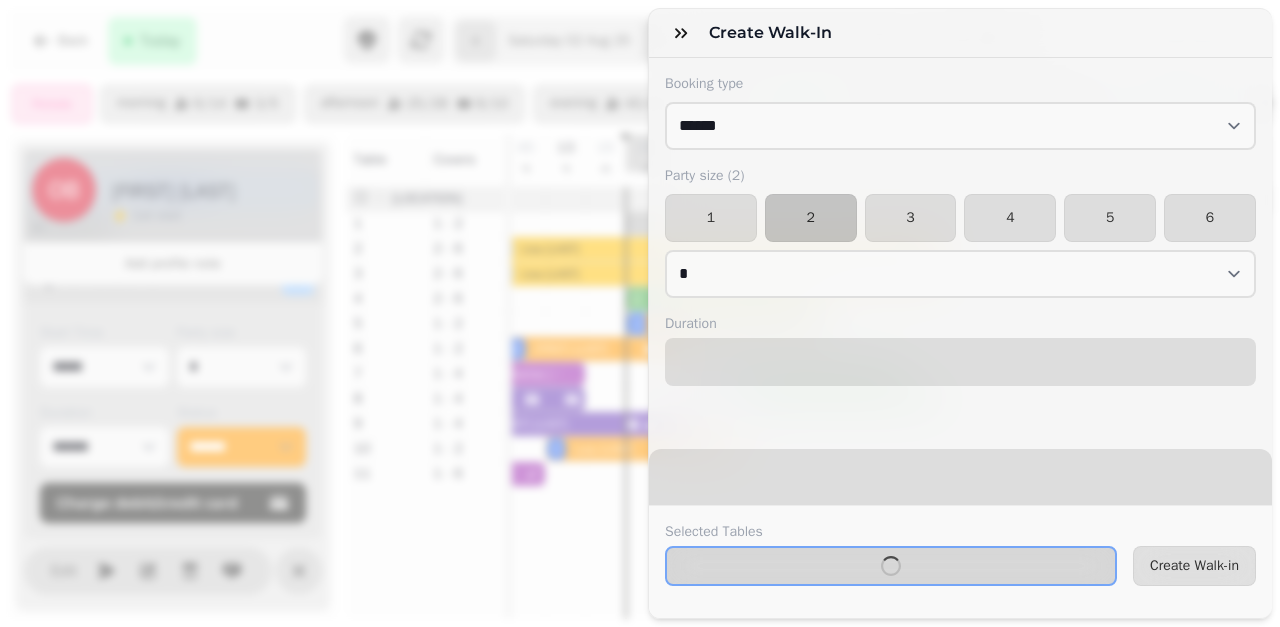select on "****" 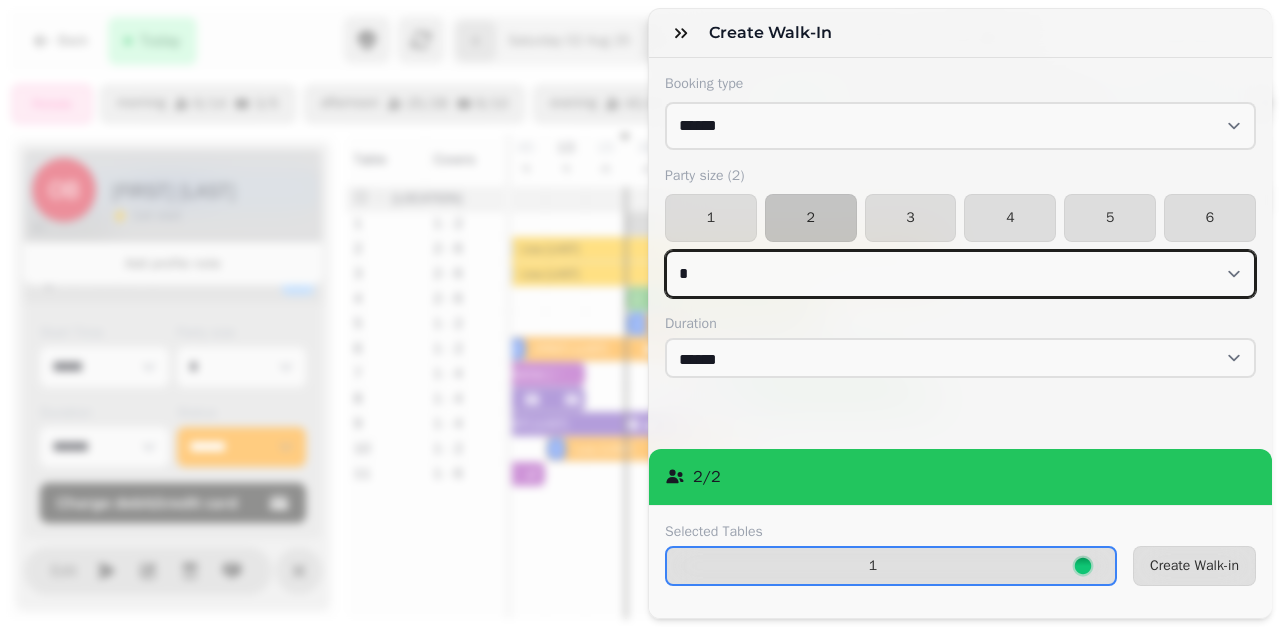 click on "* * * * * * * * * ** ** ** ** ** ** ** ** ** ** ** ** ** ** ** ** ** ** ** ** ** ** ** ** ** ** ** ** ** ** ** ** ** ** ** ** ** ** ** ** ** ** ** ** ** ** ** ** ** ** ** ** ** ** ** ** ** ** ** ** ** ** ** ** ** ** ** ** ** ** ** ** ** ** ** ** ** ** ** ** ** ** ** ** ** ** ** ** ** ** *** *** *** *** *** *** *** *** *** *** *** *** *** *** *** *** *** *** *** *** *** *** *** *** *** *** *** *** *** *** *** *** *** *** *** *** *** *** *** *** *** *** *** *** *** *** *** *** *** *** *** *** *** *** *** *** *** *** *** *** *** *** *** *** *** *** *** *** *** *** *** *** *** *** *** *** *** *** *** *** *** *** *** *** *** *** *** *** *** *** *** *** *** *** *** *** *** *** *** *** *** *** *** *** *** *** *** *** *** *** *** *** *** *** *** *** *** *** *** *** *** *** *** *** *** *** *** *** *** *** *** *** *** *** *** *** *** *** *** *** *** *** *** *** *** *** *** *** *** *** ***" at bounding box center [960, 274] 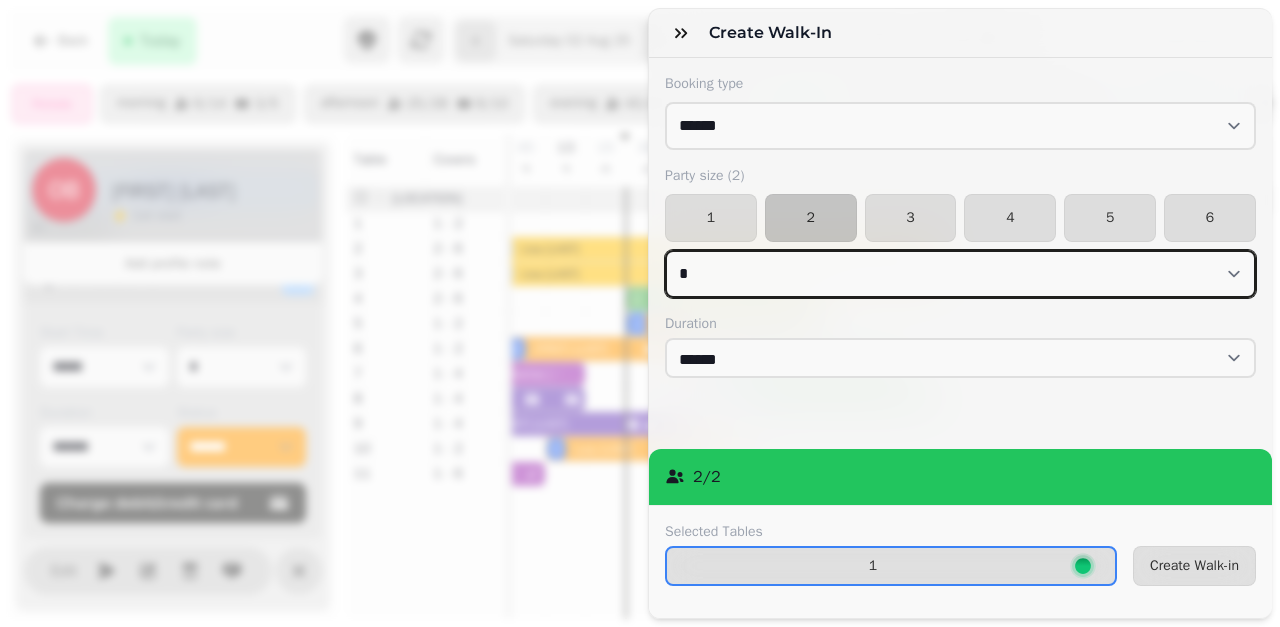 select on "*" 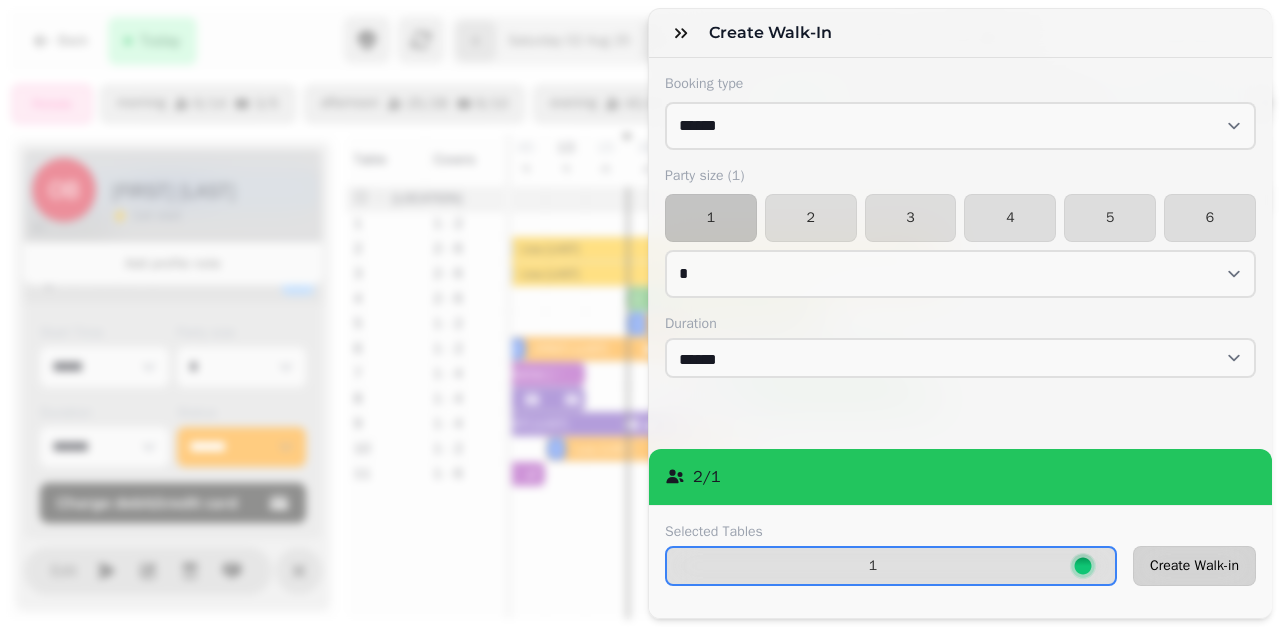 click on "Create Walk-in" at bounding box center [1194, 566] 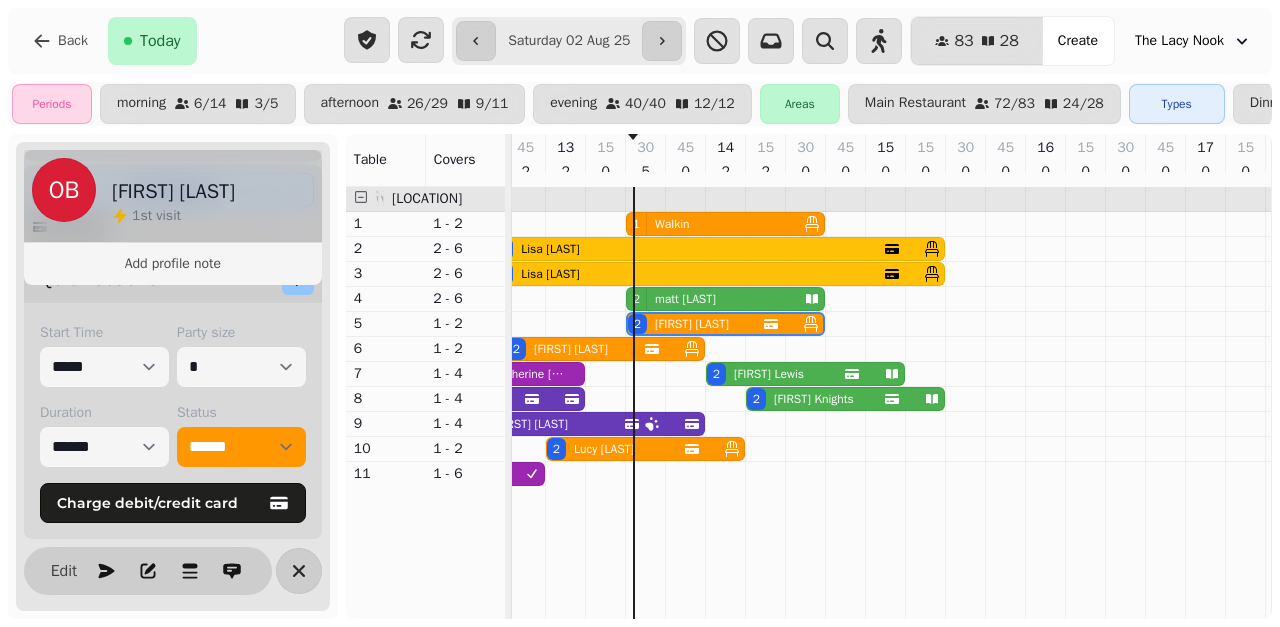 scroll, scrollTop: 0, scrollLeft: 420, axis: horizontal 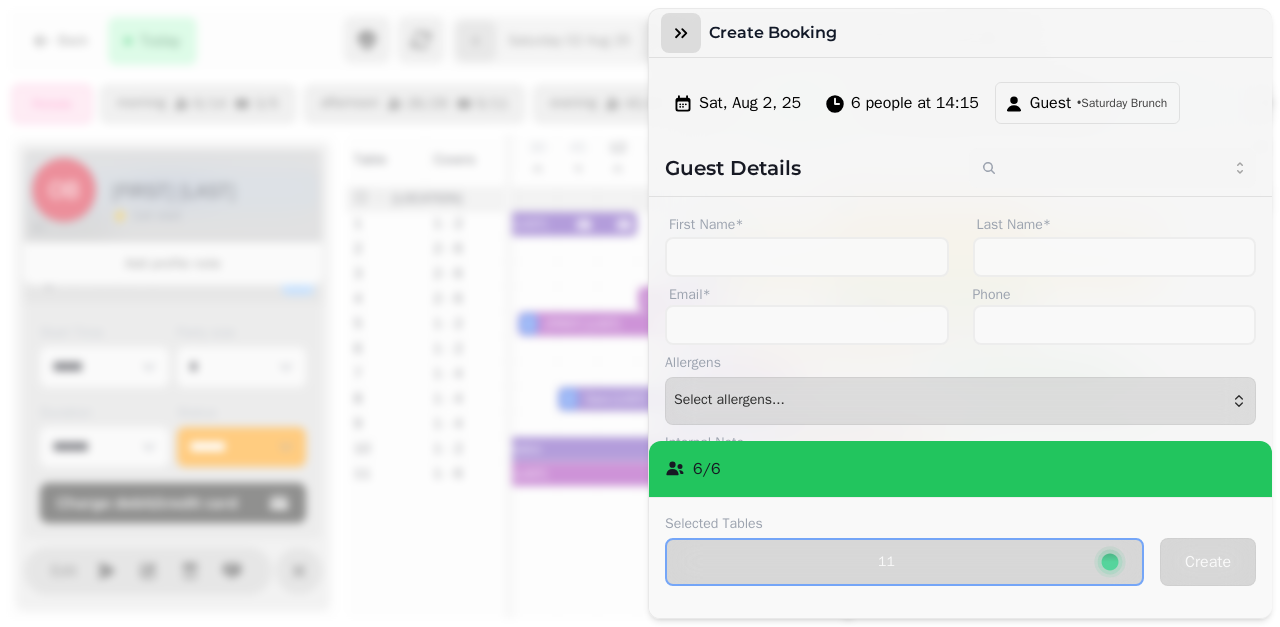 click 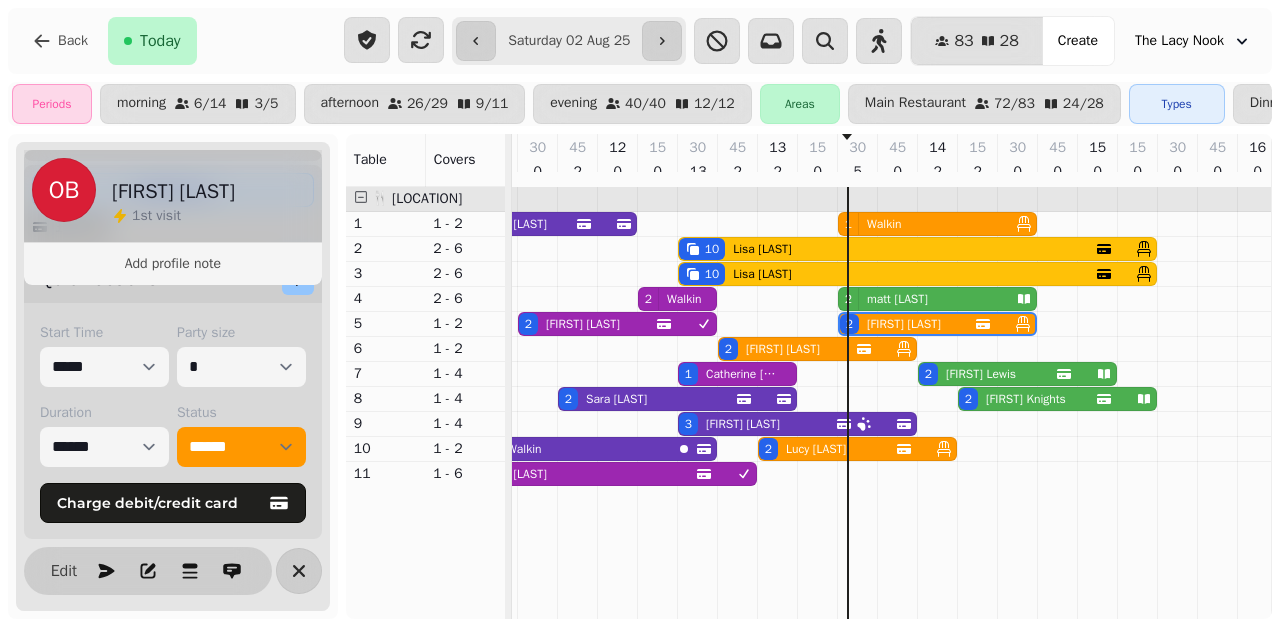 click 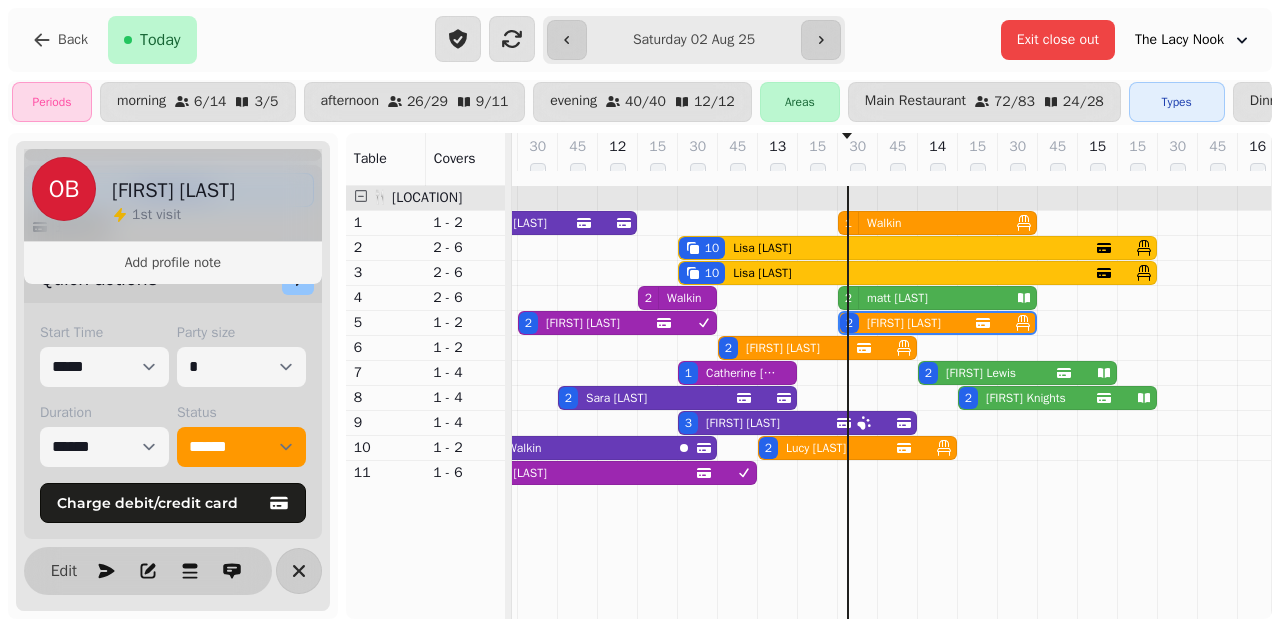 click on "Exit close out" at bounding box center [1058, 40] 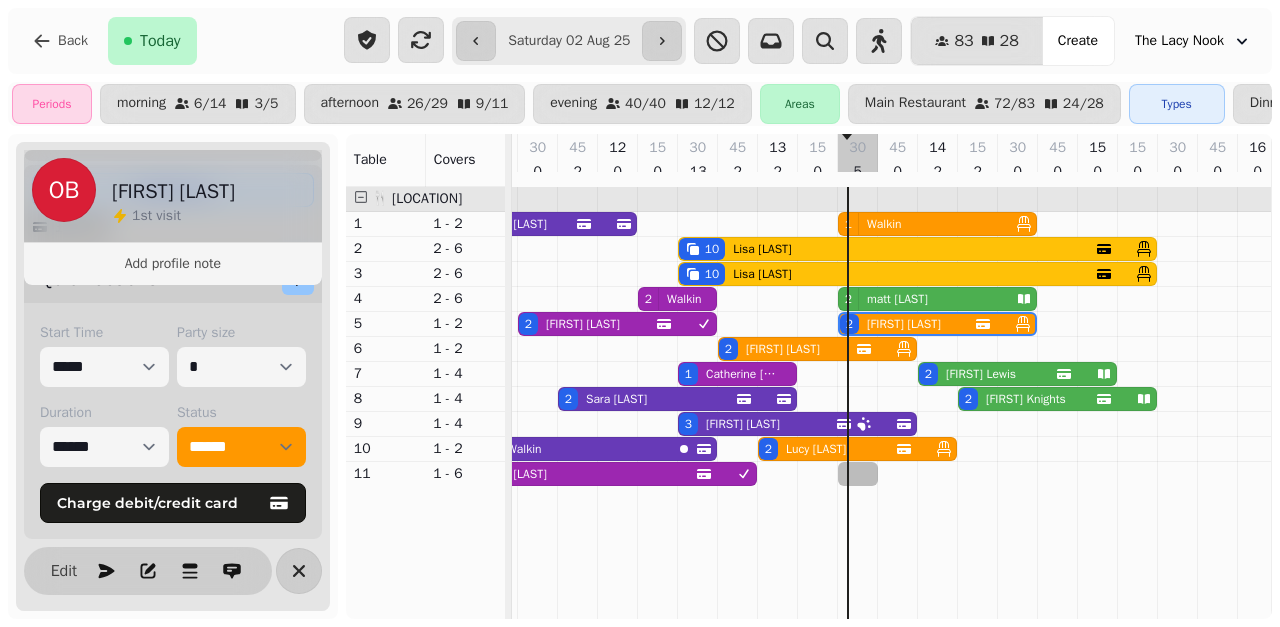 select on "**********" 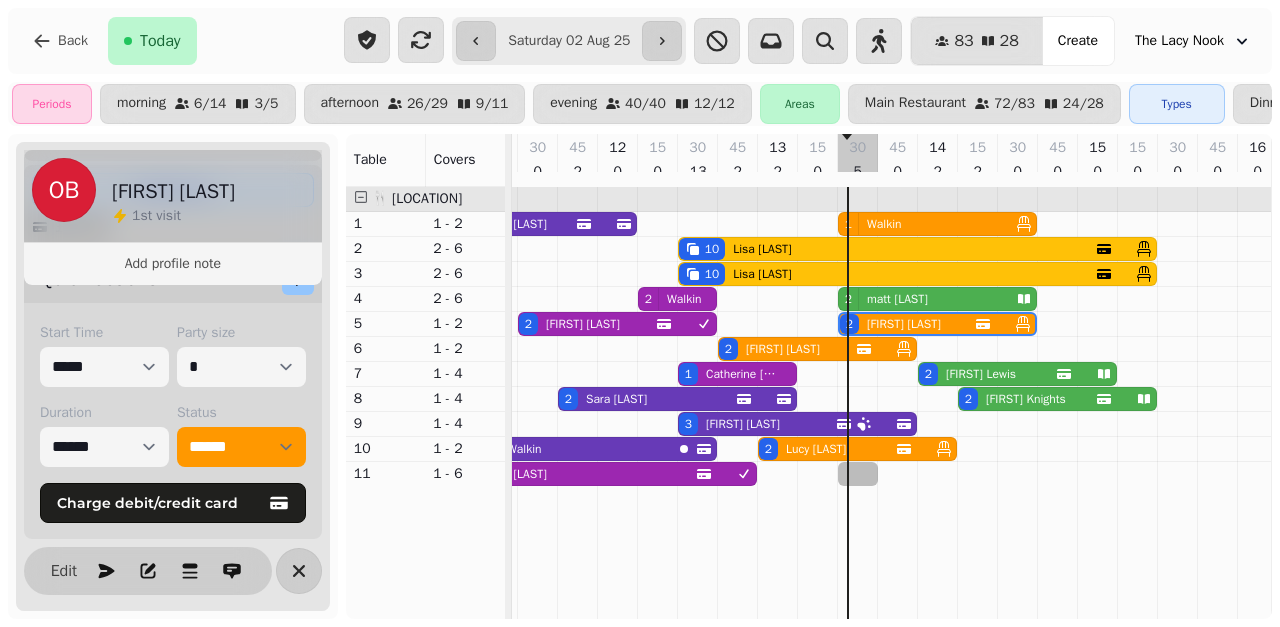 select on "*" 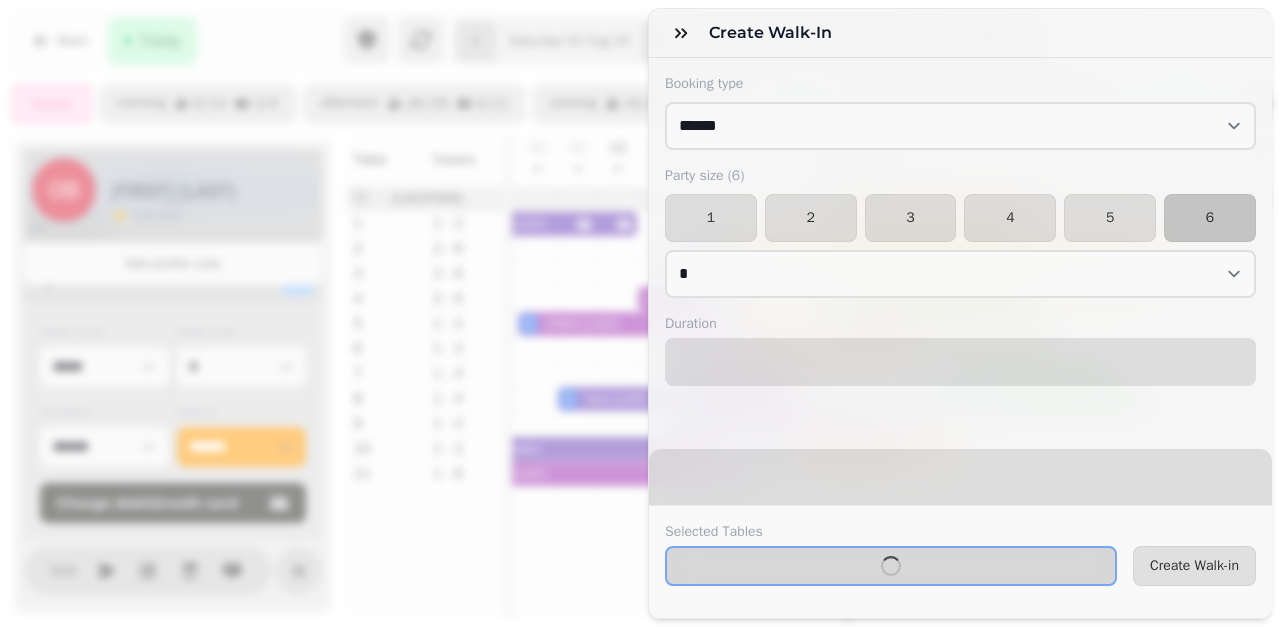 select on "****" 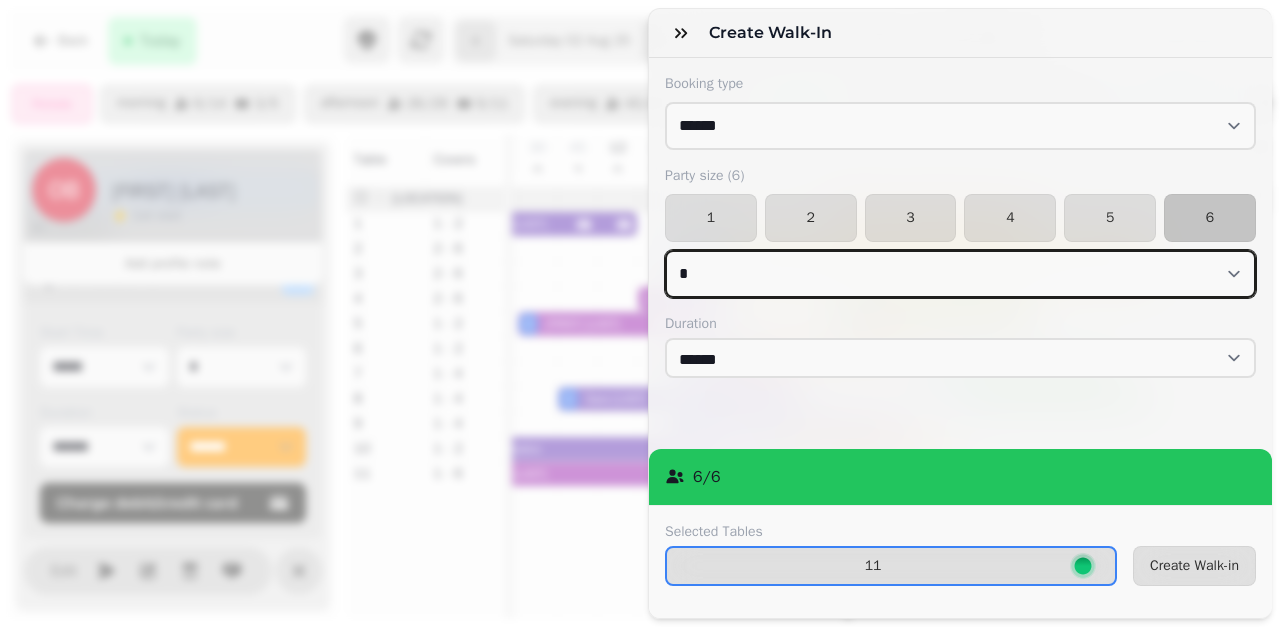 click on "* * * * * * * * * ** ** ** ** ** ** ** ** ** ** ** ** ** ** ** ** ** ** ** ** ** ** ** ** ** ** ** ** ** ** ** ** ** ** ** ** ** ** ** ** ** ** ** ** ** ** ** ** ** ** ** ** ** ** ** ** ** ** ** ** ** ** ** ** ** ** ** ** ** ** ** ** ** ** ** ** ** ** ** ** ** ** ** ** ** ** ** ** ** ** *** *** *** *** *** *** *** *** *** *** *** *** *** *** *** *** *** *** *** *** *** *** *** *** *** *** *** *** *** *** *** *** *** *** *** *** *** *** *** *** *** *** *** *** *** *** *** *** *** *** *** *** *** *** *** *** *** *** *** *** *** *** *** *** *** *** *** *** *** *** *** *** *** *** *** *** *** *** *** *** *** *** *** *** *** *** *** *** *** *** *** *** *** *** *** *** *** *** *** *** *** *** *** *** *** *** *** *** *** *** *** *** *** *** *** *** *** *** *** *** *** *** *** *** *** *** *** *** *** *** *** *** *** *** *** *** *** *** *** *** *** *** *** *** *** *** *** *** *** *** ***" at bounding box center [960, 274] 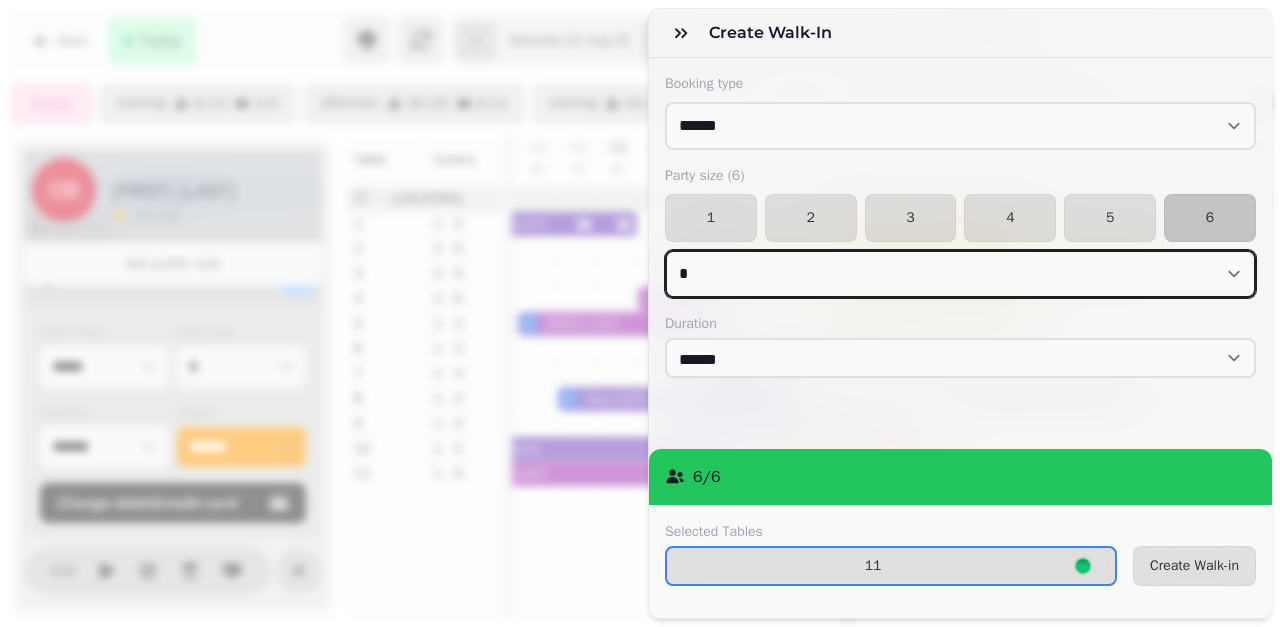 select on "*" 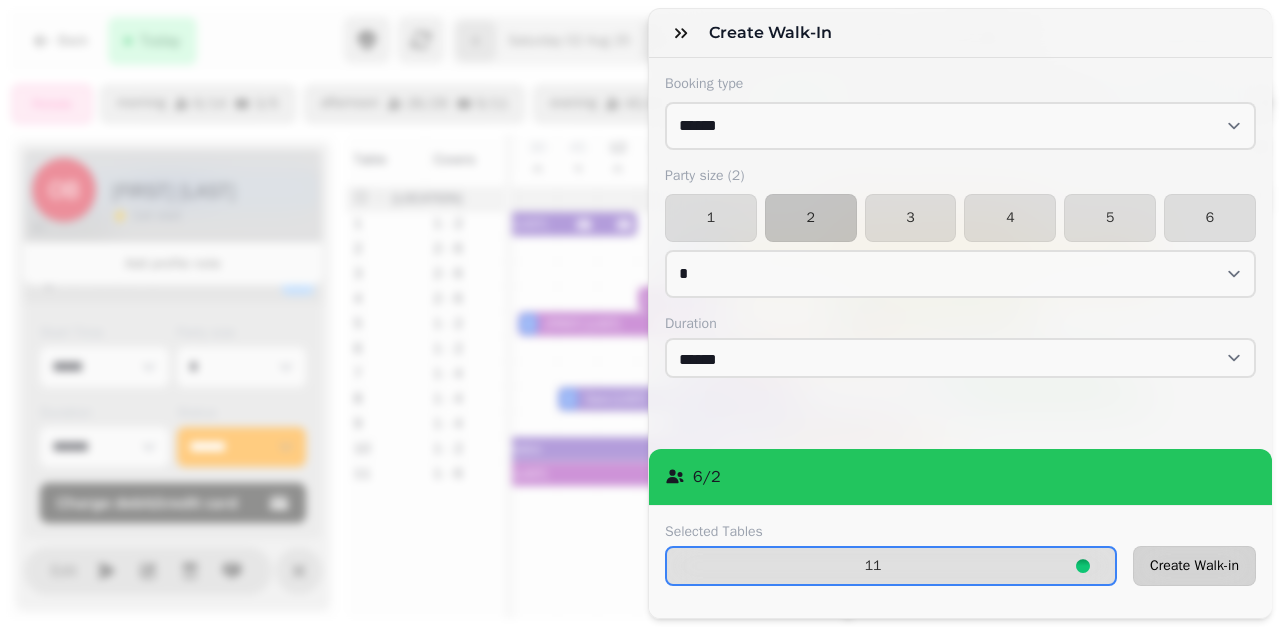 click on "Create Walk-in" at bounding box center [1194, 566] 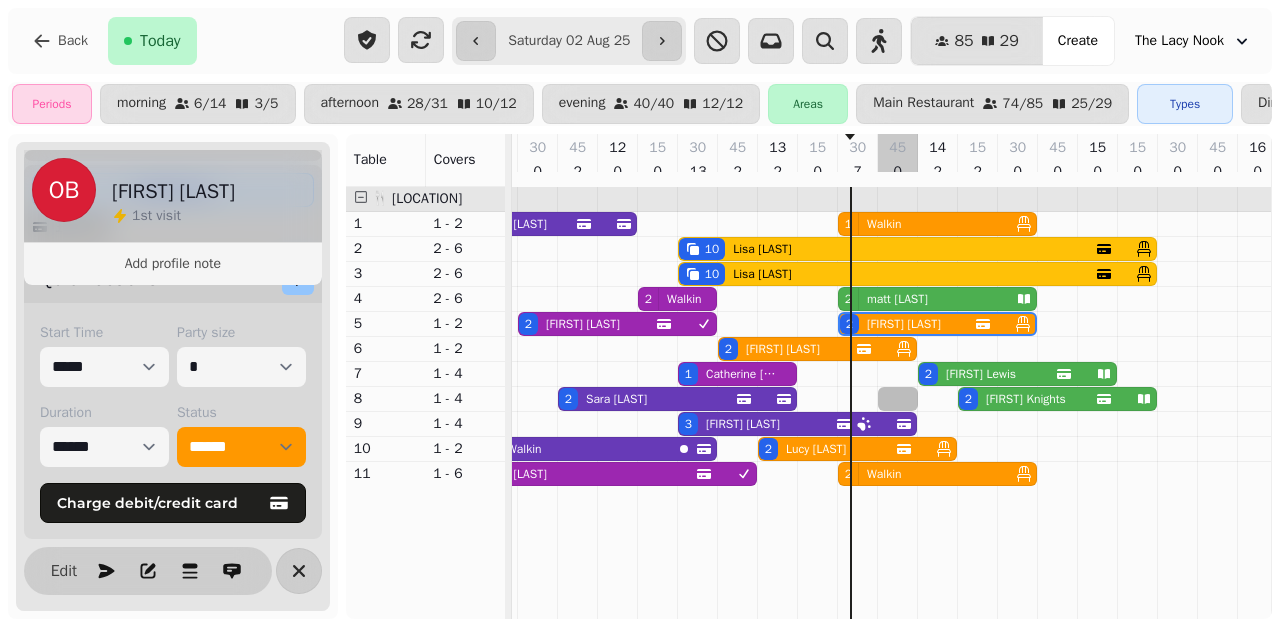 select on "**********" 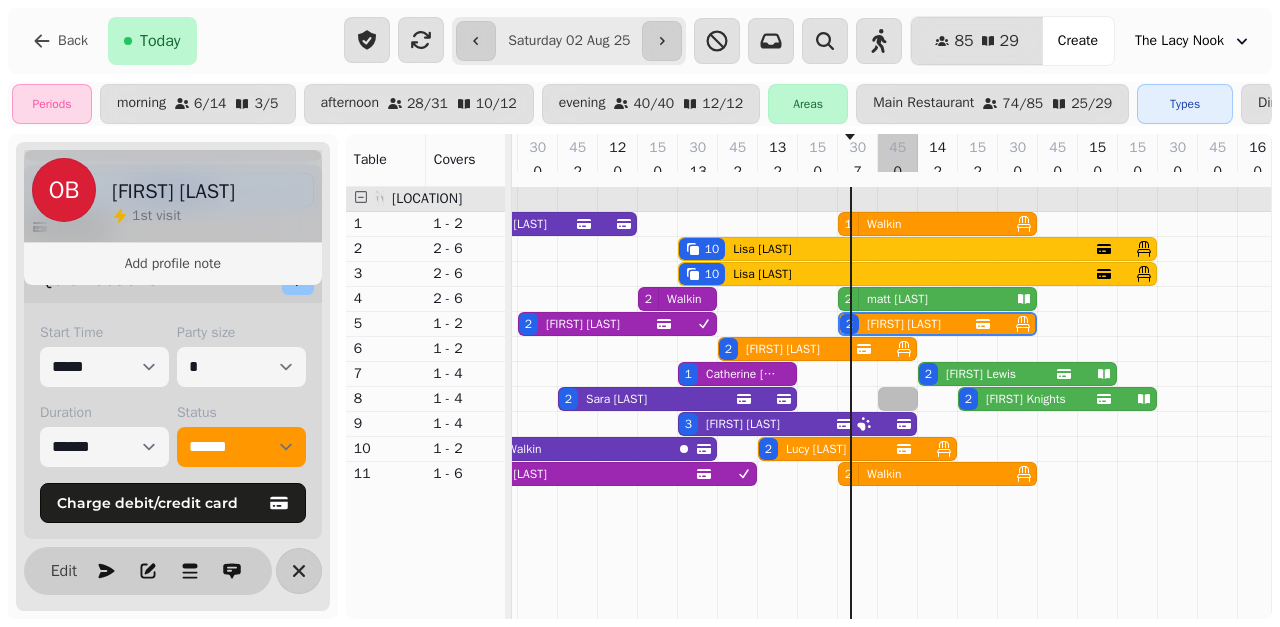 select on "*" 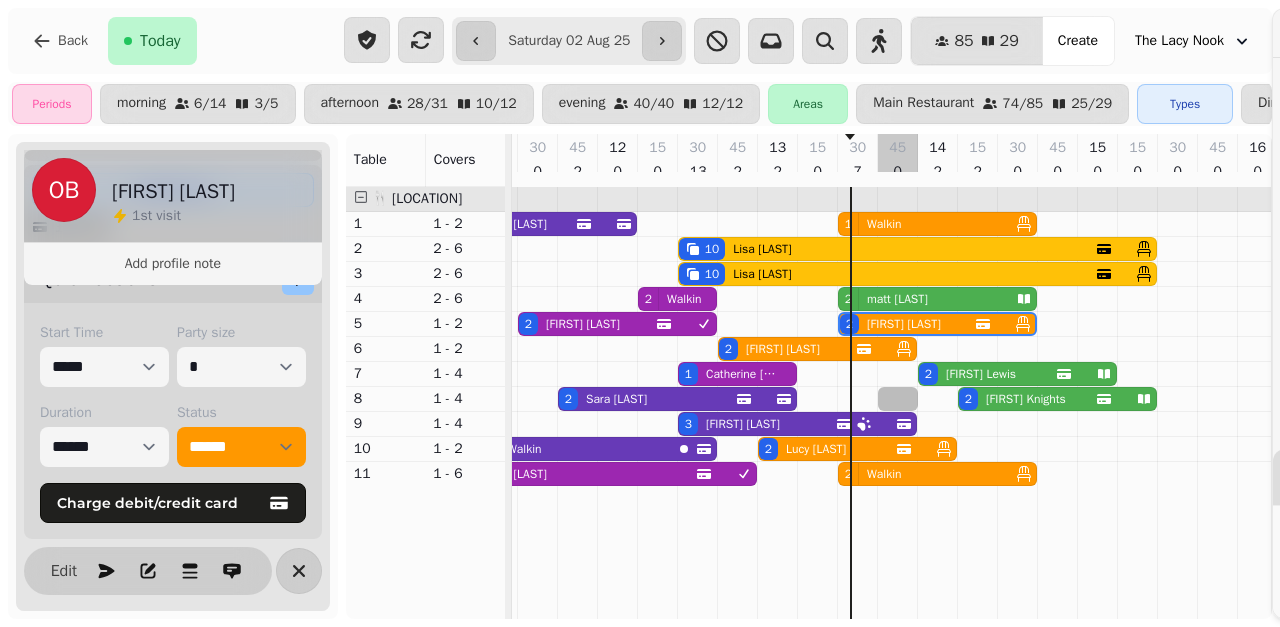 select on "****" 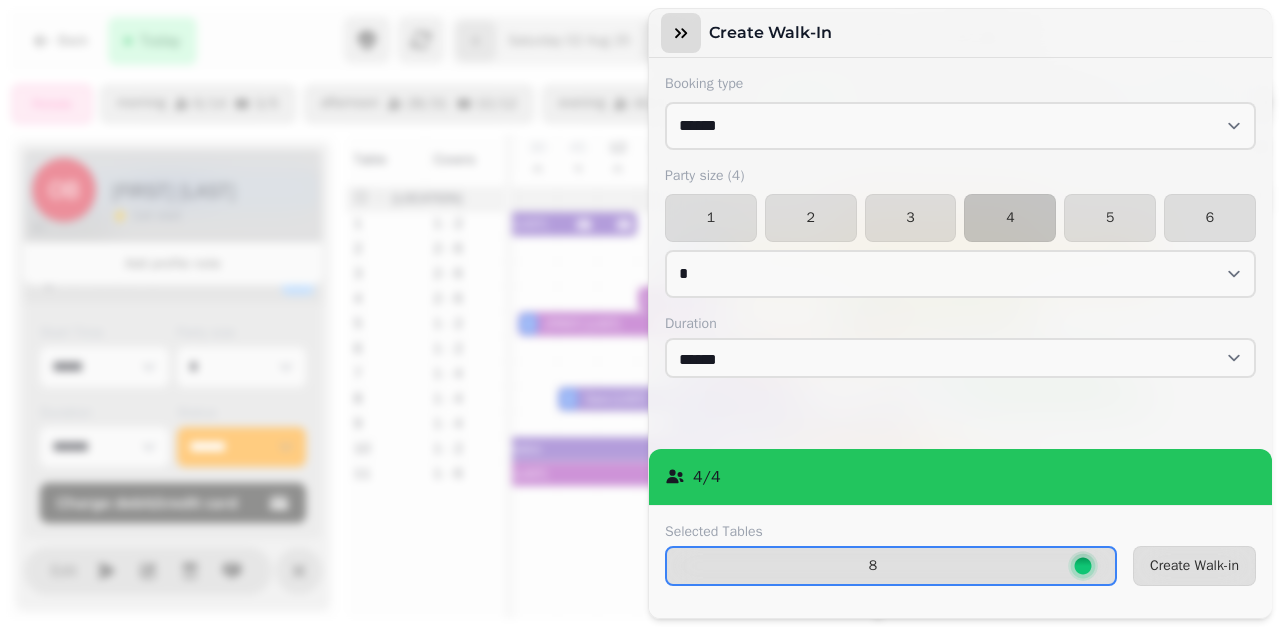 click 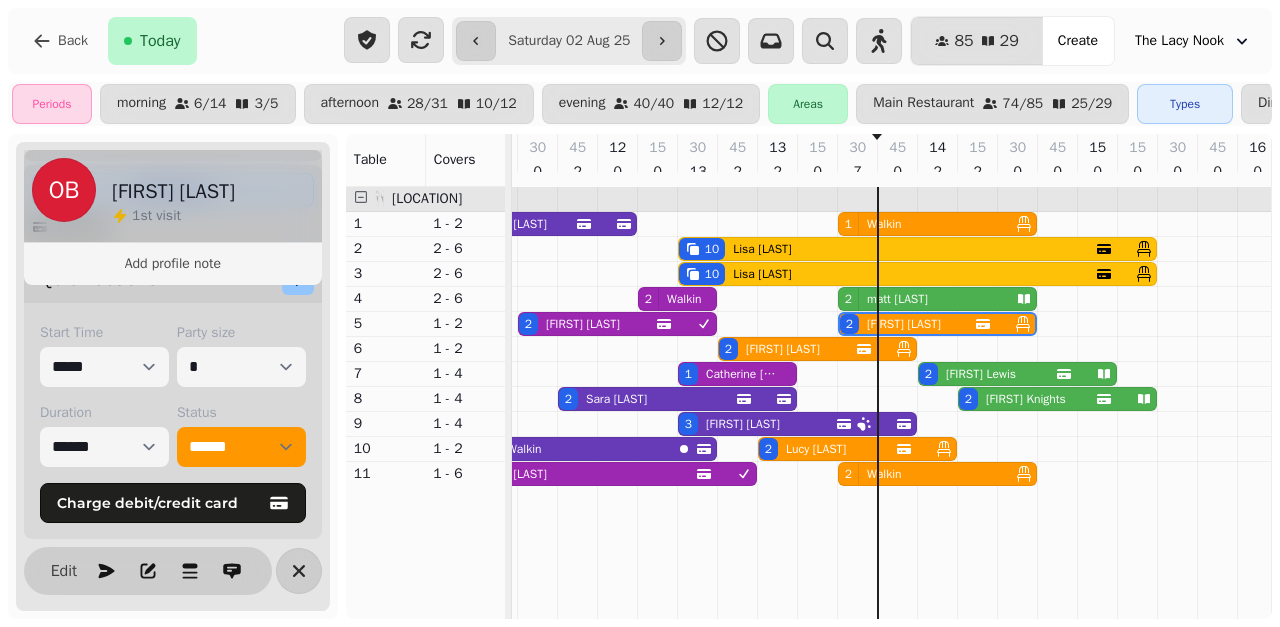 click on "**********" at bounding box center [640, 41] 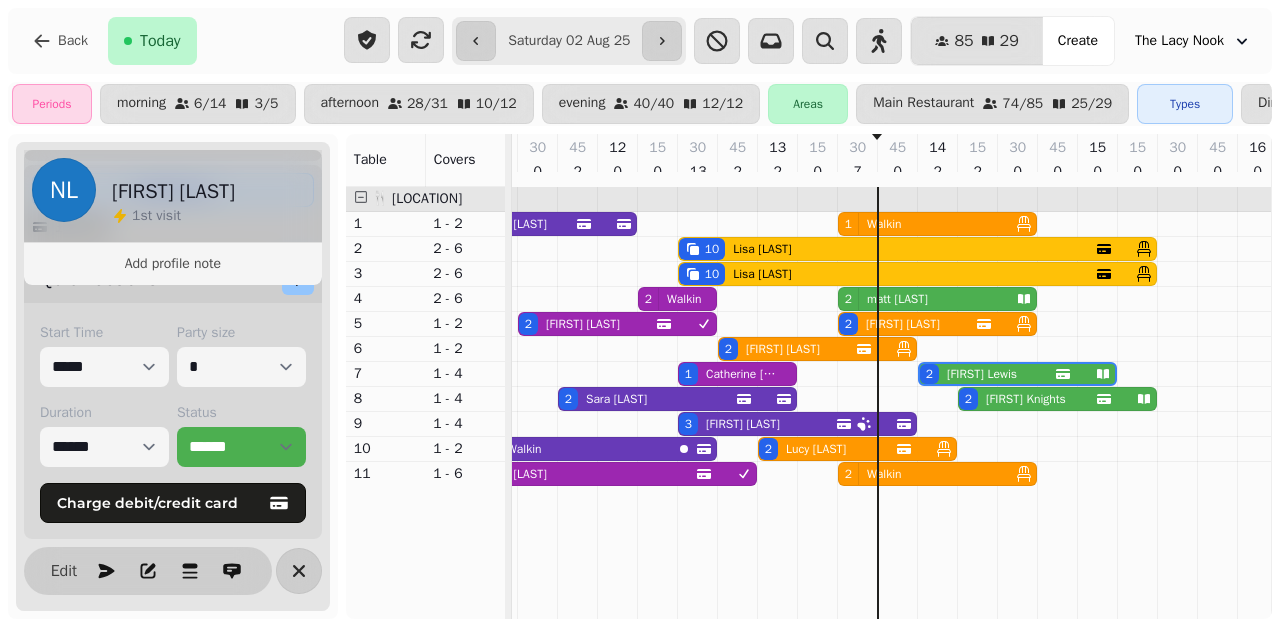 scroll, scrollTop: 0, scrollLeft: 467, axis: horizontal 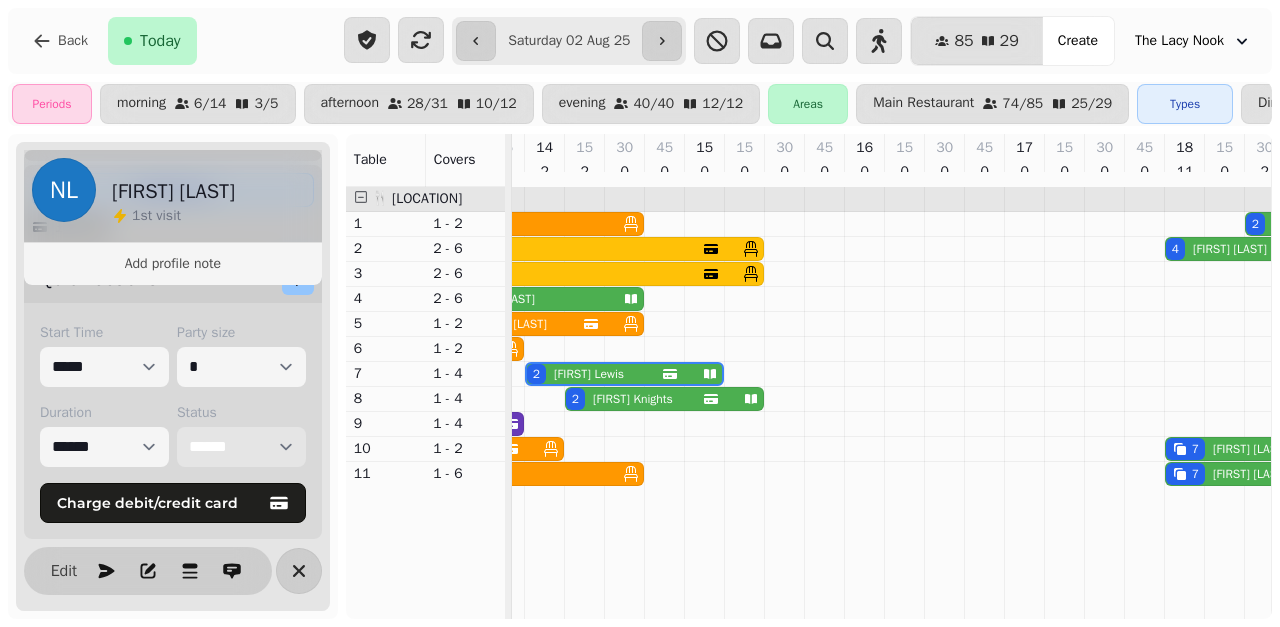 click on "**********" at bounding box center [241, 447] 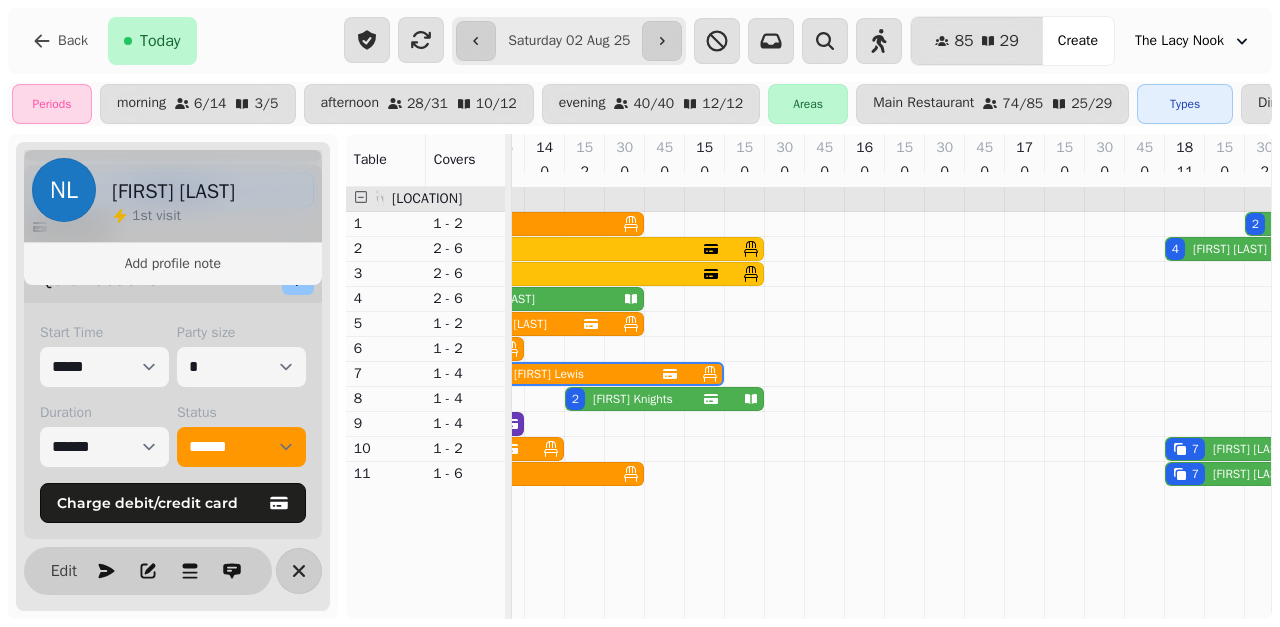 scroll, scrollTop: 0, scrollLeft: 392, axis: horizontal 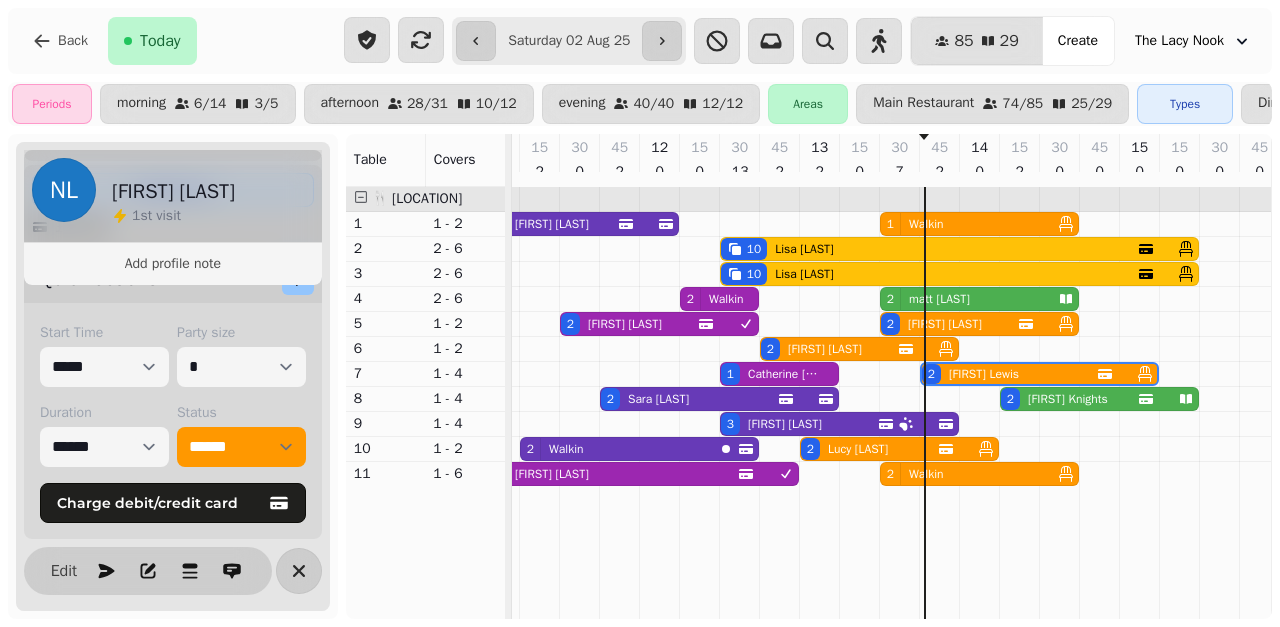 click at bounding box center (1038, 299) 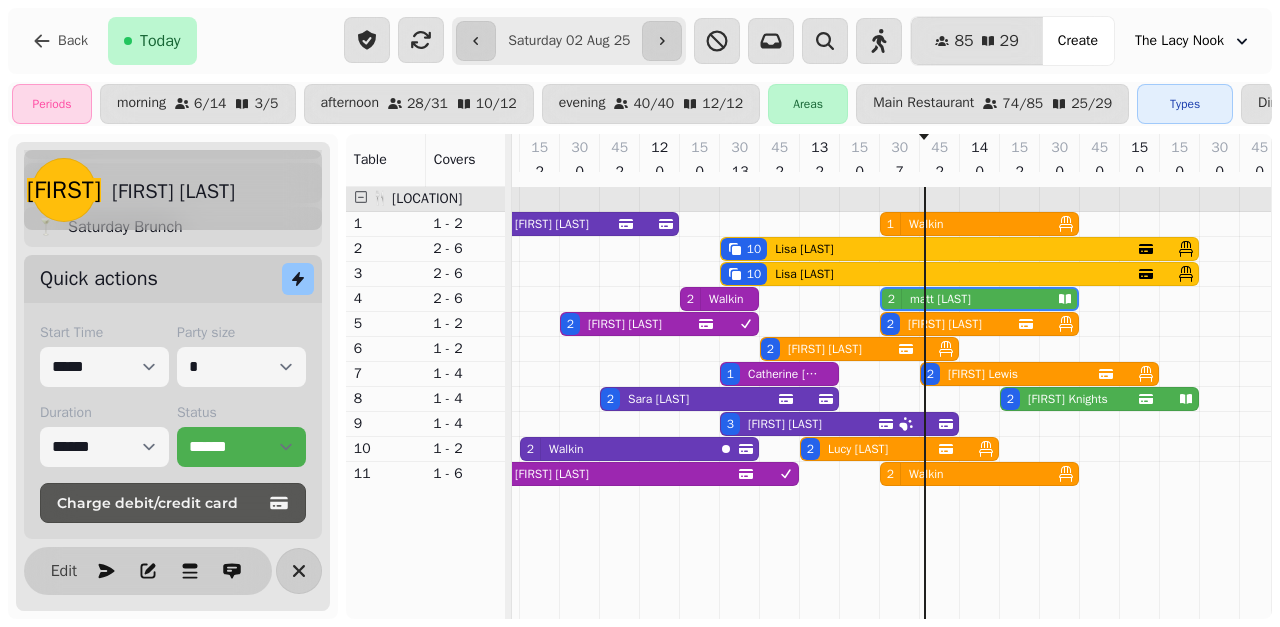 scroll, scrollTop: 218, scrollLeft: 0, axis: vertical 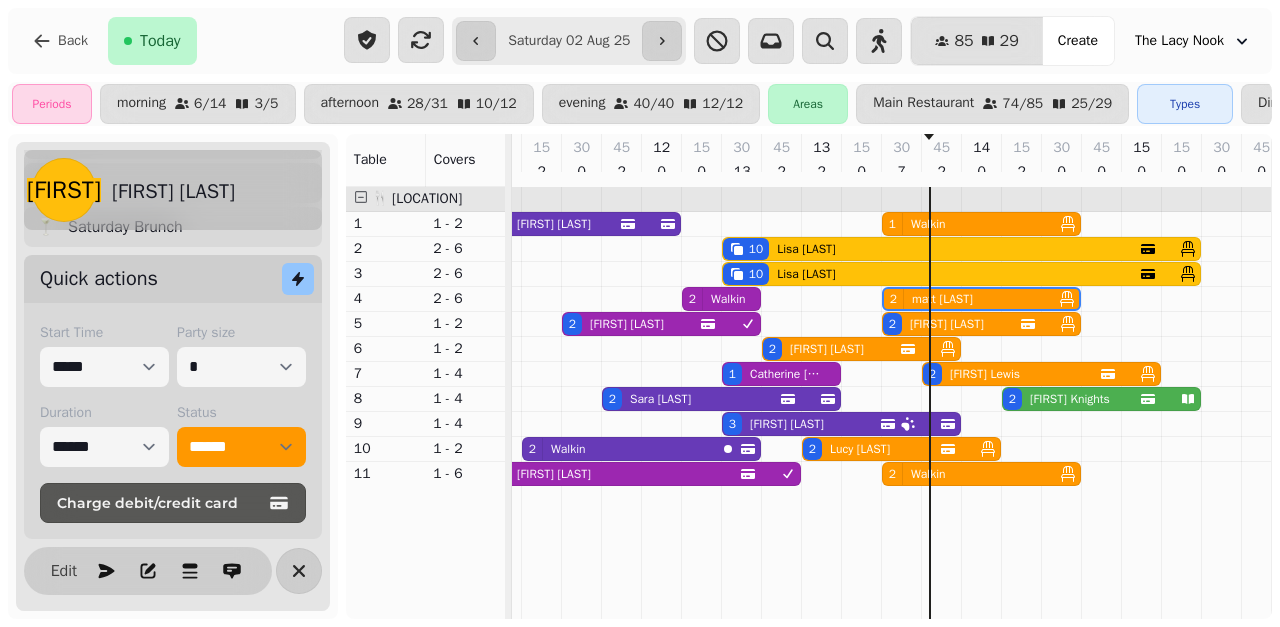 click on "10 [FIRST] [LAST]" at bounding box center [961, 249] 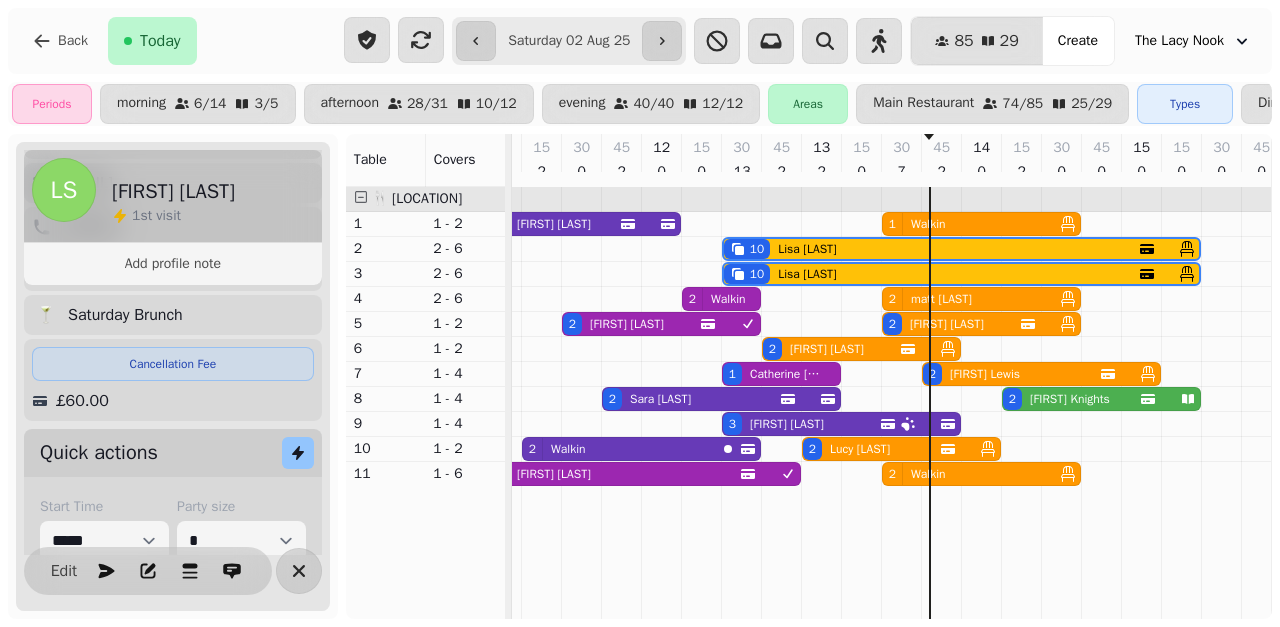 scroll, scrollTop: 0, scrollLeft: 227, axis: horizontal 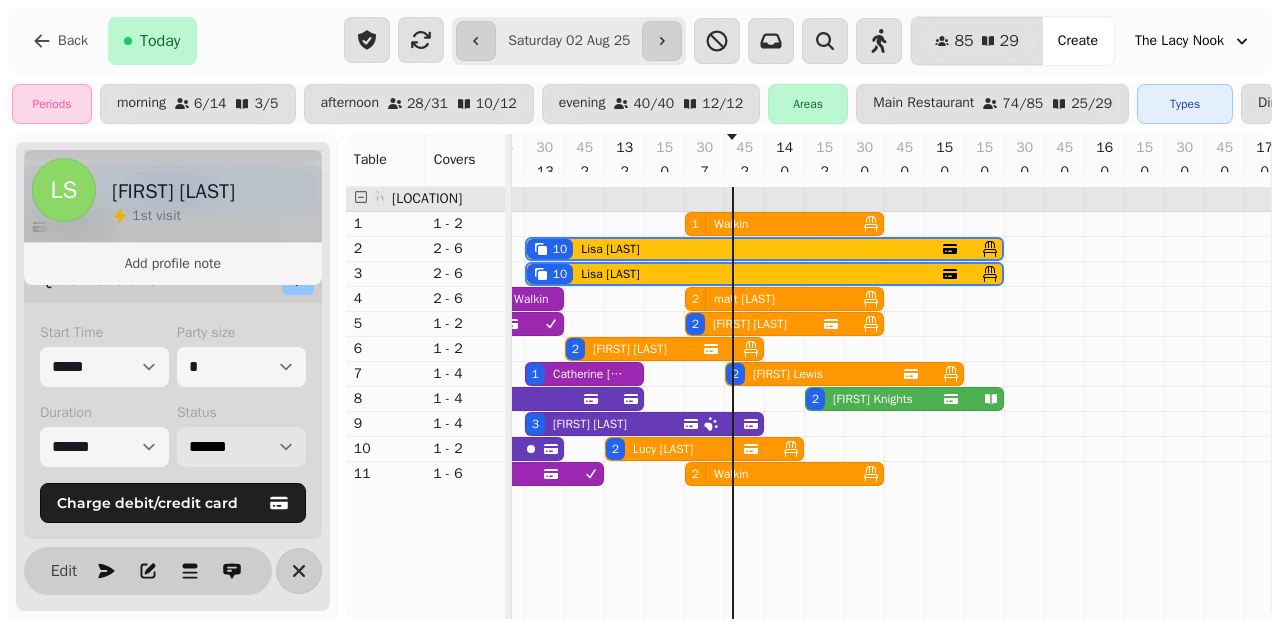 click on "**********" at bounding box center [241, 447] 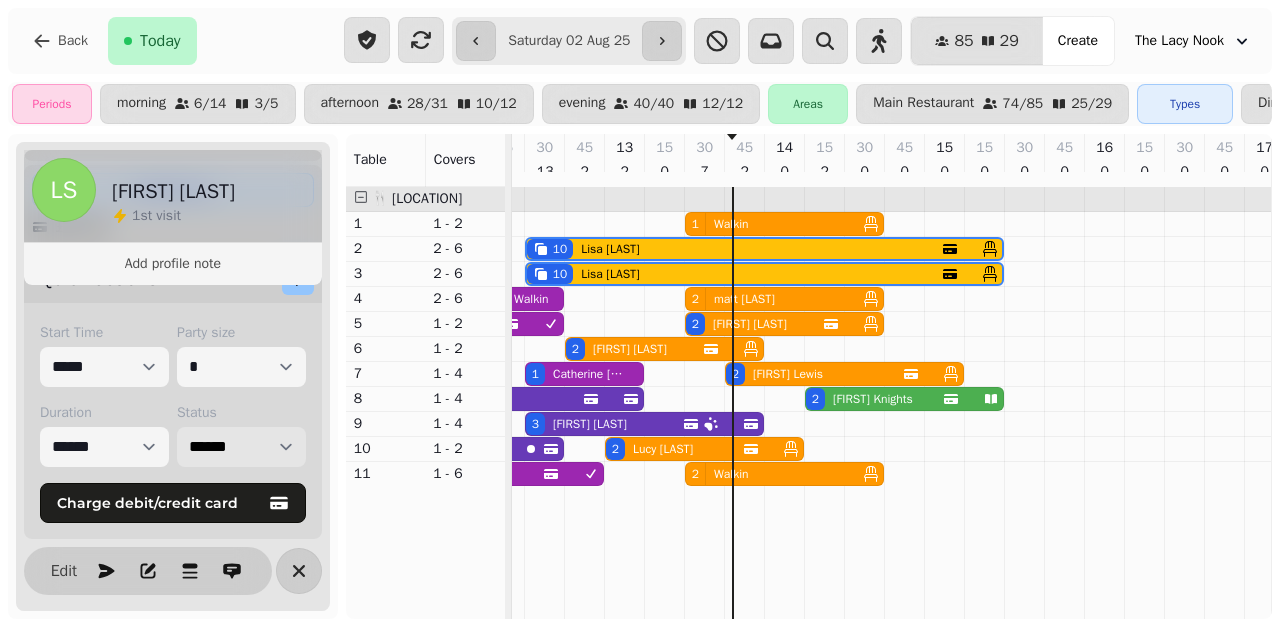 select on "******" 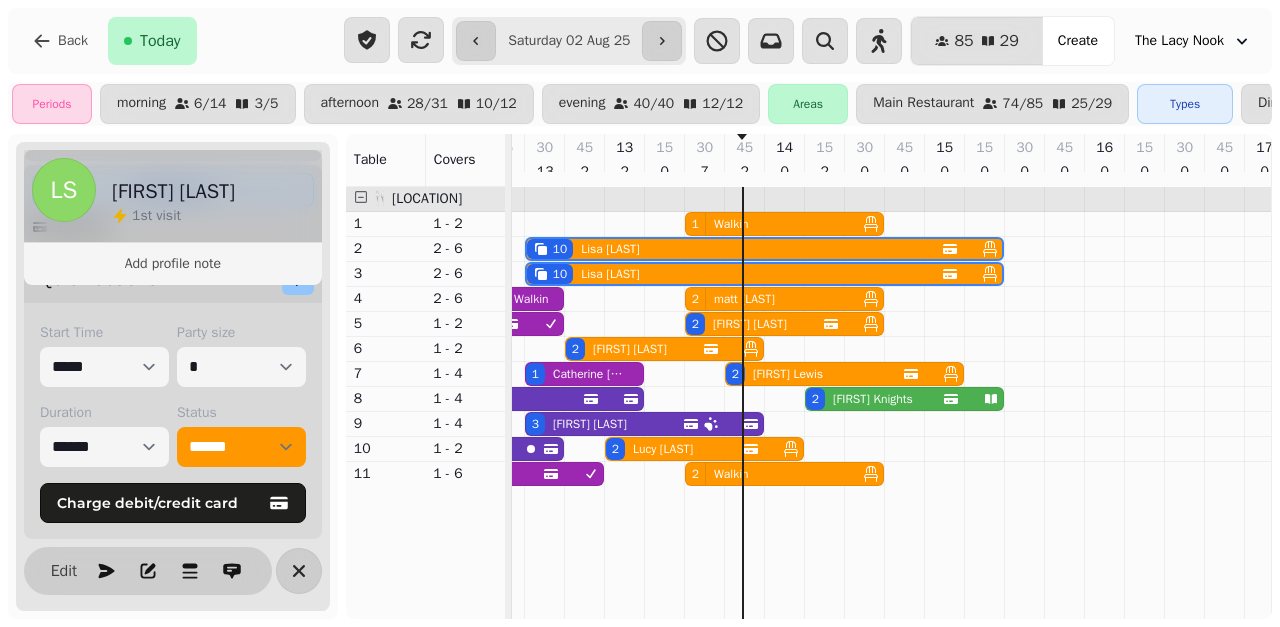 scroll, scrollTop: 0, scrollLeft: 415, axis: horizontal 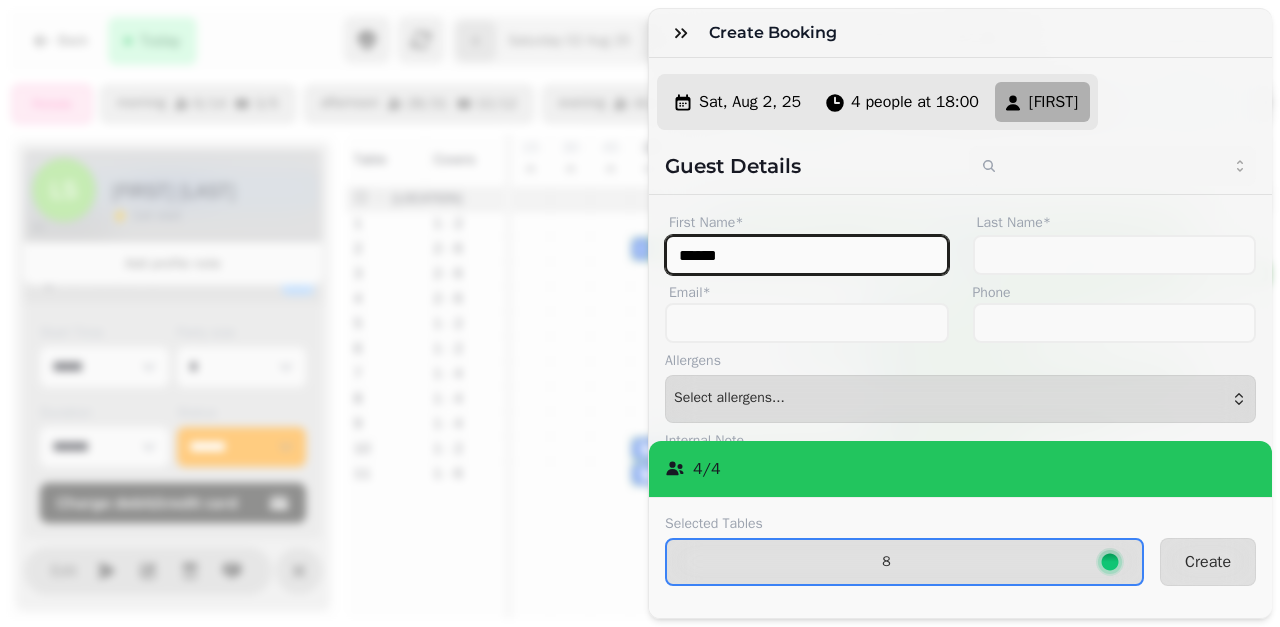 type on "******" 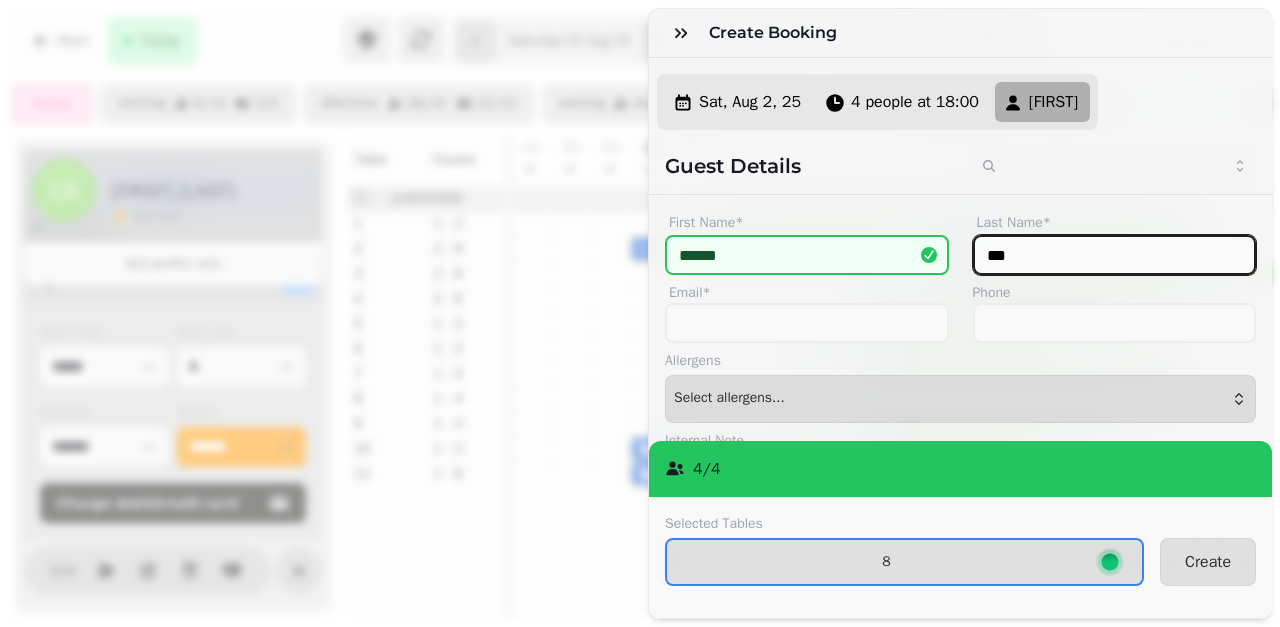type on "***" 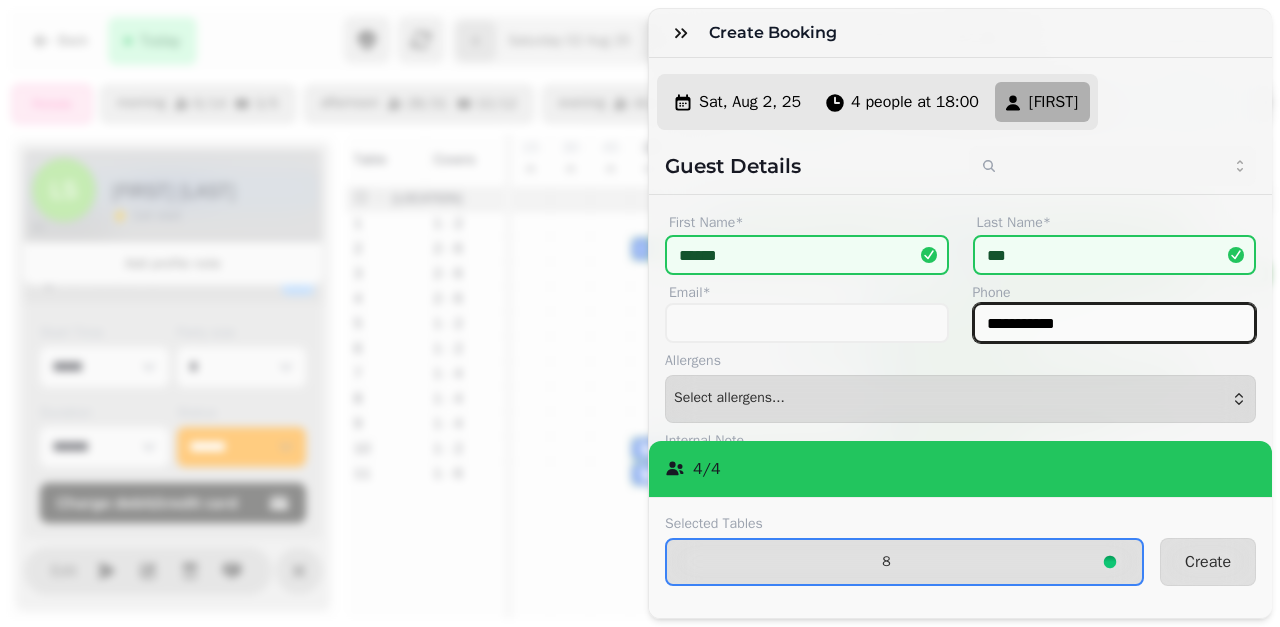 type on "**********" 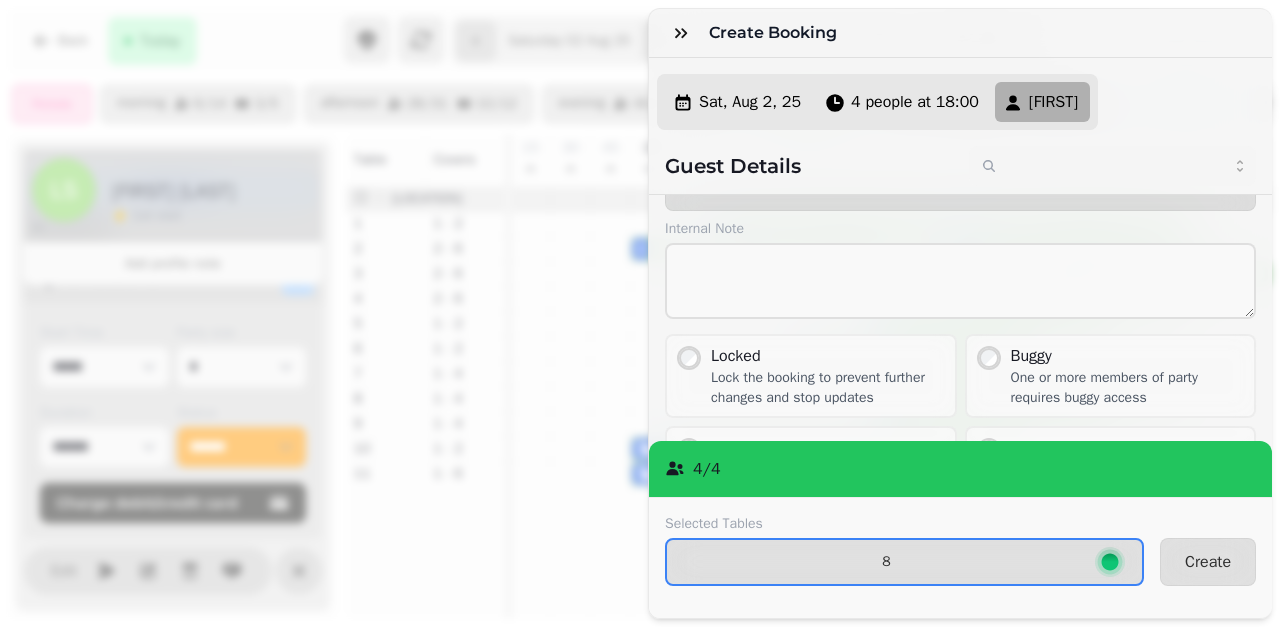 scroll, scrollTop: 433, scrollLeft: 0, axis: vertical 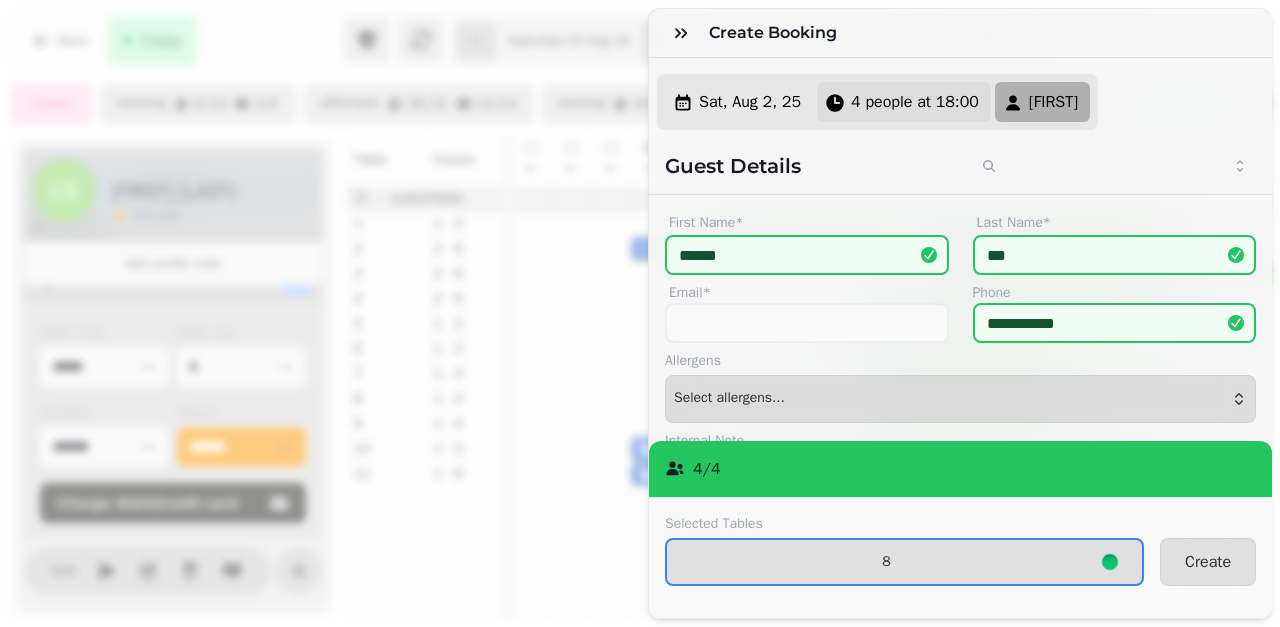 click 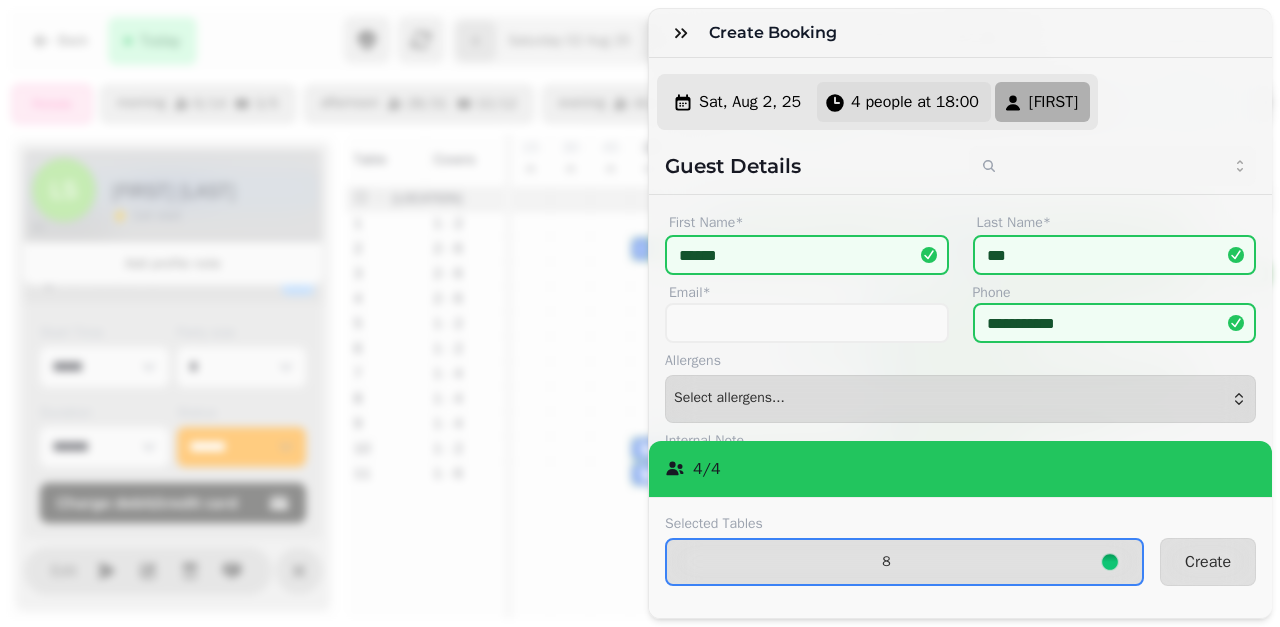 select on "*" 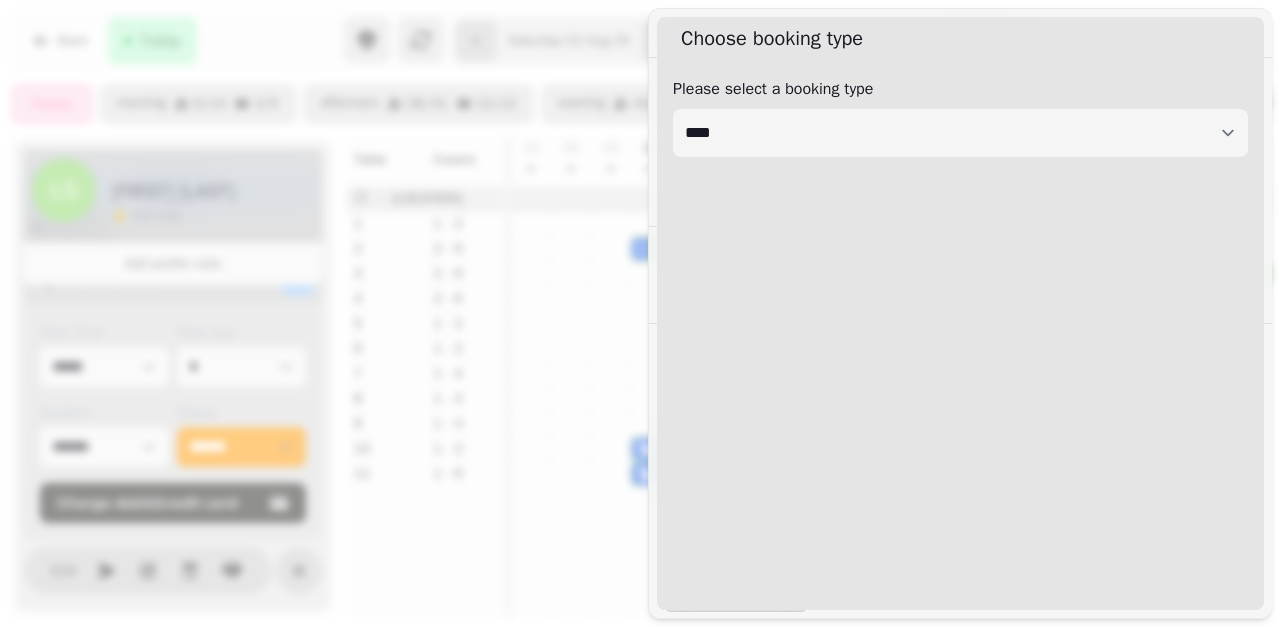 click on "**********" at bounding box center (640, 329) 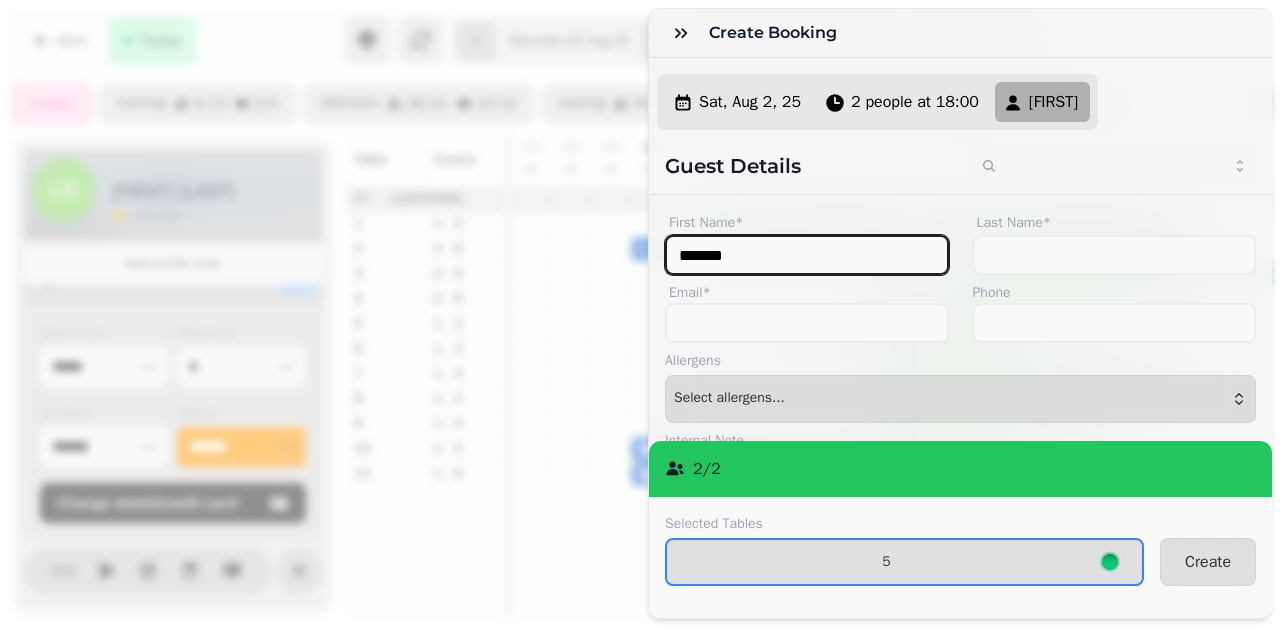 type on "*******" 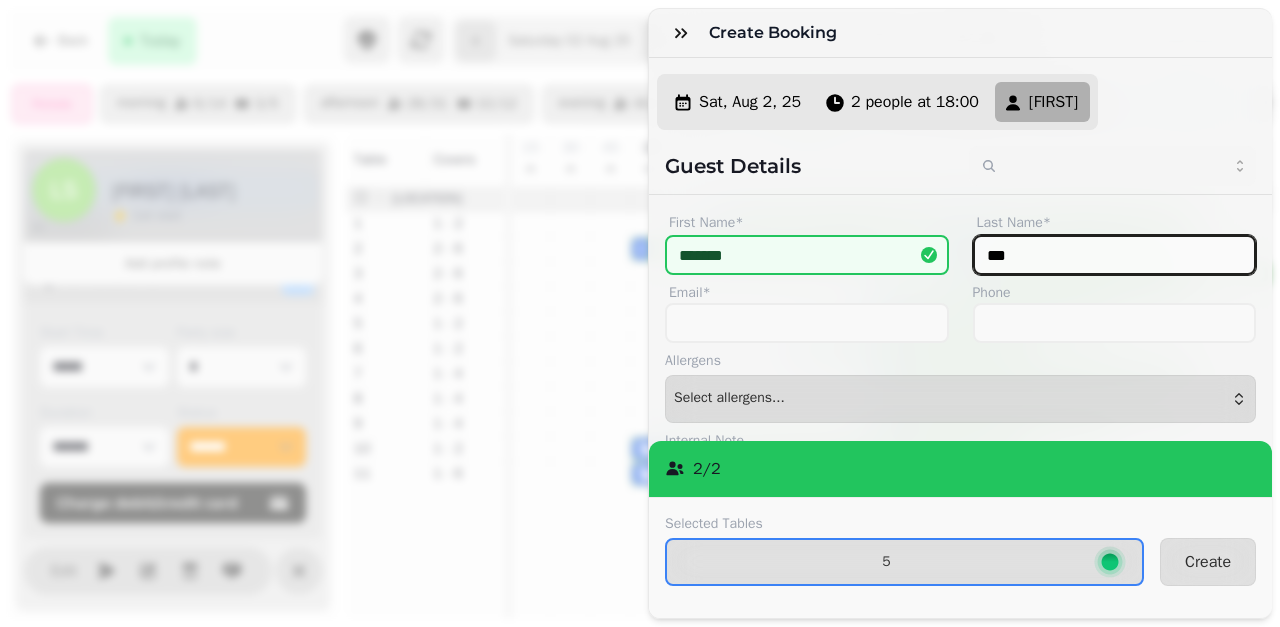 type on "***" 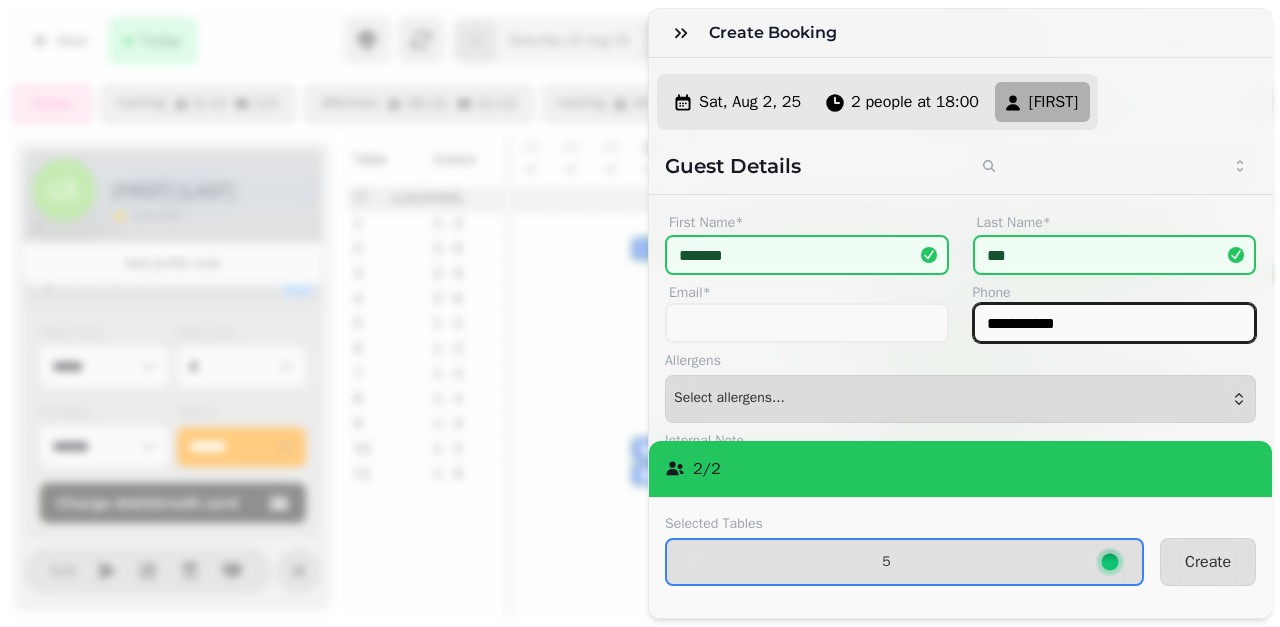 type on "**********" 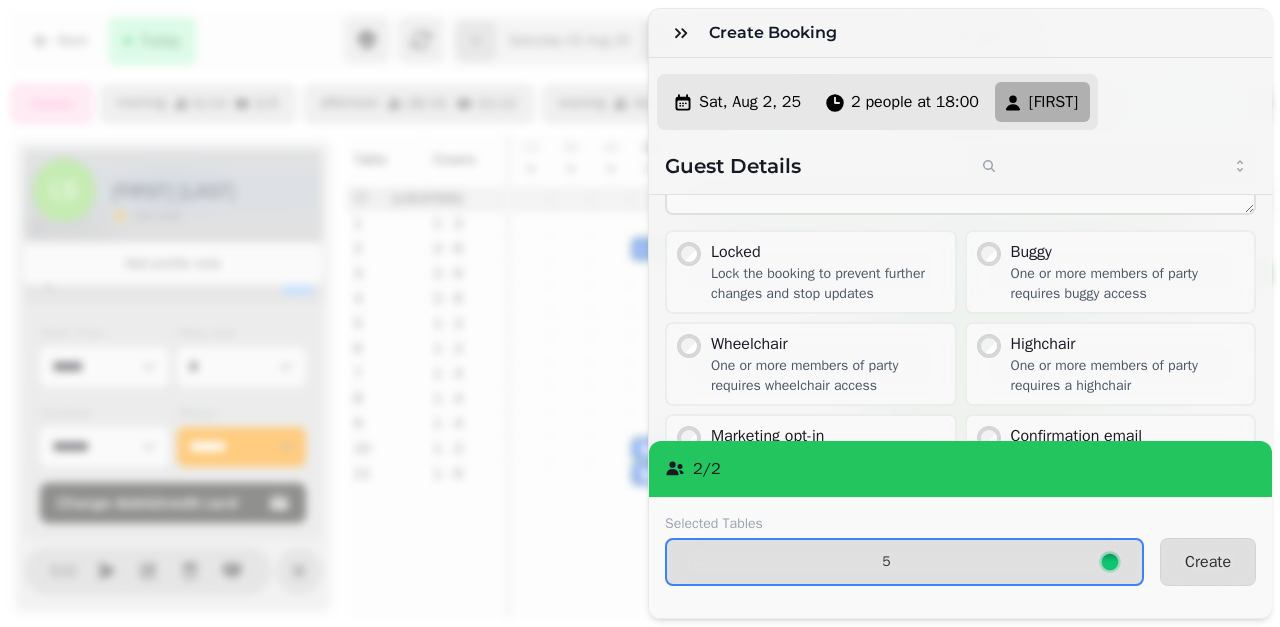scroll, scrollTop: 386, scrollLeft: 0, axis: vertical 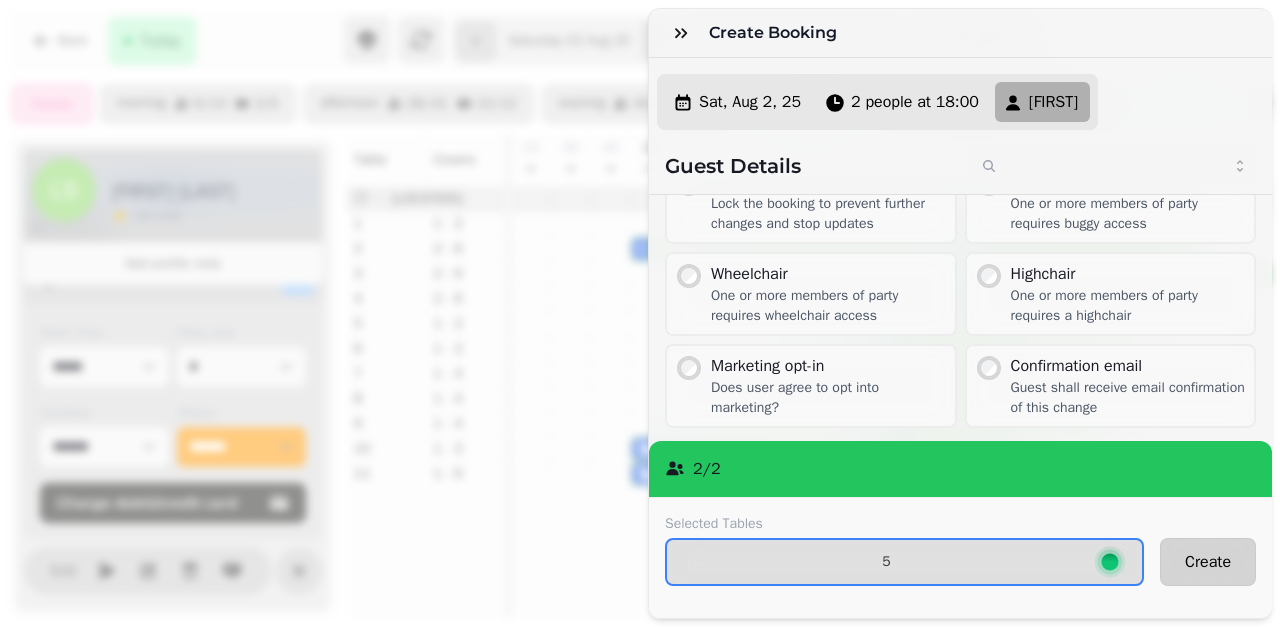 click on "Create" at bounding box center [1208, 562] 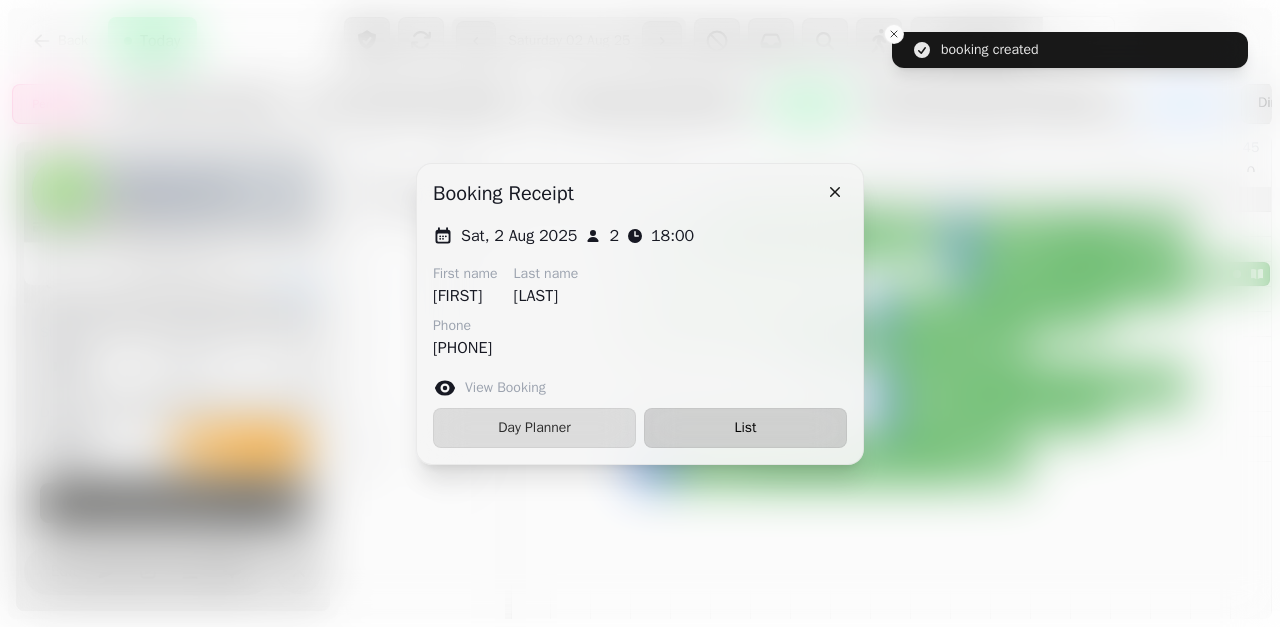 click on "List" at bounding box center (745, 428) 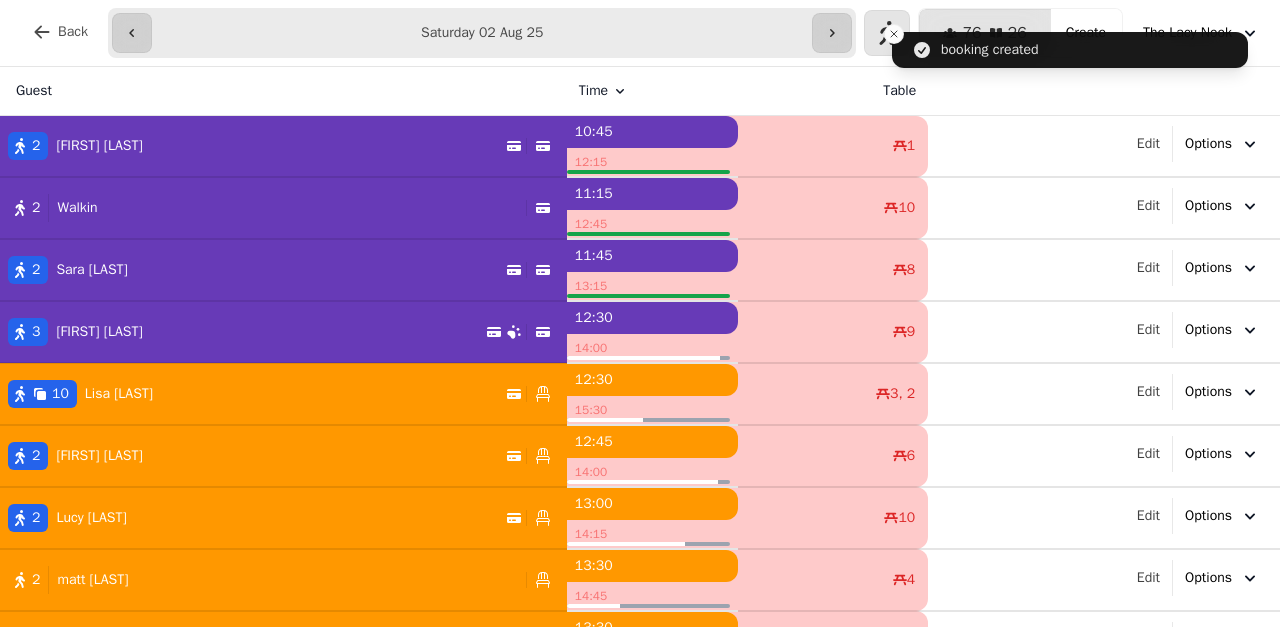 select on "**********" 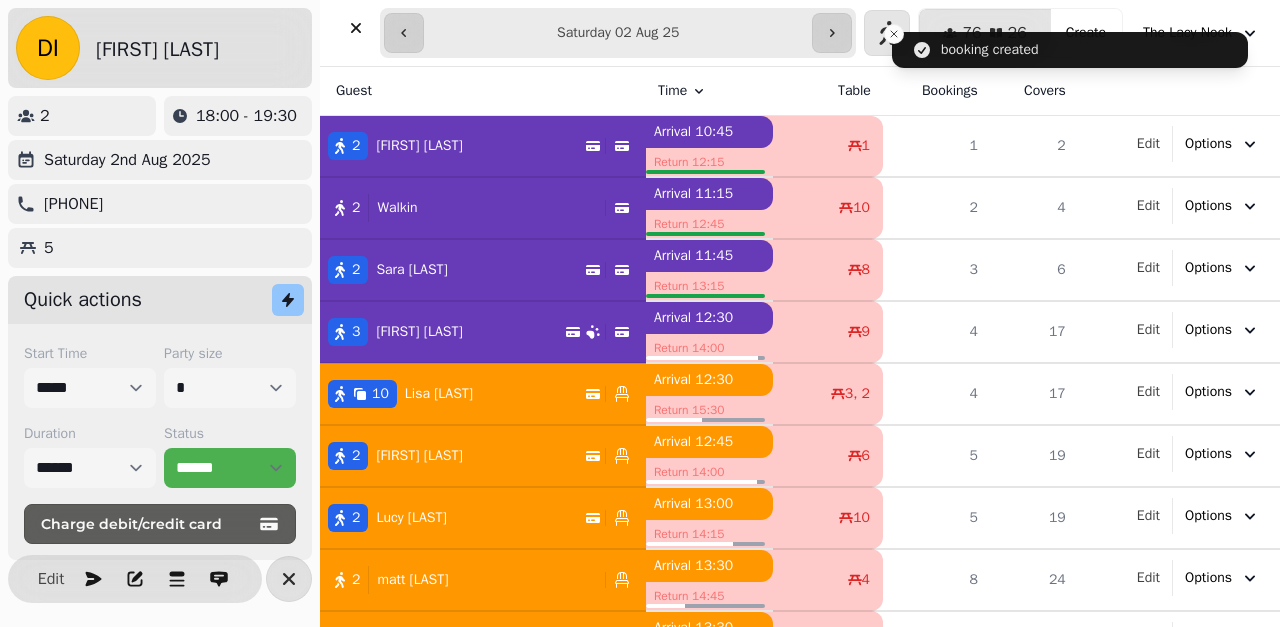 scroll, scrollTop: 1099, scrollLeft: 0, axis: vertical 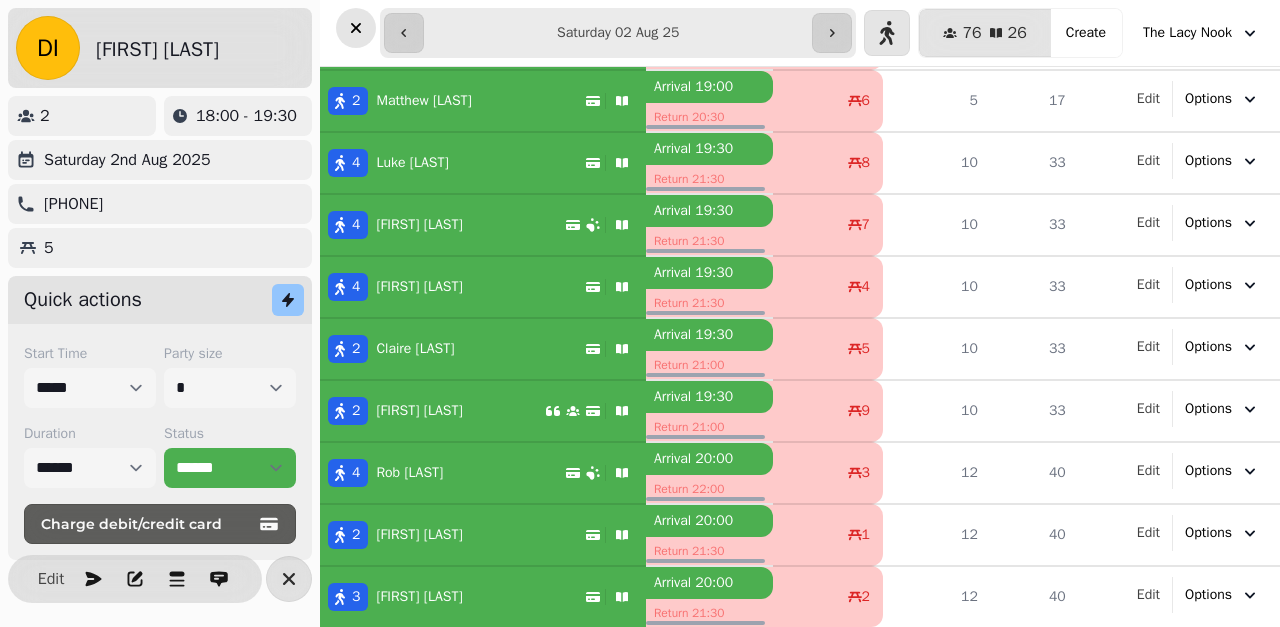 click 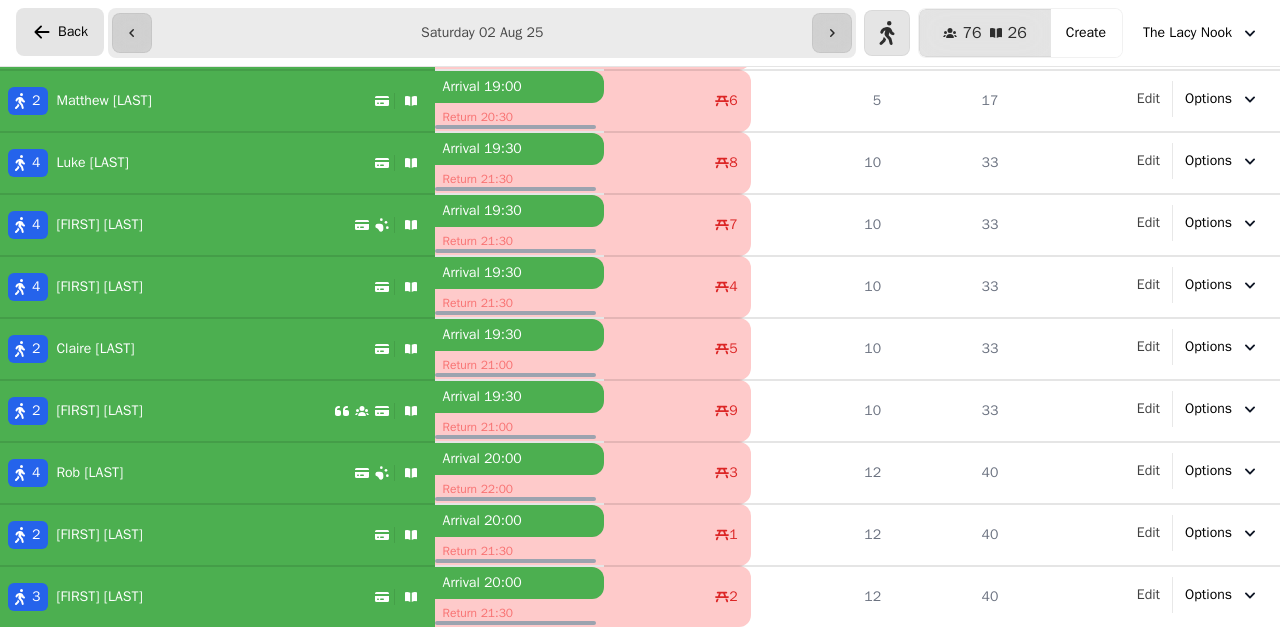 click on "Back" at bounding box center (73, 32) 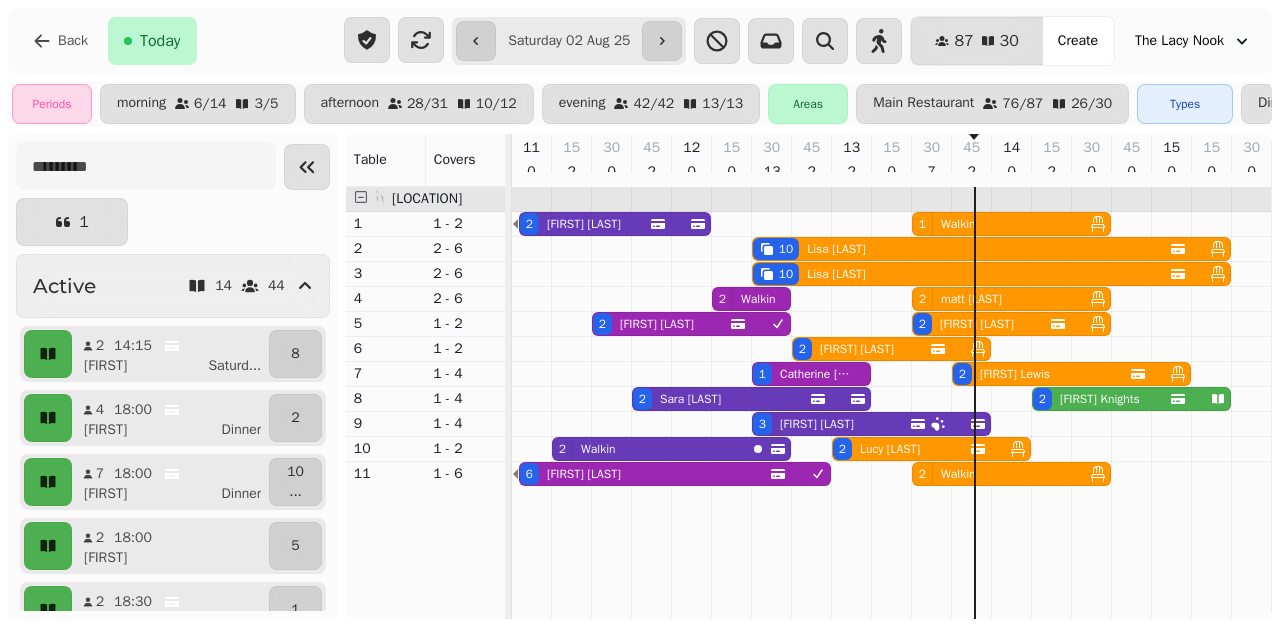 scroll, scrollTop: 0, scrollLeft: 466, axis: horizontal 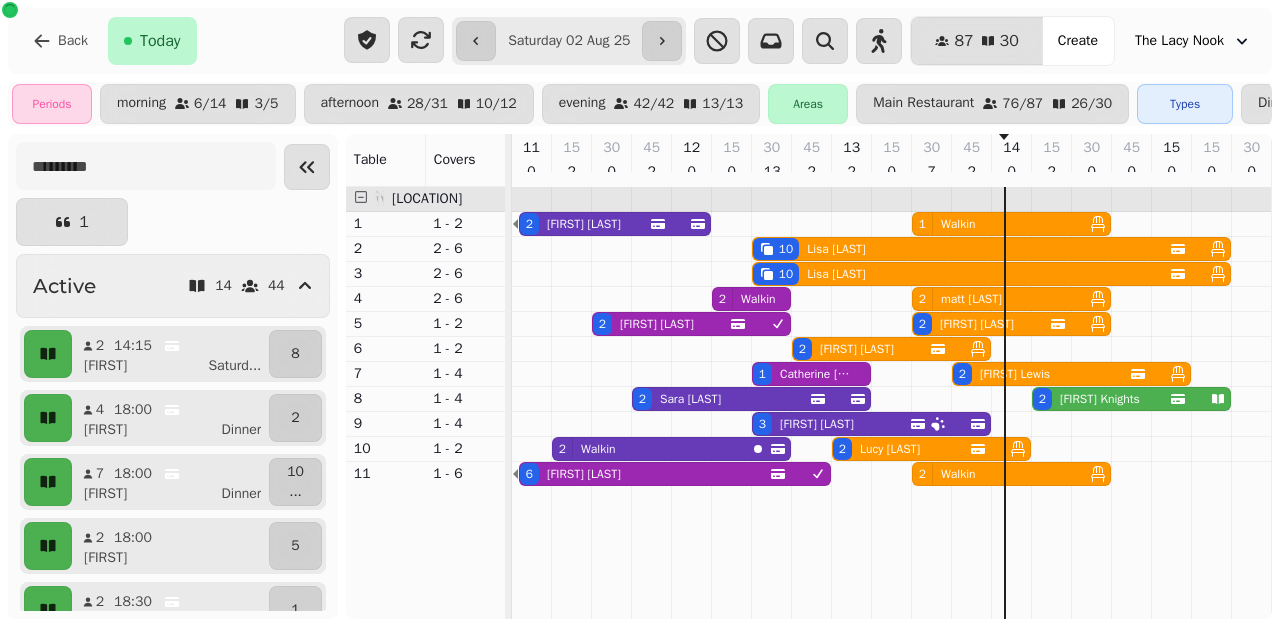 click on "[FIRST] [LAST]" at bounding box center [1100, 399] 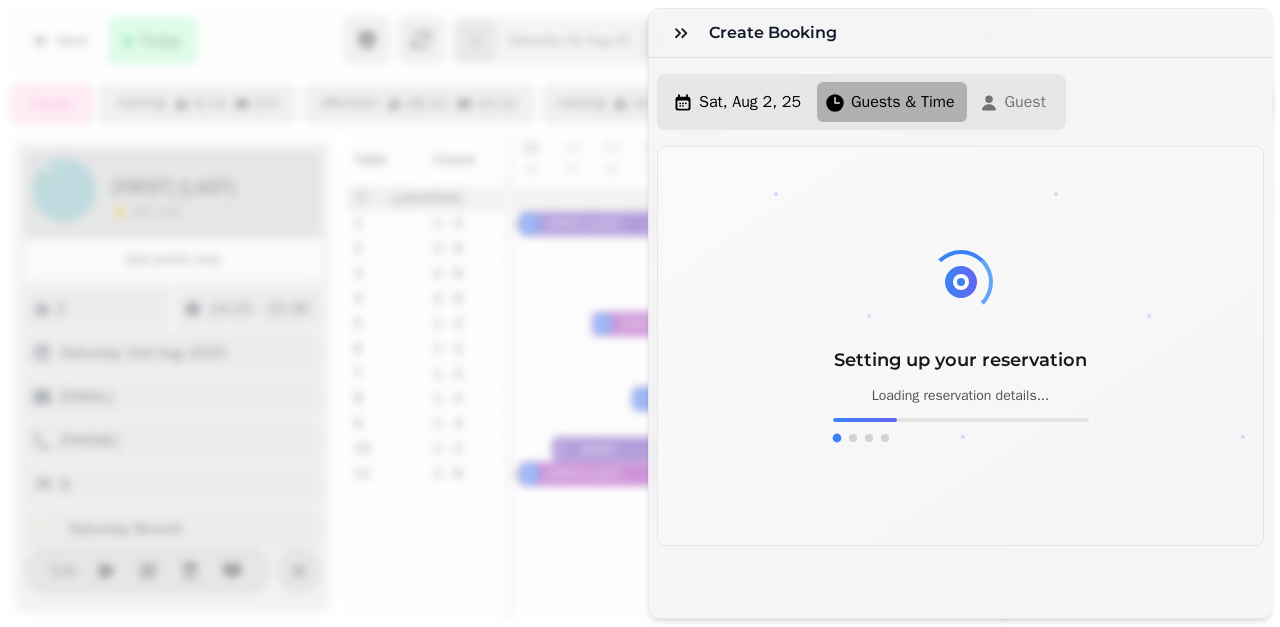 scroll, scrollTop: 0, scrollLeft: 507, axis: horizontal 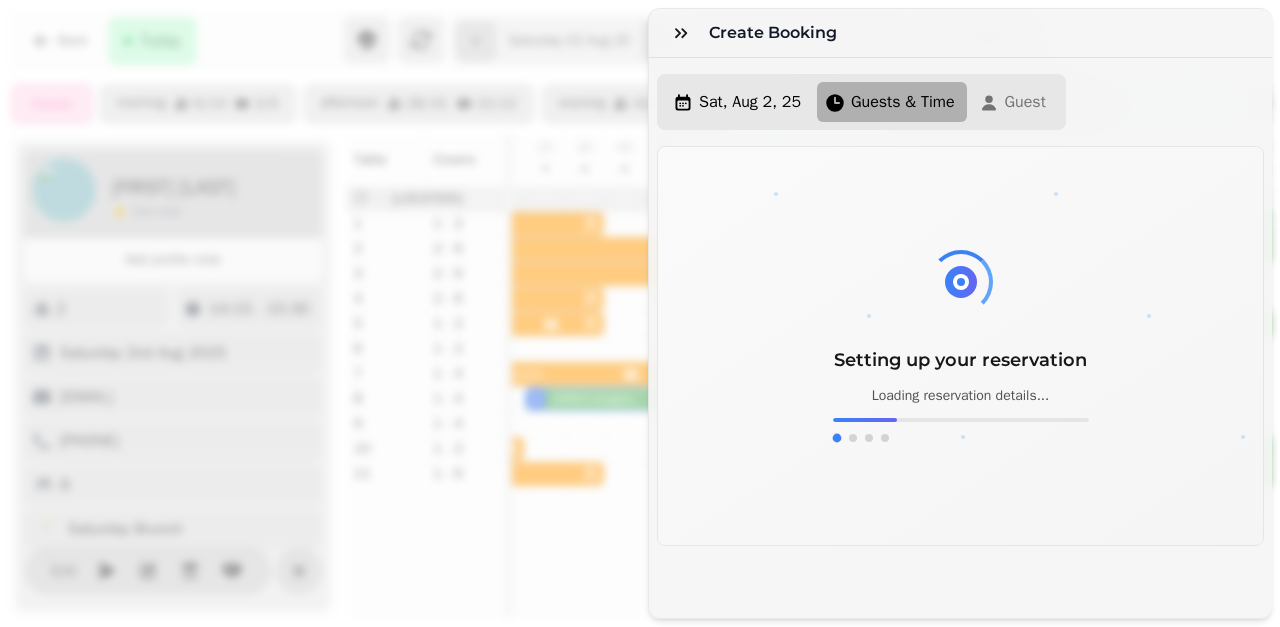 click on "Setting up your reservation Loading reservation details..." at bounding box center (960, 346) 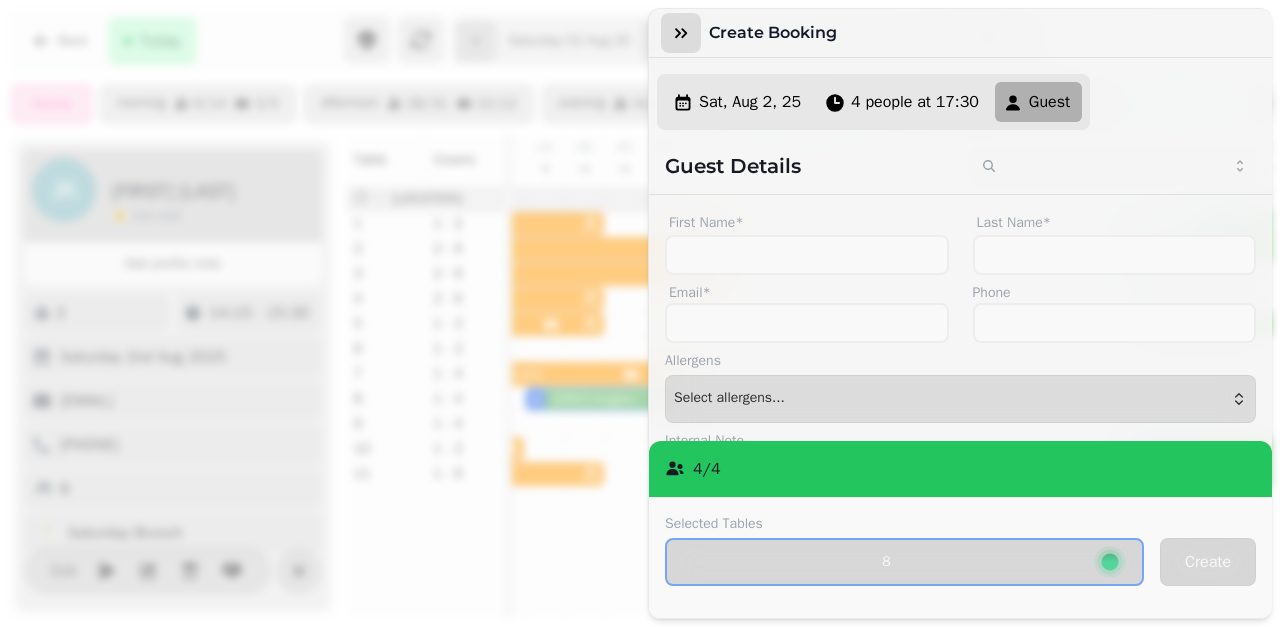 click 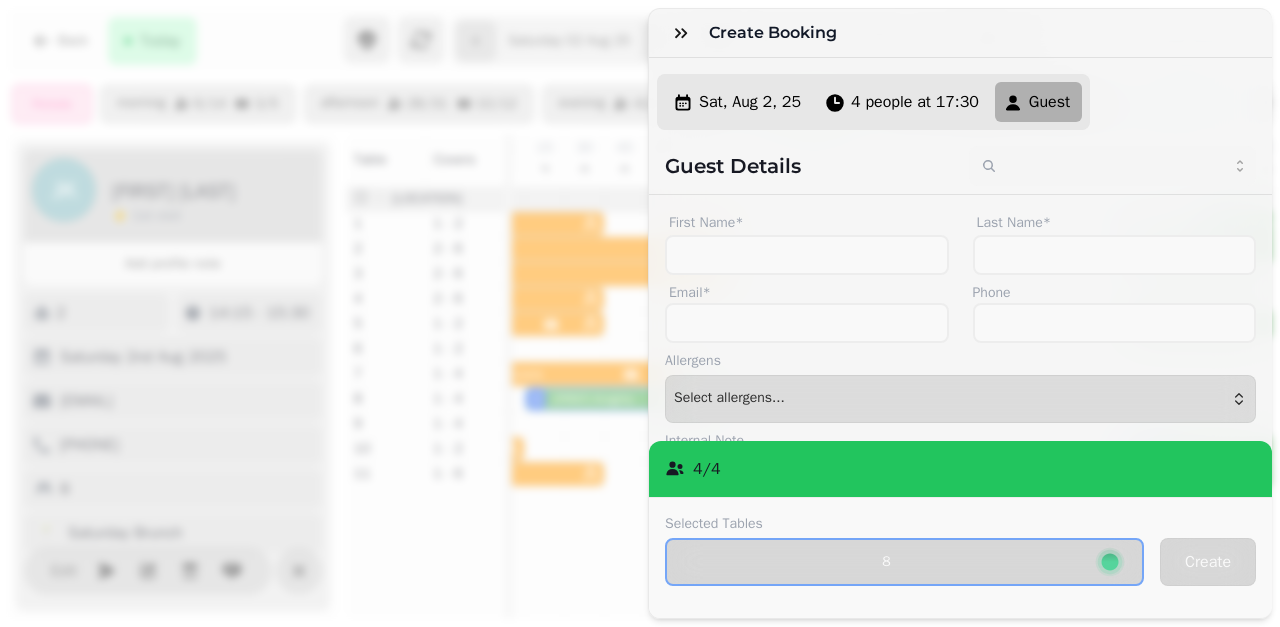 click at bounding box center (717, 41) 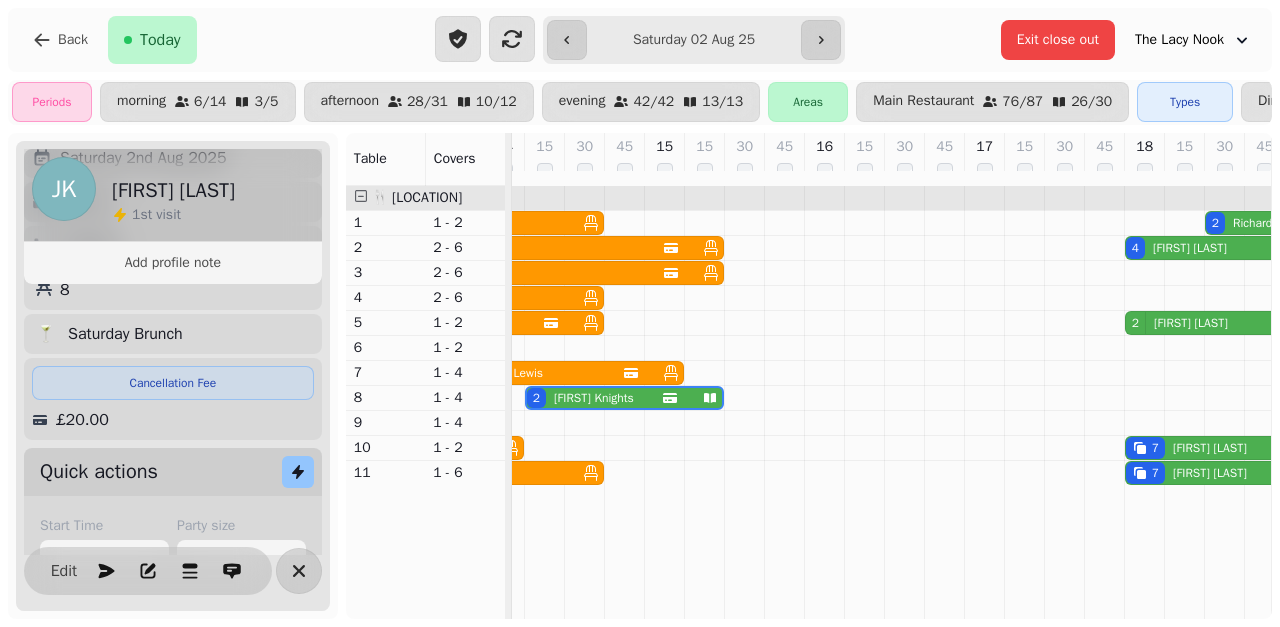 scroll, scrollTop: 0, scrollLeft: 0, axis: both 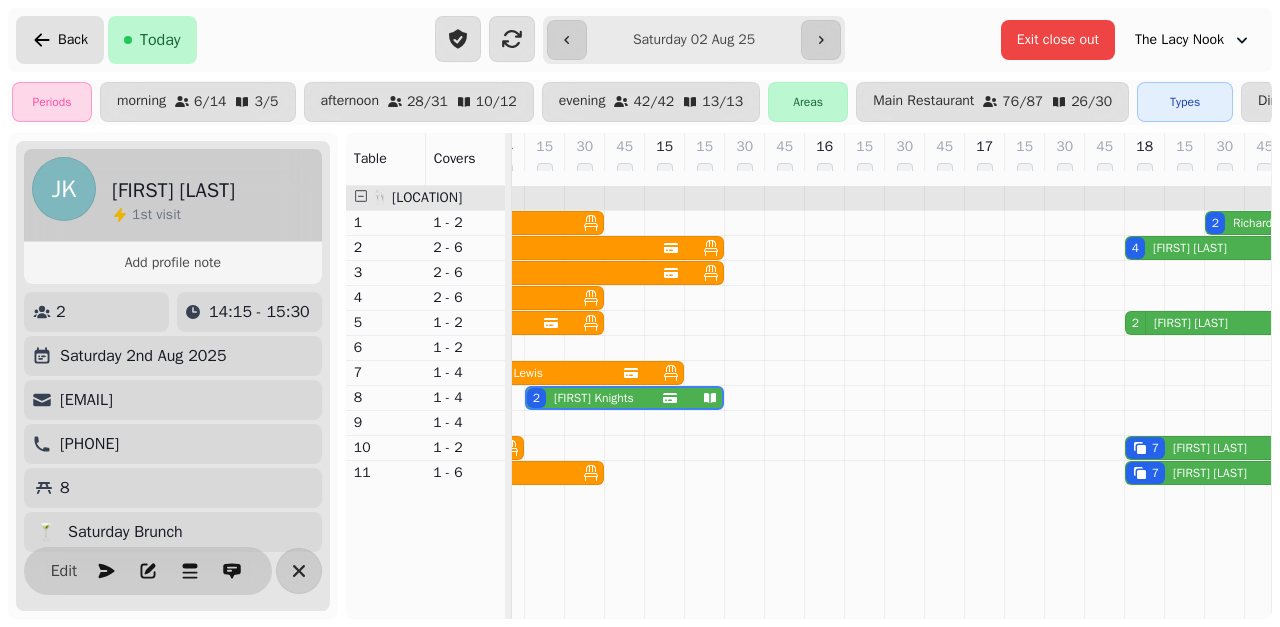 click on "Back" at bounding box center [73, 40] 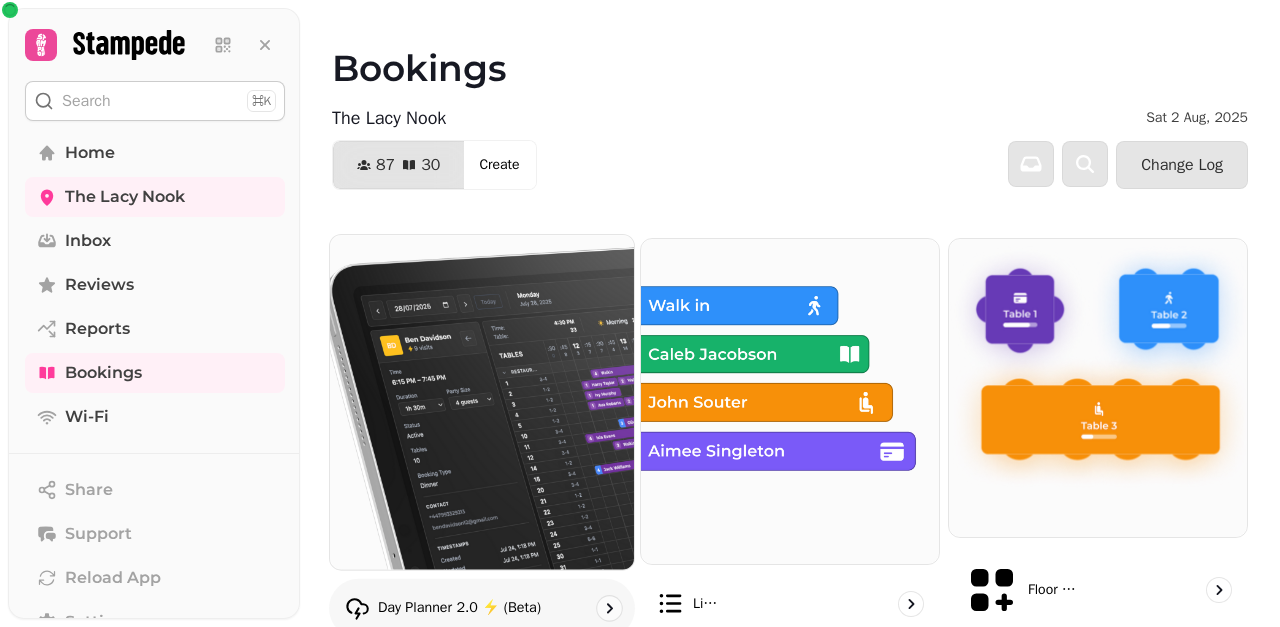 click at bounding box center [482, 402] 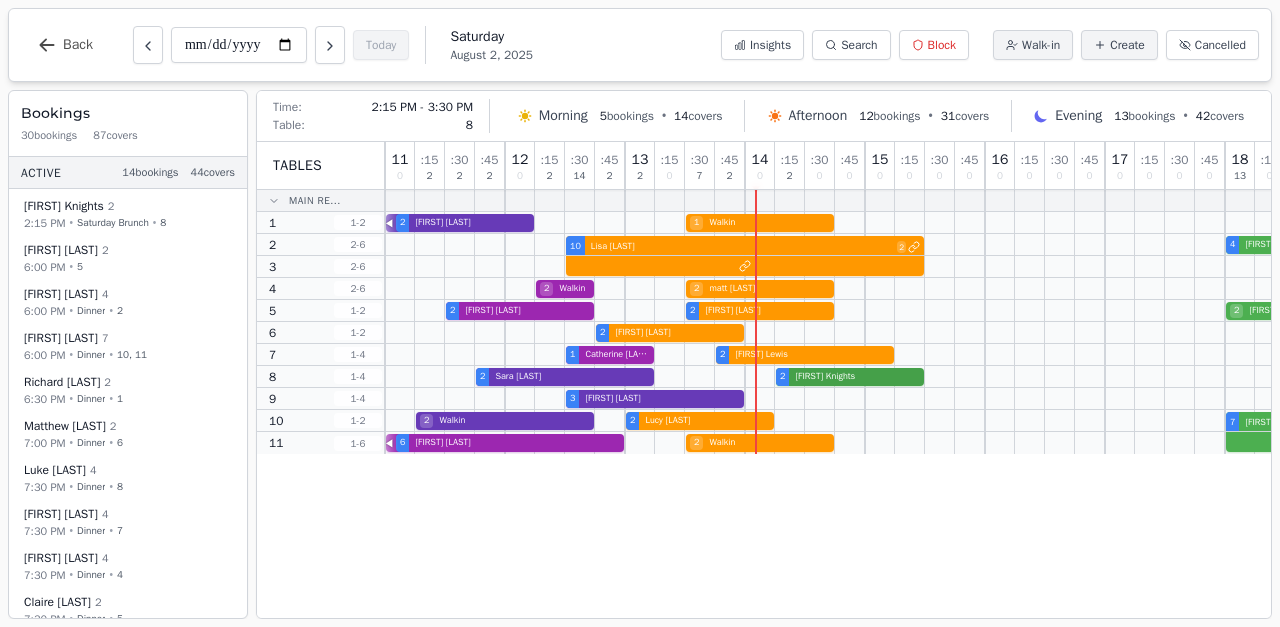 click on "[NUMBER] [FIRST]   [LAST] [NUMBER] [FIRST]   [LAST] [NUMBER] [FIRST]   [LAST]" at bounding box center (1045, 377) 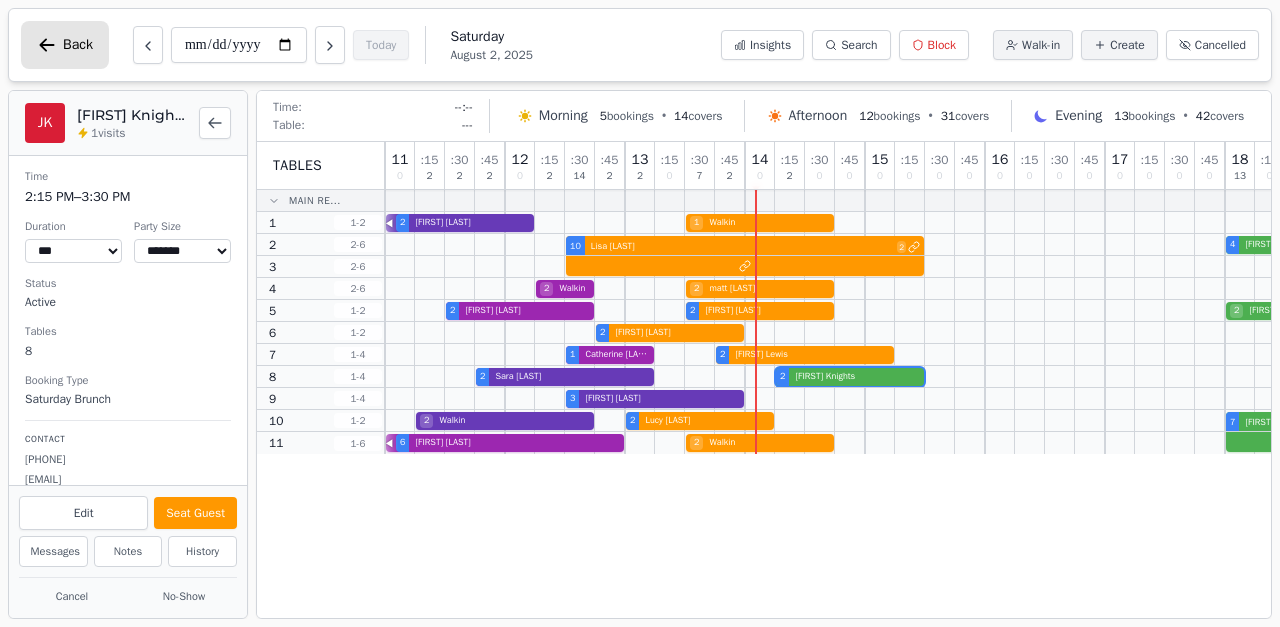 click on "Back" at bounding box center [65, 45] 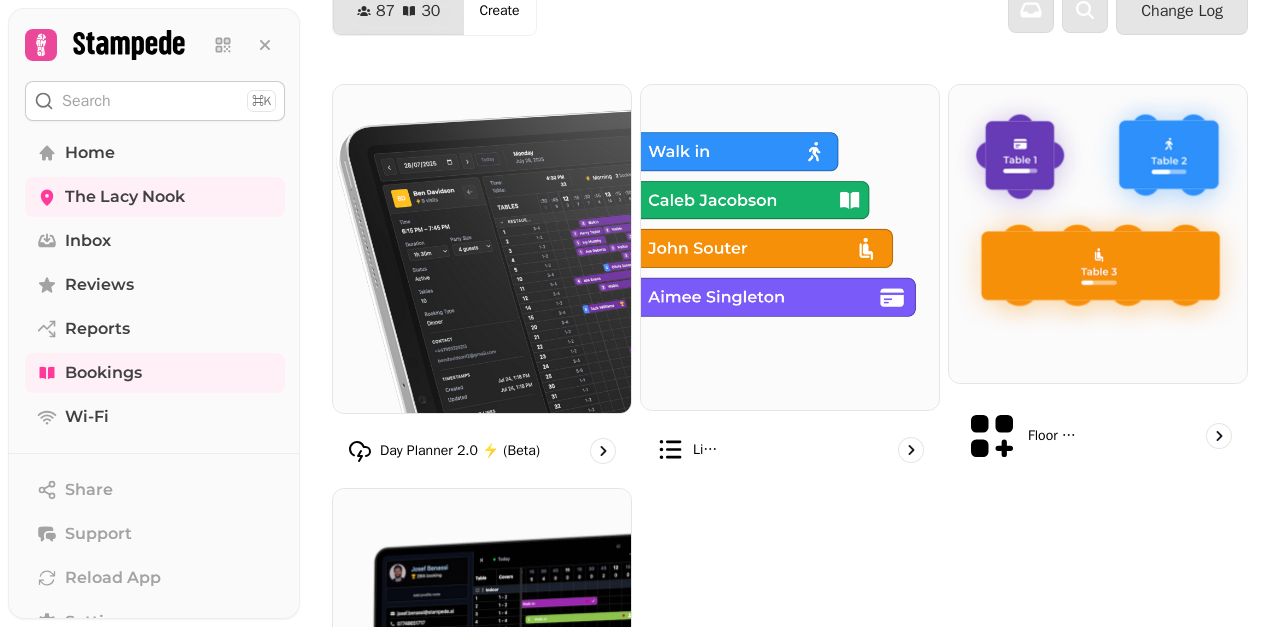 scroll, scrollTop: 158, scrollLeft: 0, axis: vertical 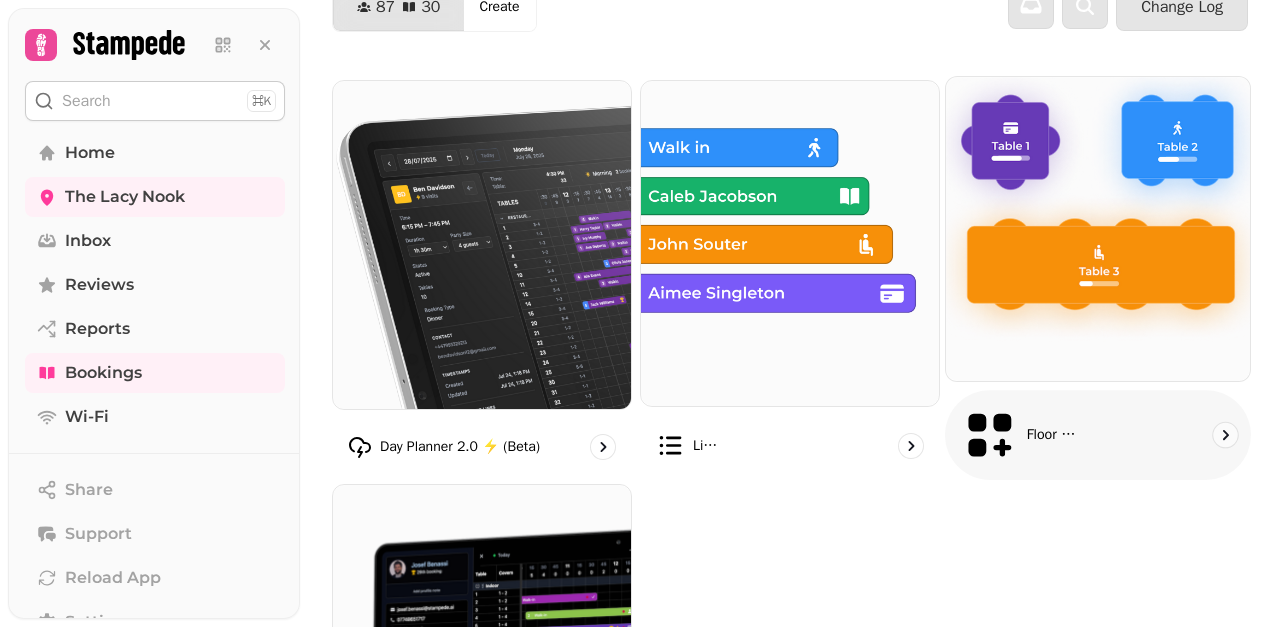 click at bounding box center (1098, 229) 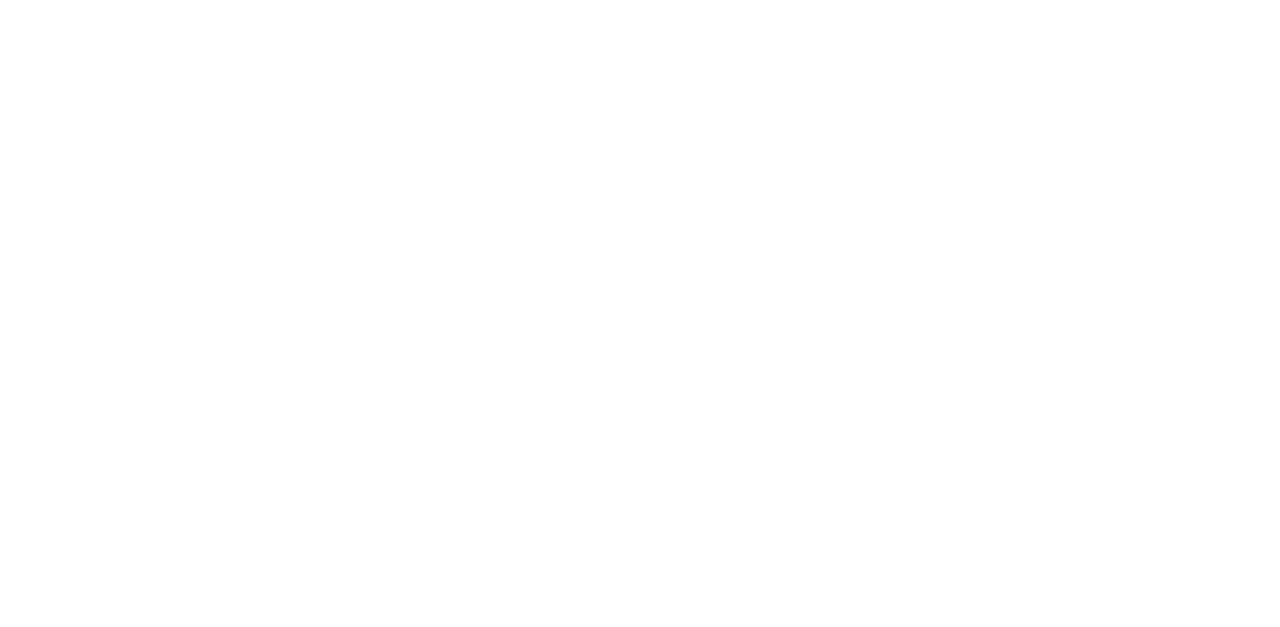 scroll, scrollTop: 0, scrollLeft: 0, axis: both 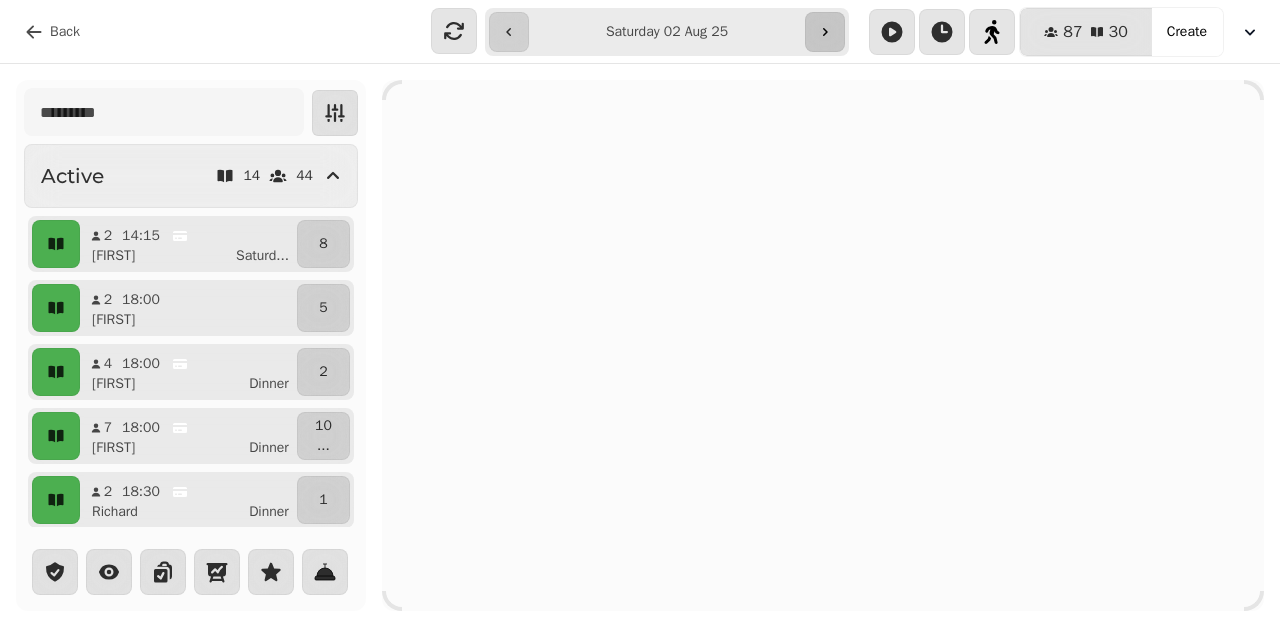 click at bounding box center (825, 32) 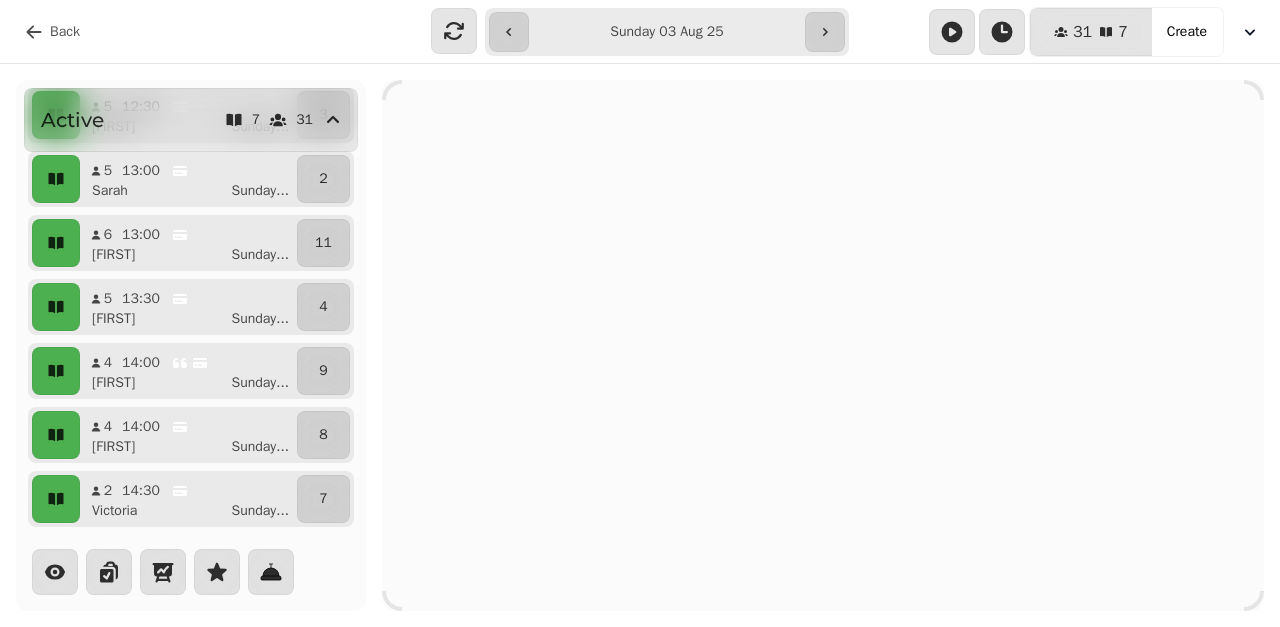 scroll, scrollTop: 0, scrollLeft: 0, axis: both 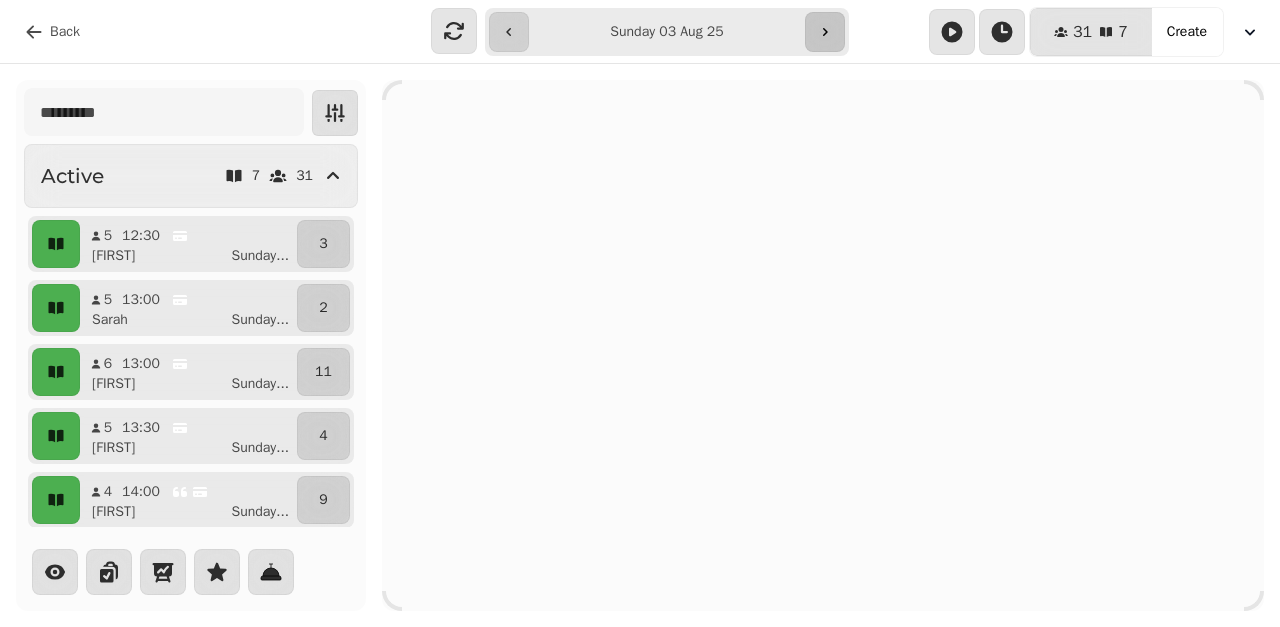 click at bounding box center (825, 32) 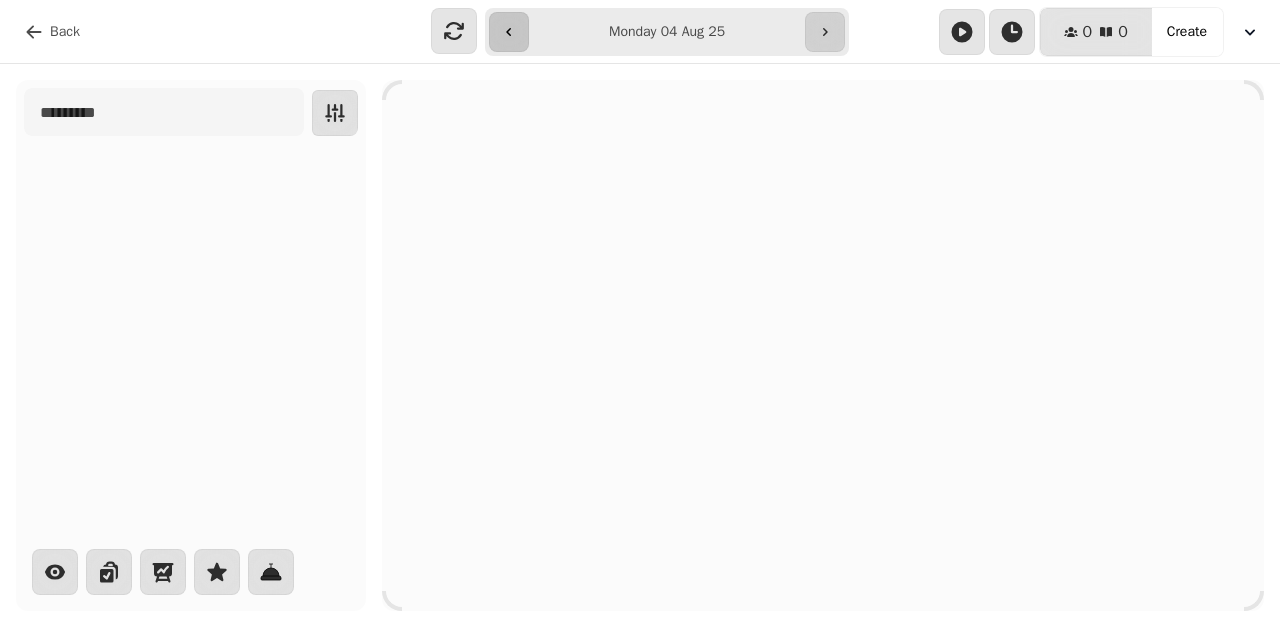 click at bounding box center [509, 32] 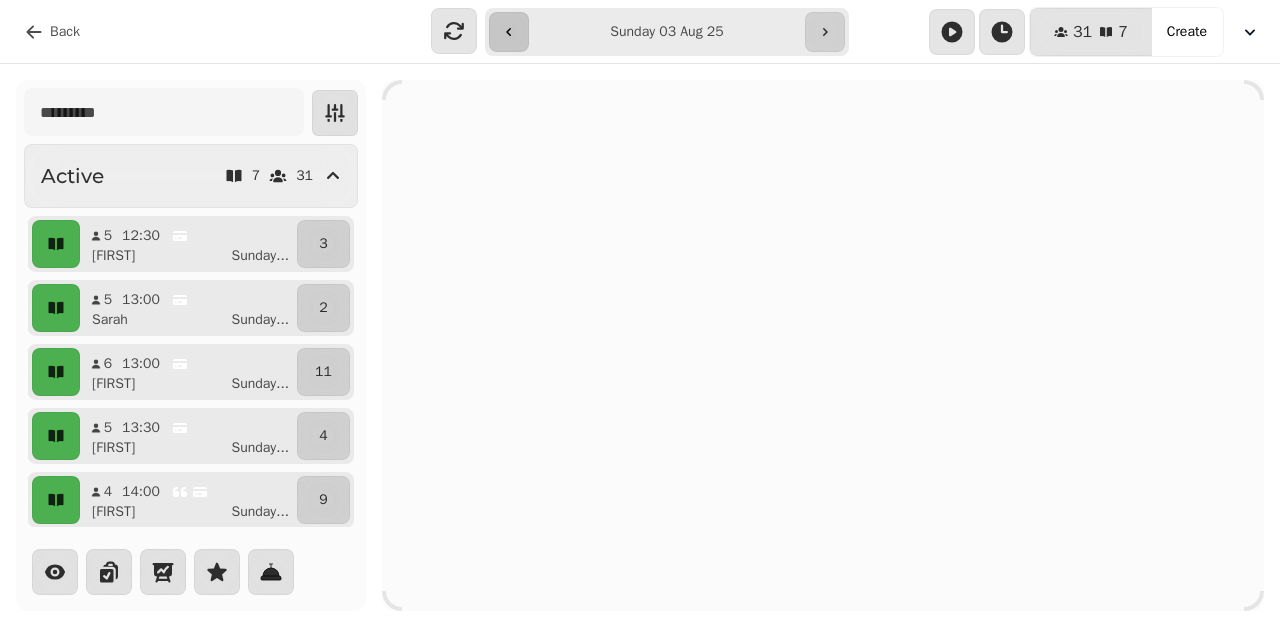 click at bounding box center [509, 32] 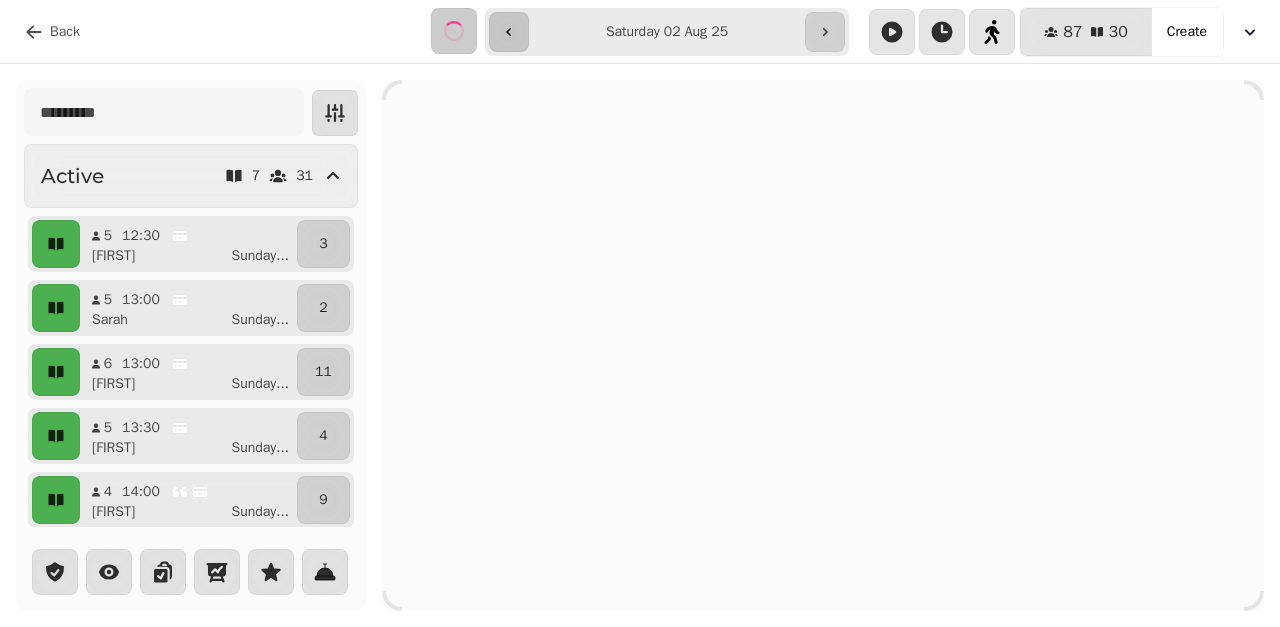 type on "**********" 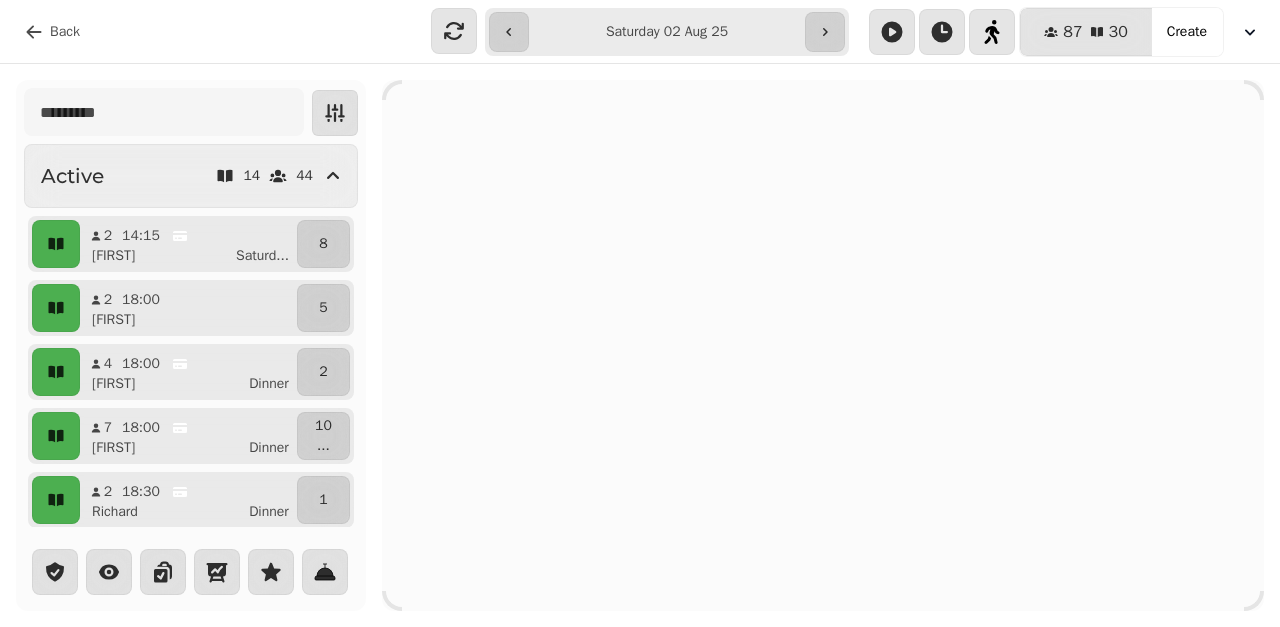click at bounding box center [823, 345] 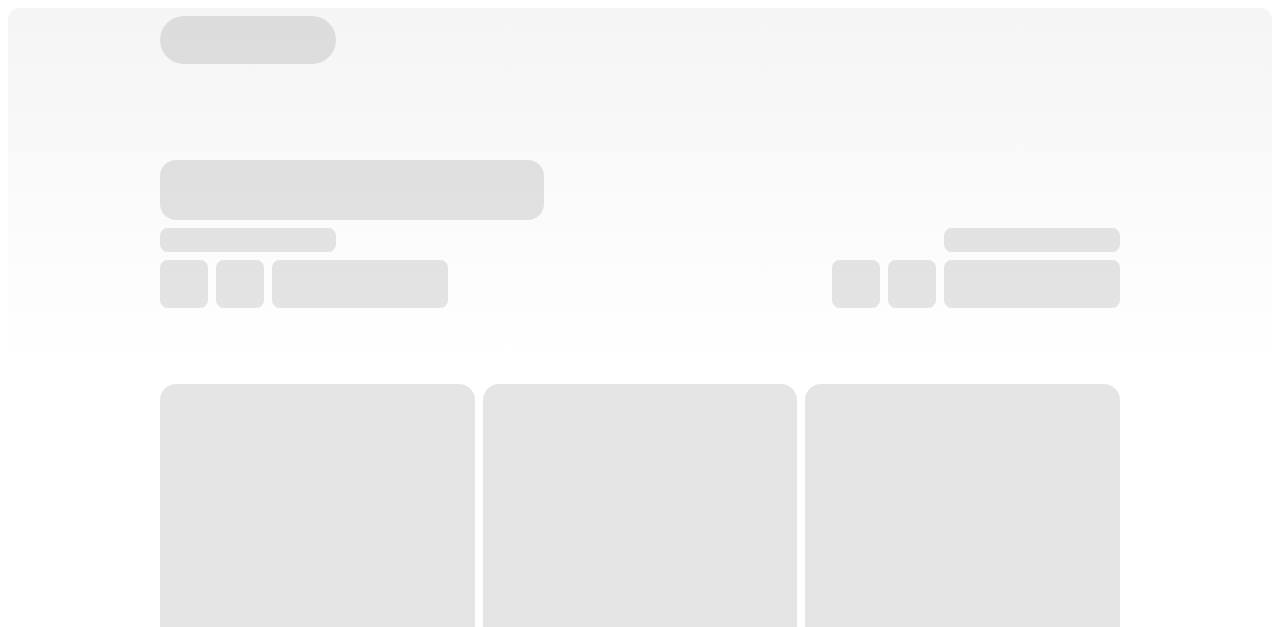 scroll, scrollTop: 0, scrollLeft: 0, axis: both 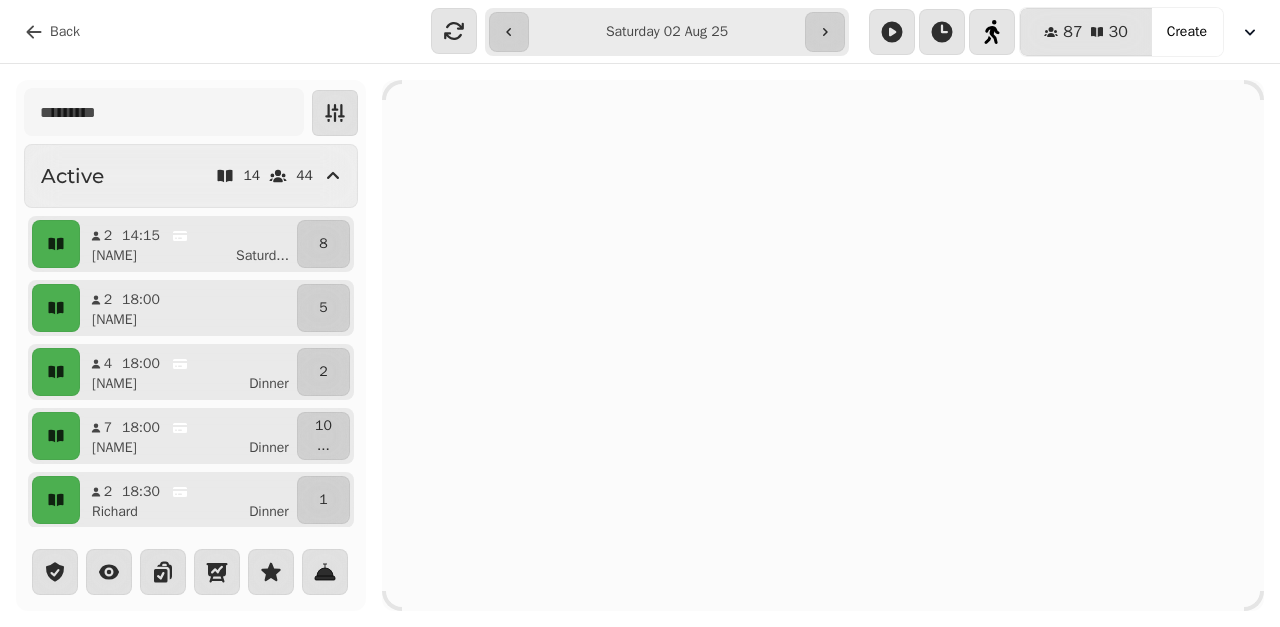 click on "**********" at bounding box center (667, 32) 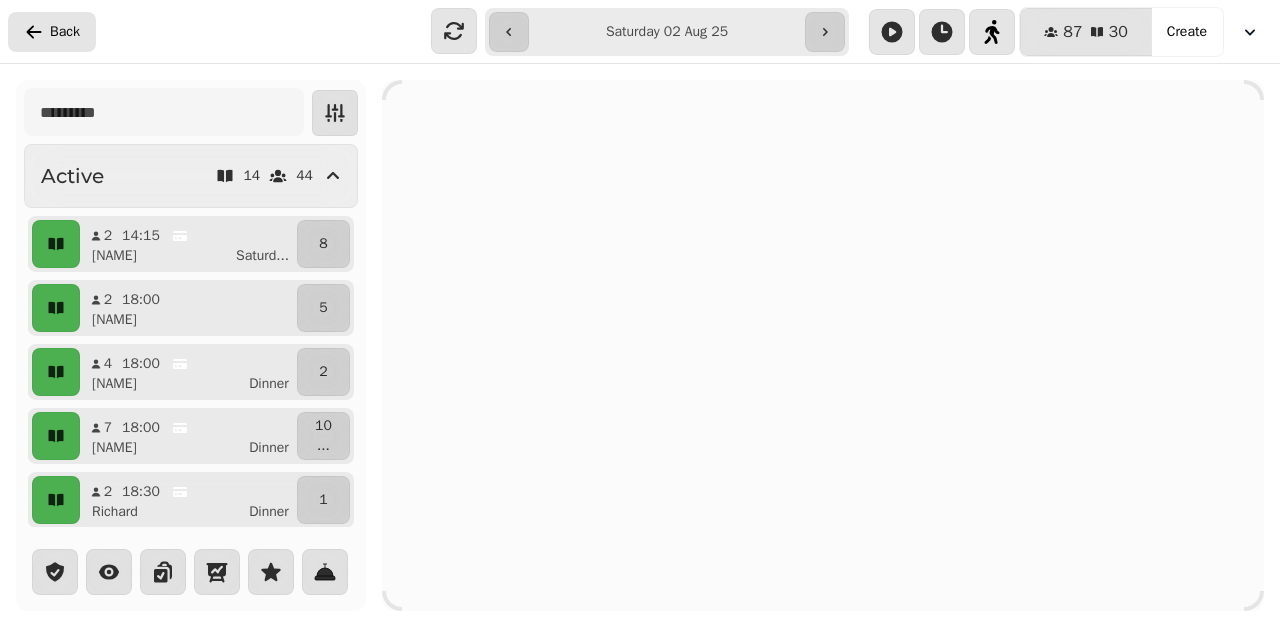 click 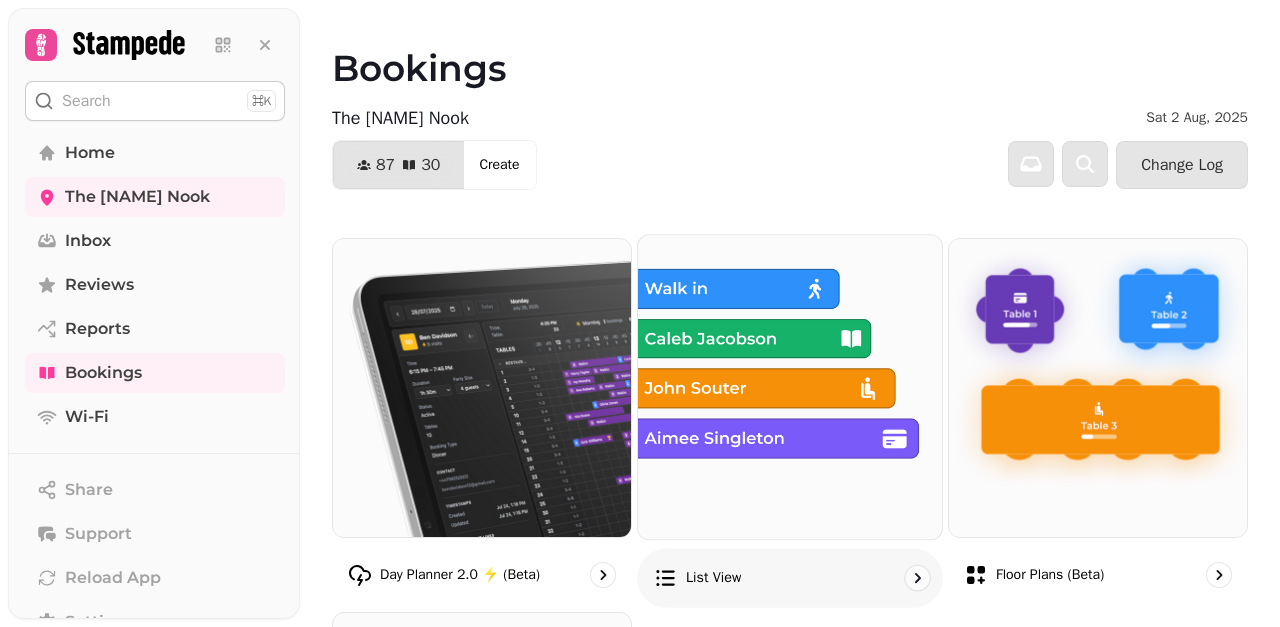 click at bounding box center [790, 387] 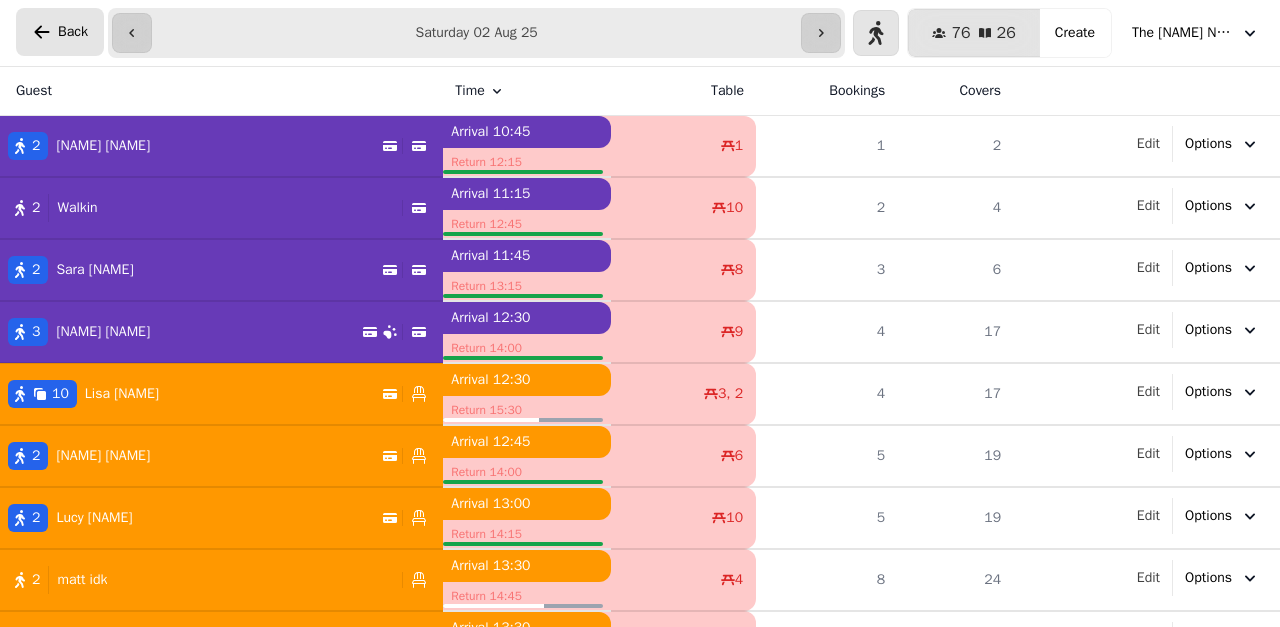 click on "Back" at bounding box center [60, 32] 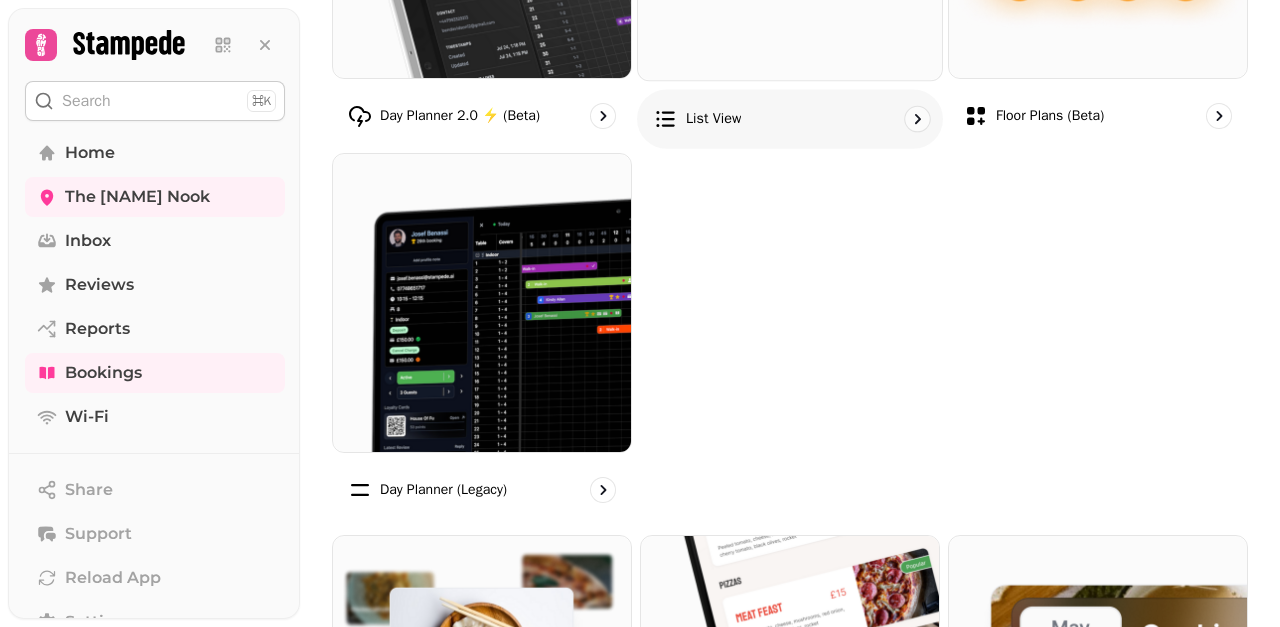 scroll, scrollTop: 457, scrollLeft: 0, axis: vertical 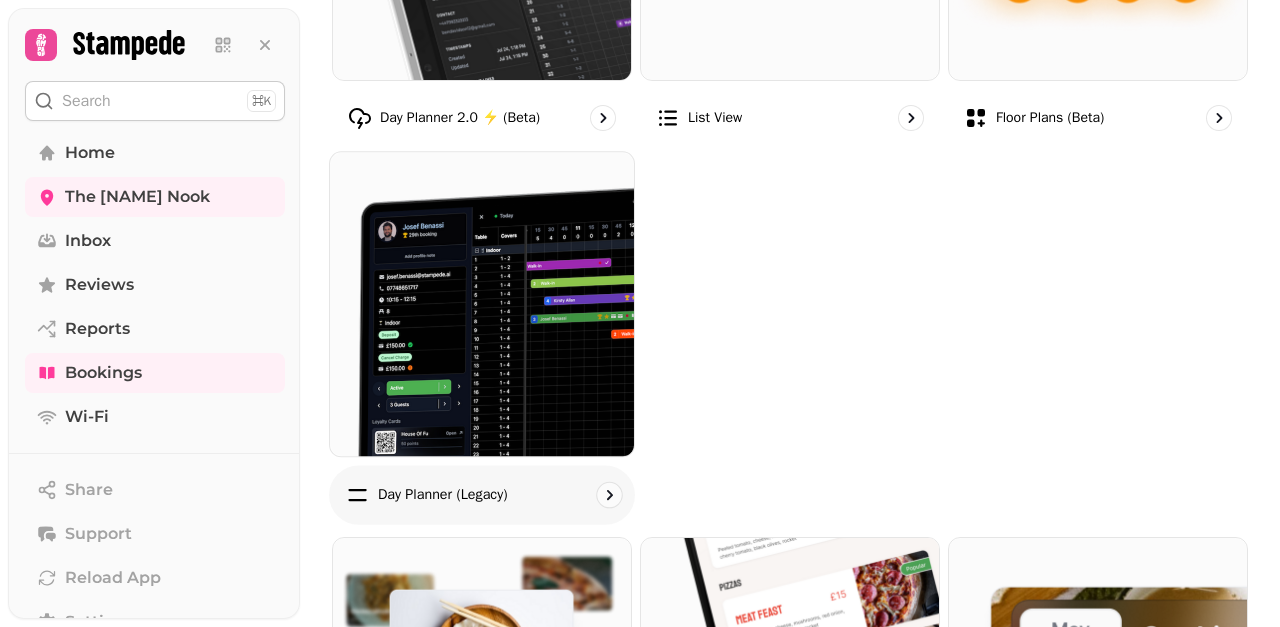 click at bounding box center (482, 304) 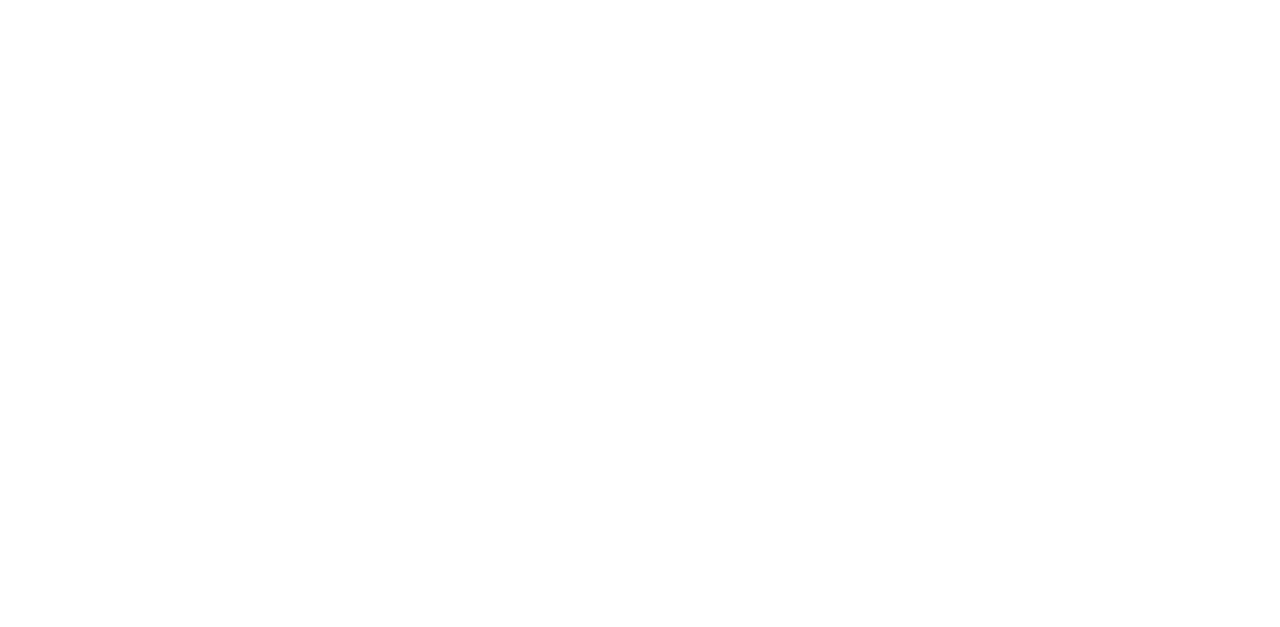 scroll, scrollTop: 0, scrollLeft: 0, axis: both 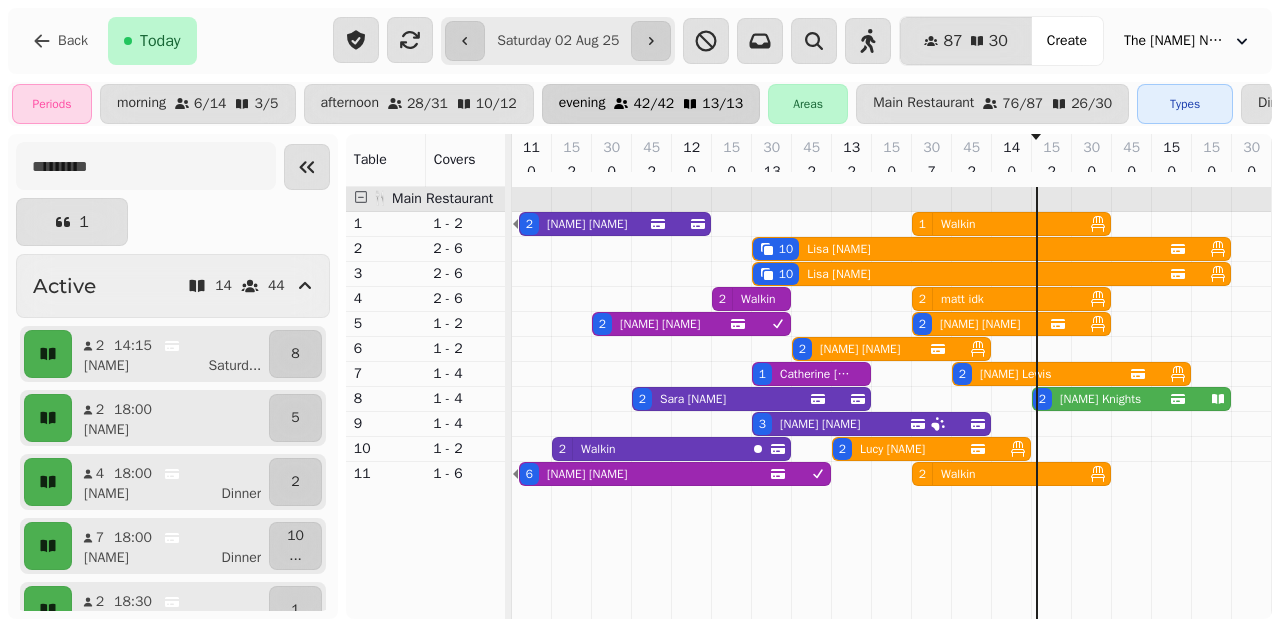 click on "42 / 42" at bounding box center (653, 104) 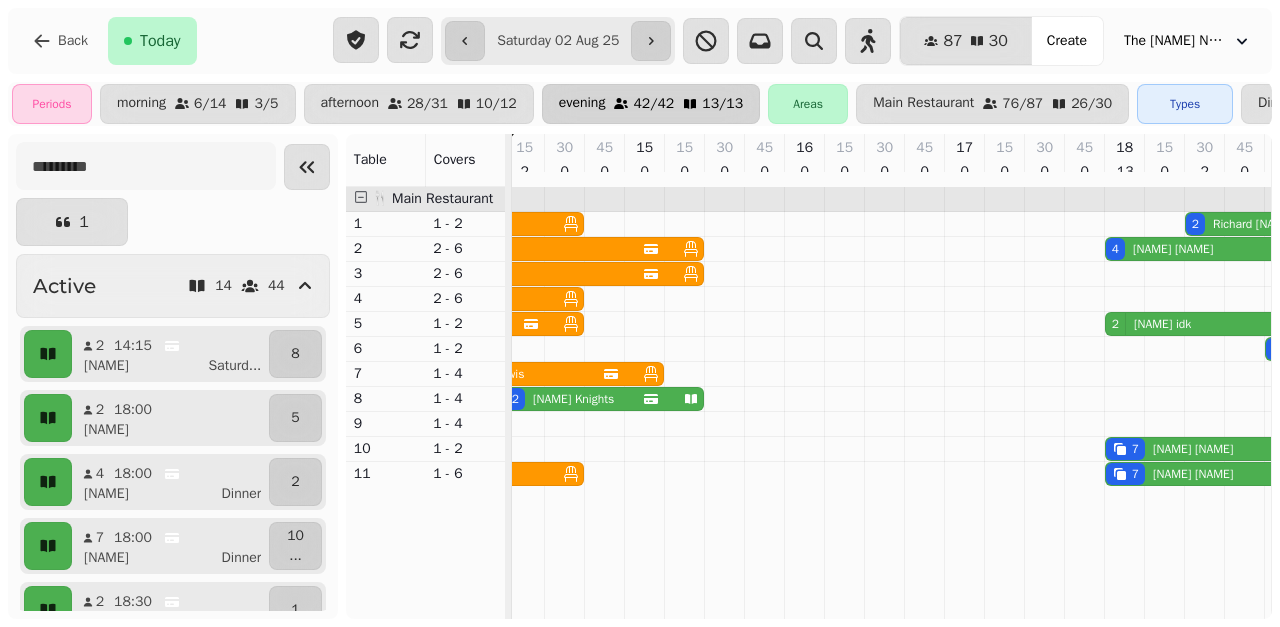 click 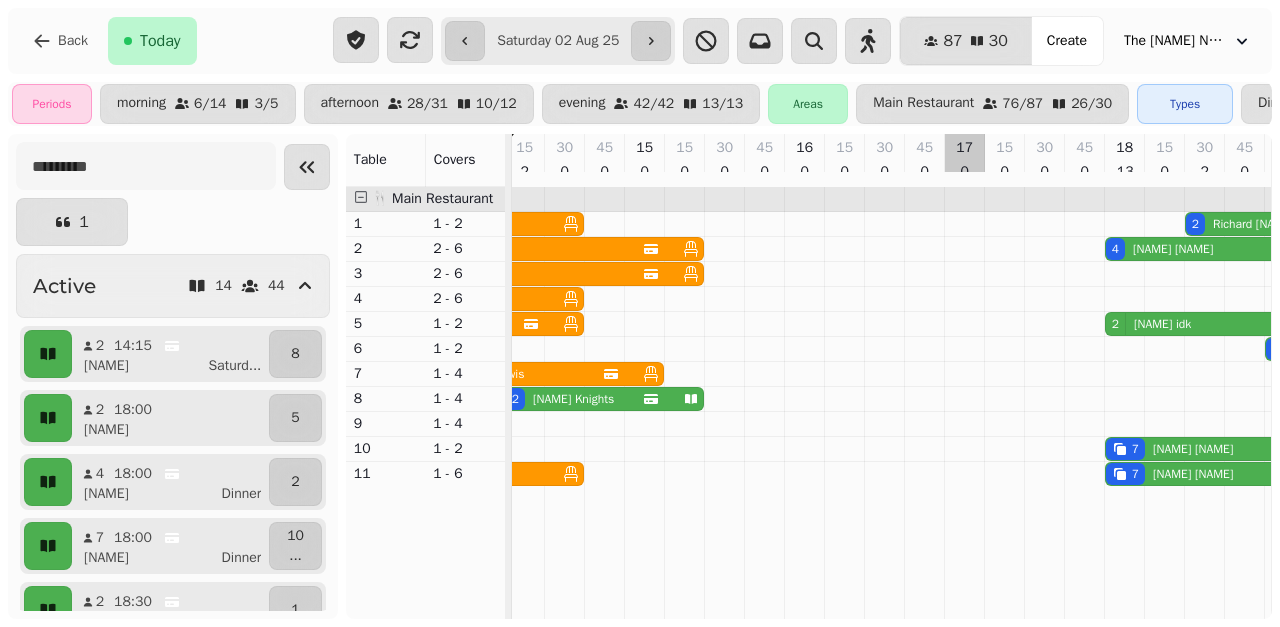 scroll, scrollTop: 0, scrollLeft: 596, axis: horizontal 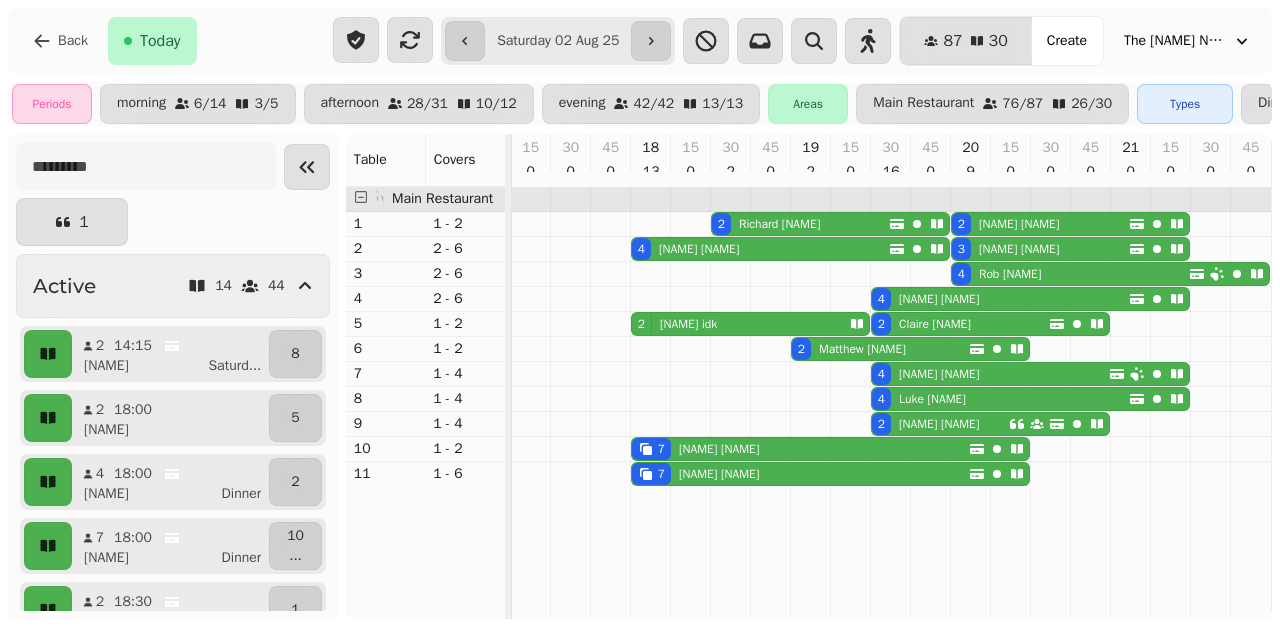 click 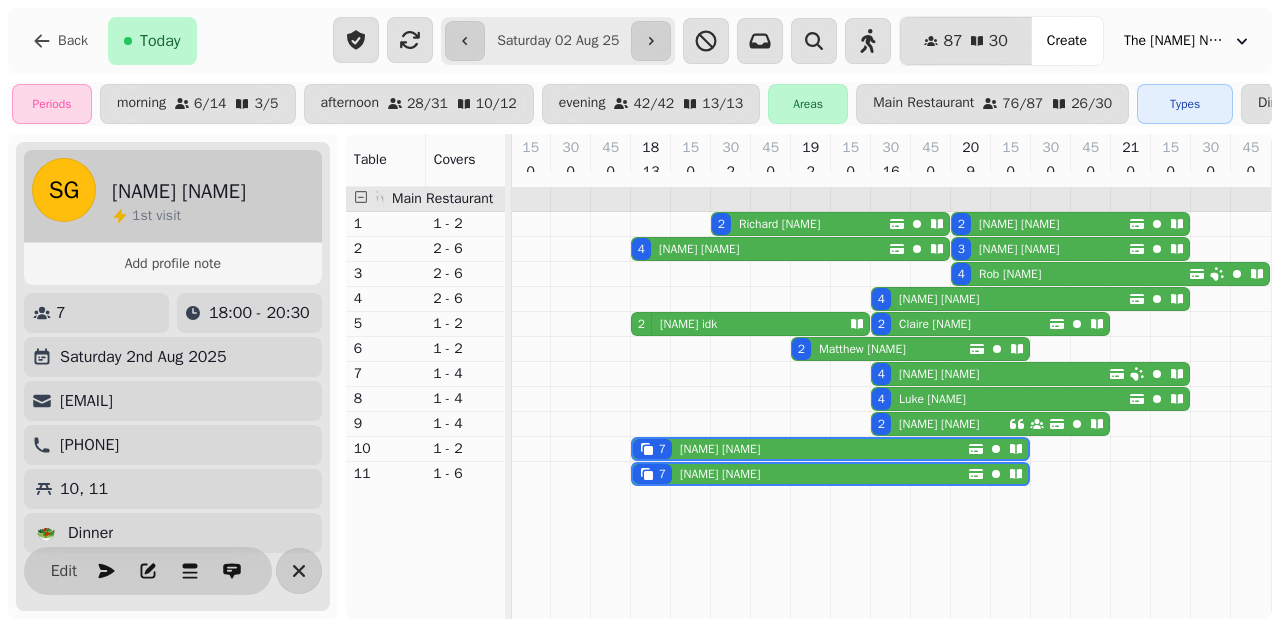 scroll, scrollTop: 0, scrollLeft: 821, axis: horizontal 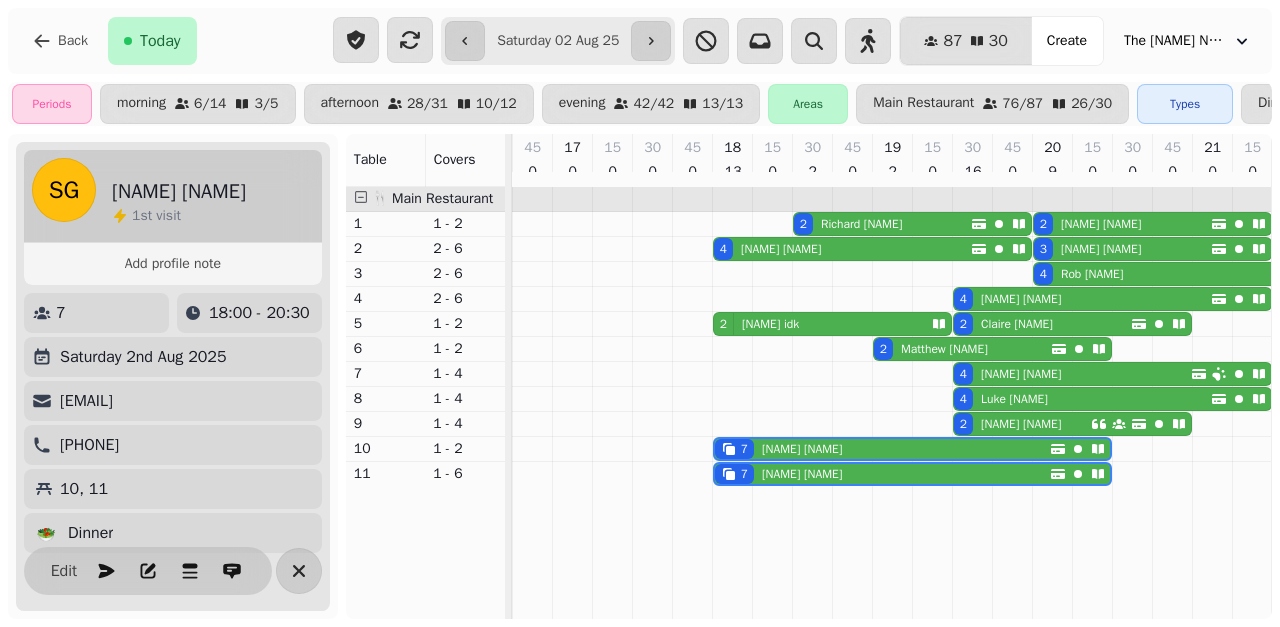 click on "2 Claire   Porter" at bounding box center (1042, 324) 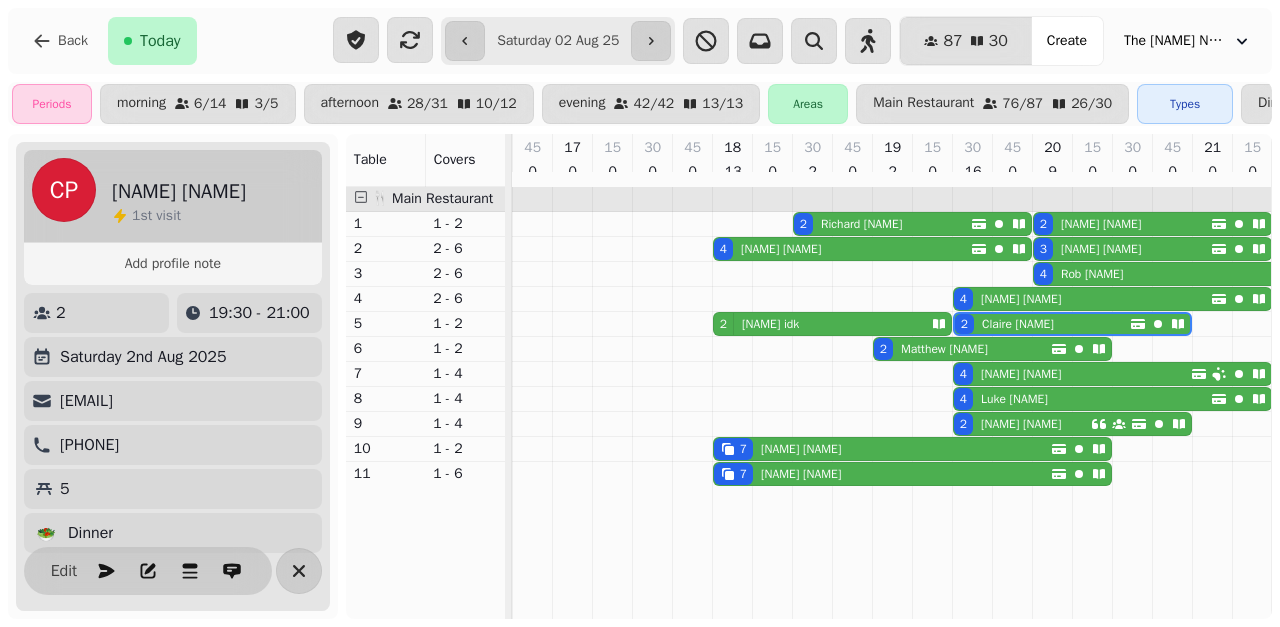 scroll, scrollTop: 0, scrollLeft: 1001, axis: horizontal 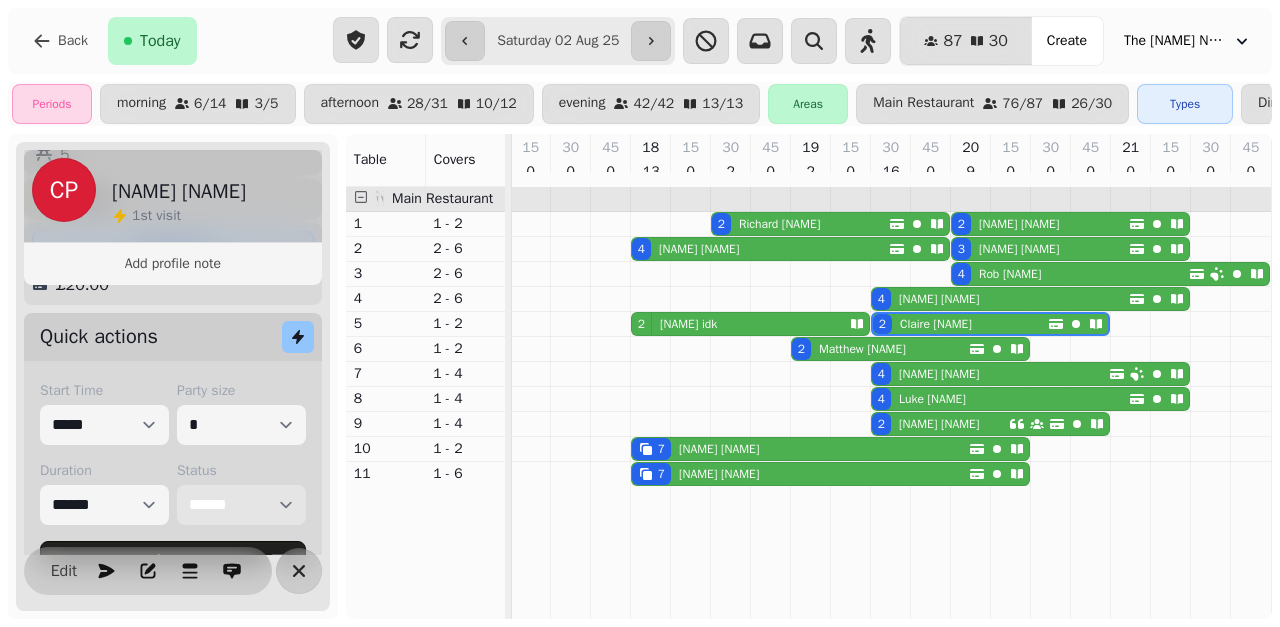 click on "**********" at bounding box center [241, 505] 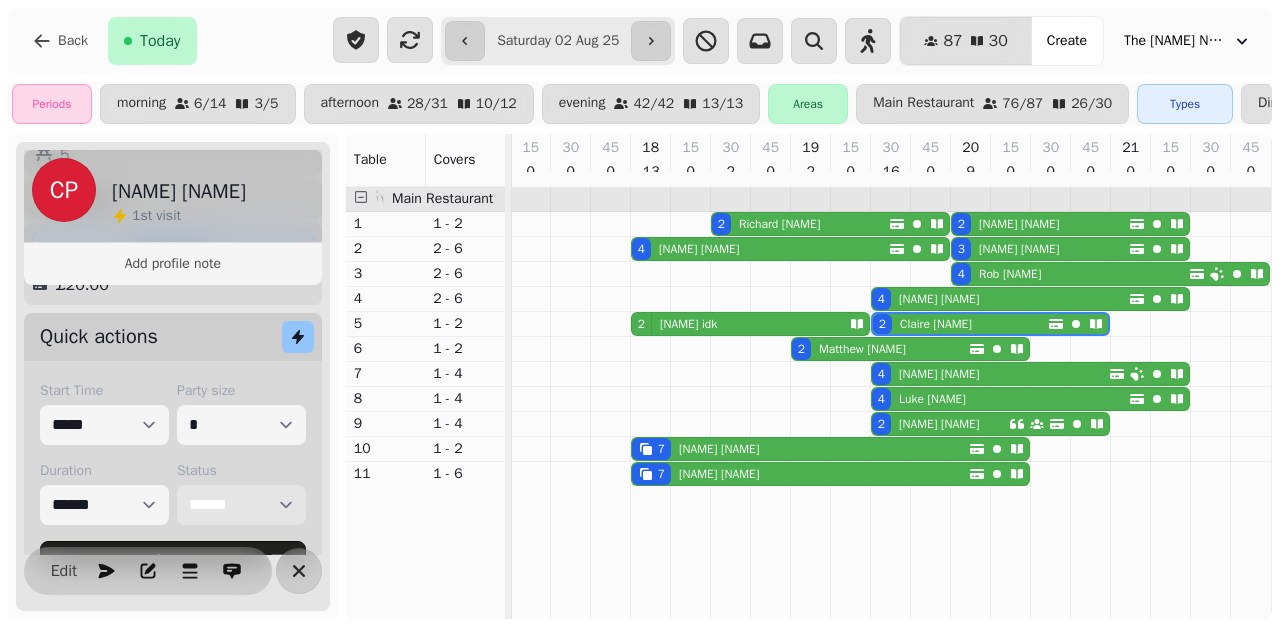 select on "*********" 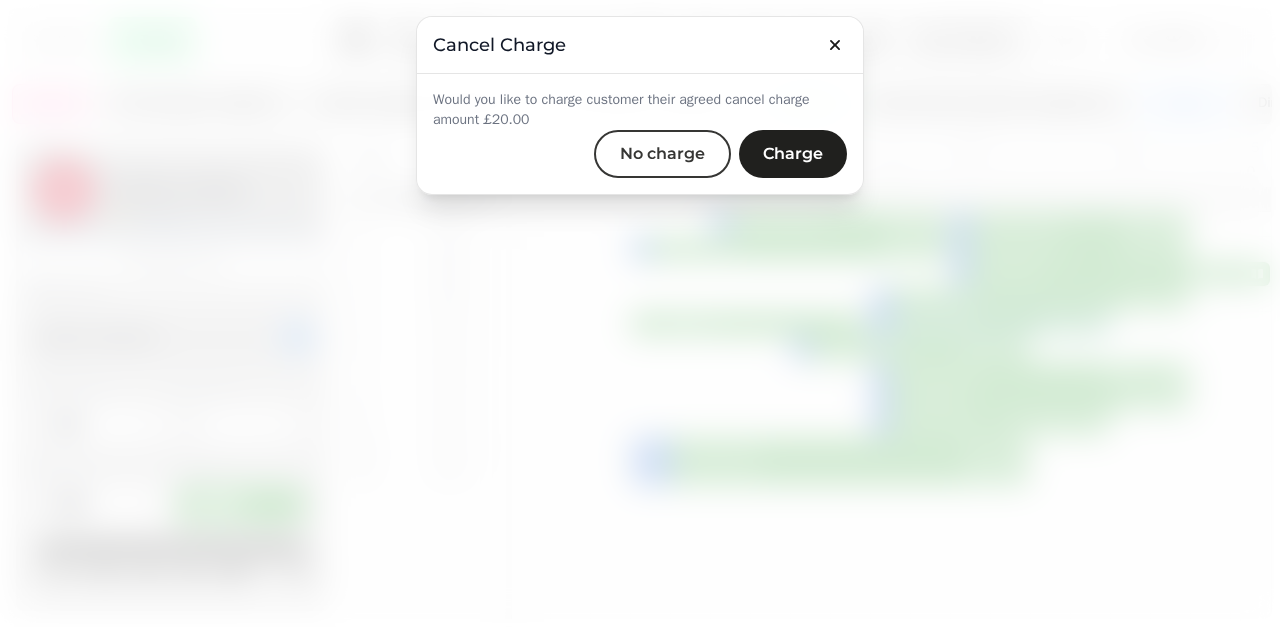 click on "No charge" at bounding box center [662, 154] 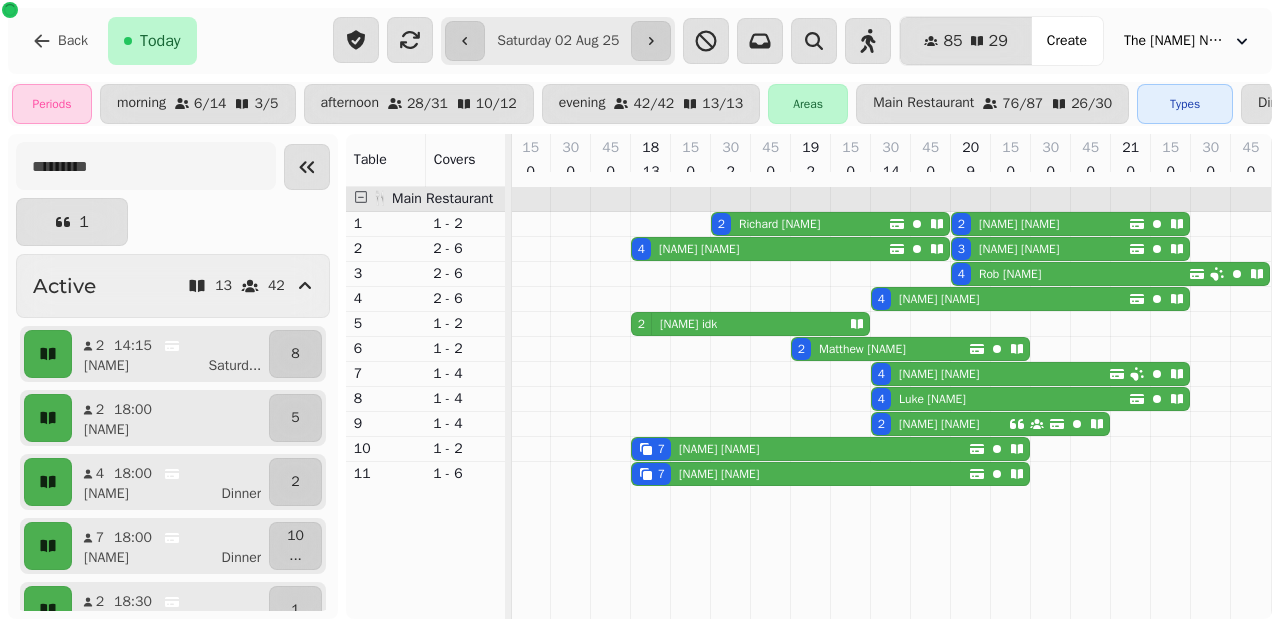 click on "15 0" at bounding box center (690, 160) 